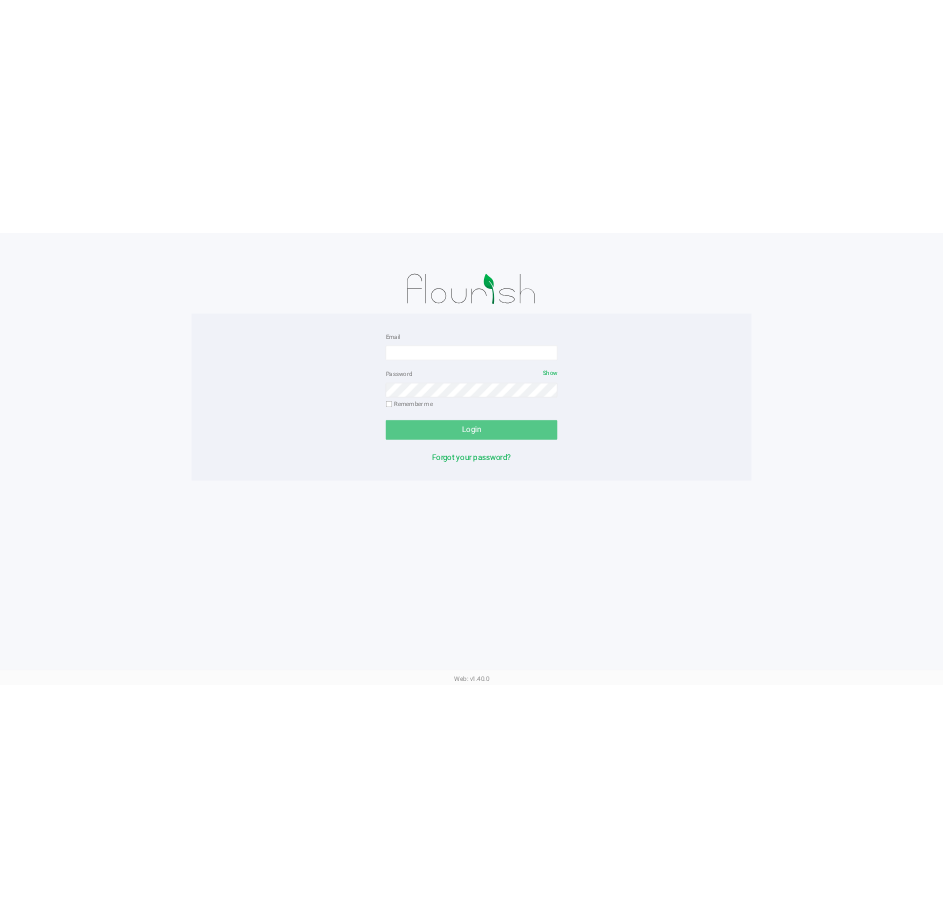 scroll, scrollTop: 0, scrollLeft: 0, axis: both 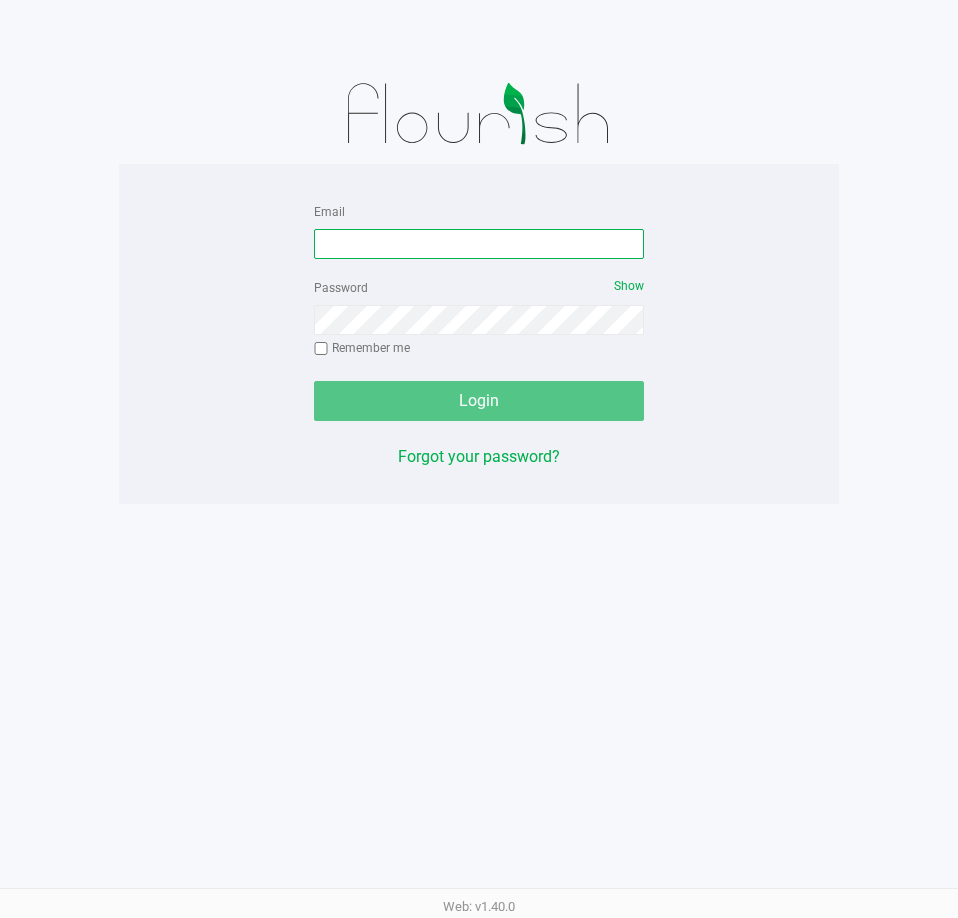 click on "Email" at bounding box center [479, 244] 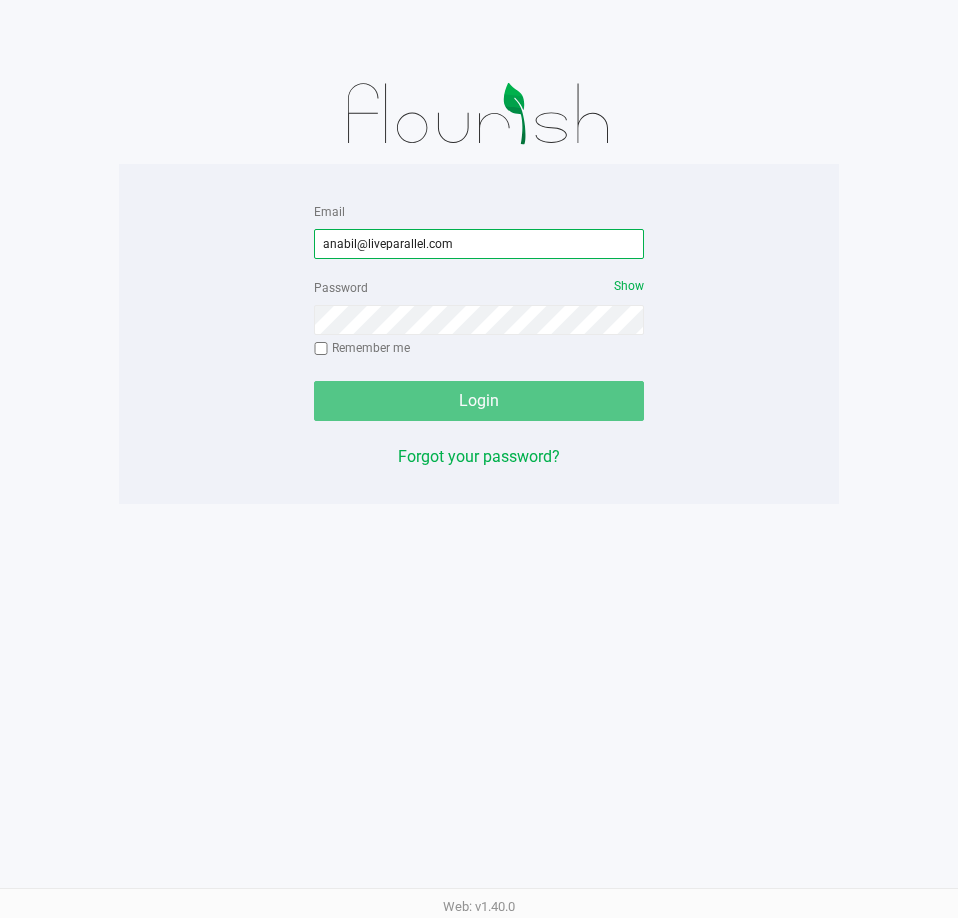 type on "anabil@liveparallel.com" 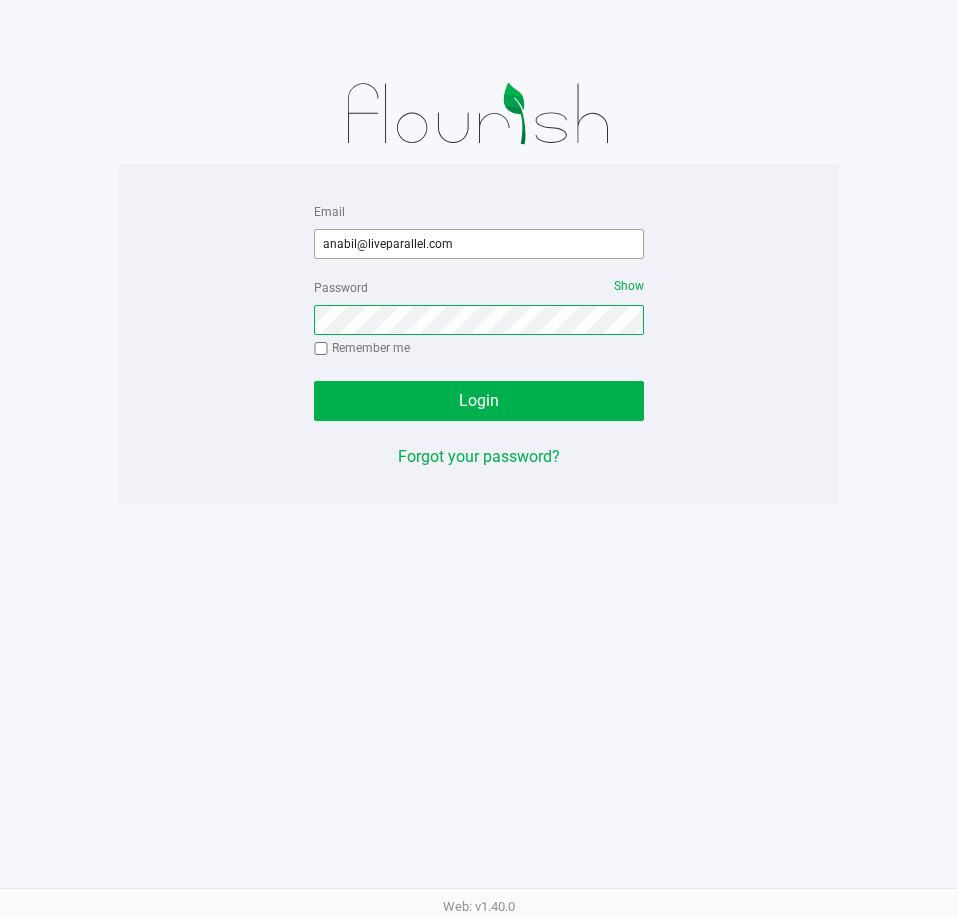 click on "Login" 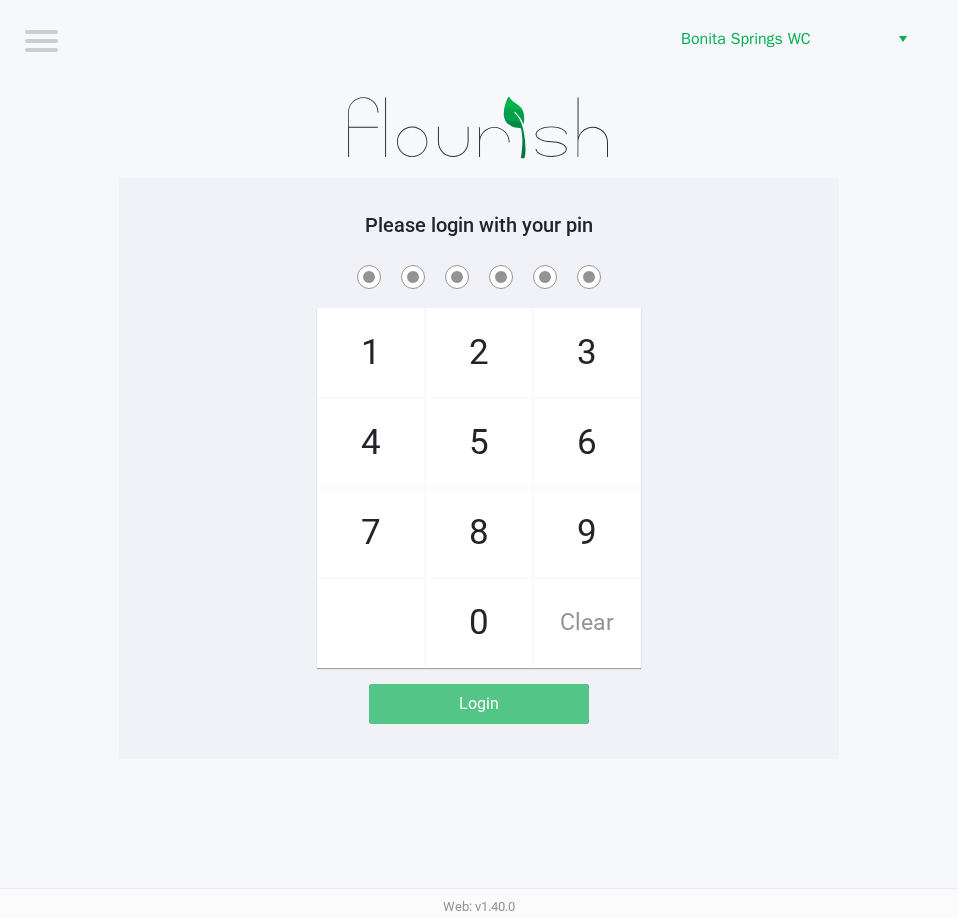 click 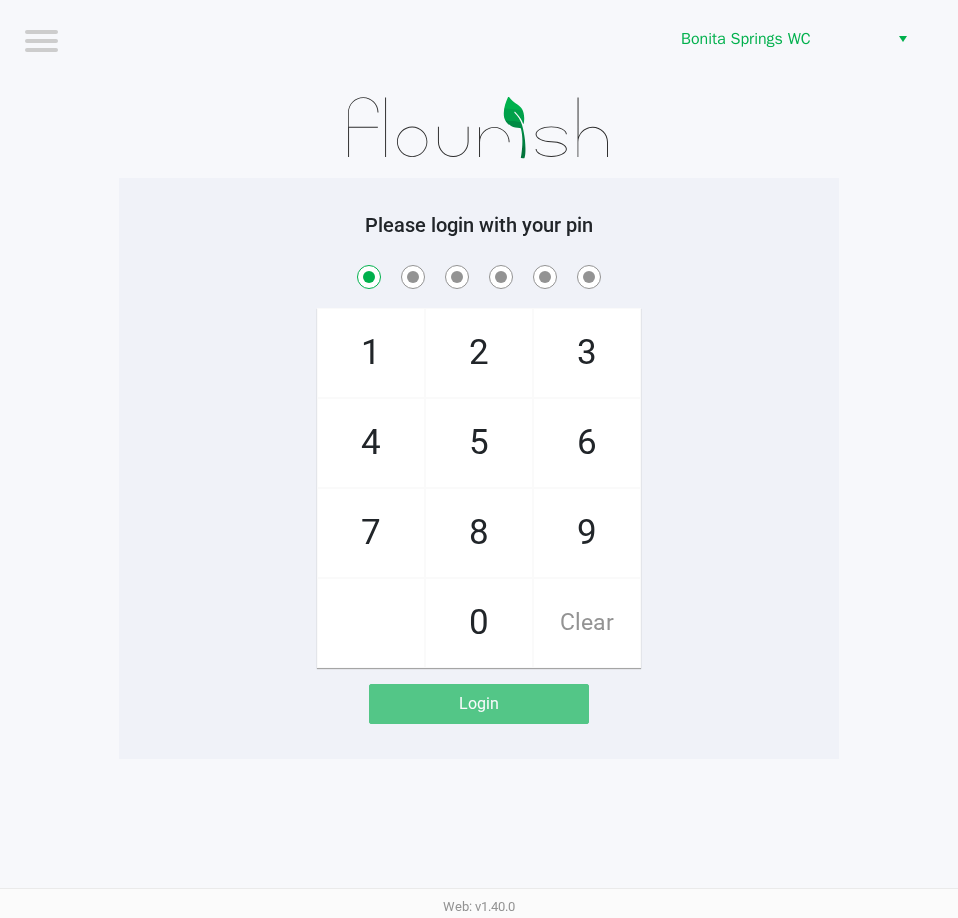 checkbox on "true" 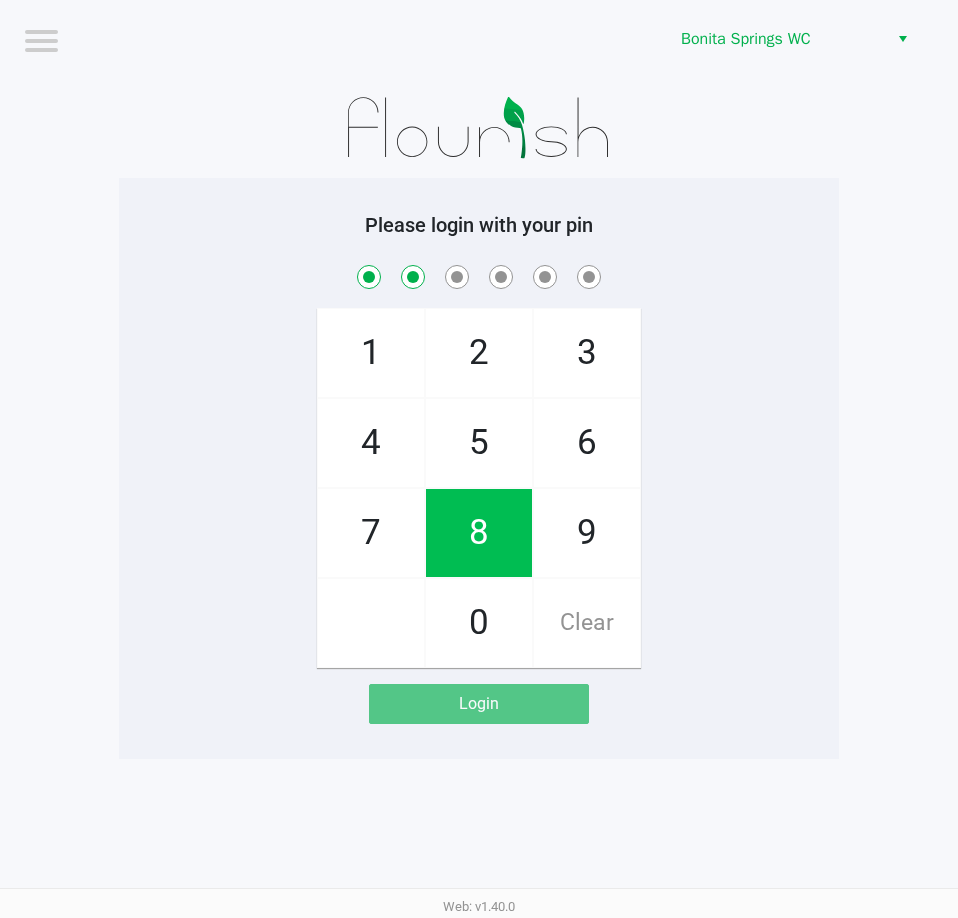 checkbox on "true" 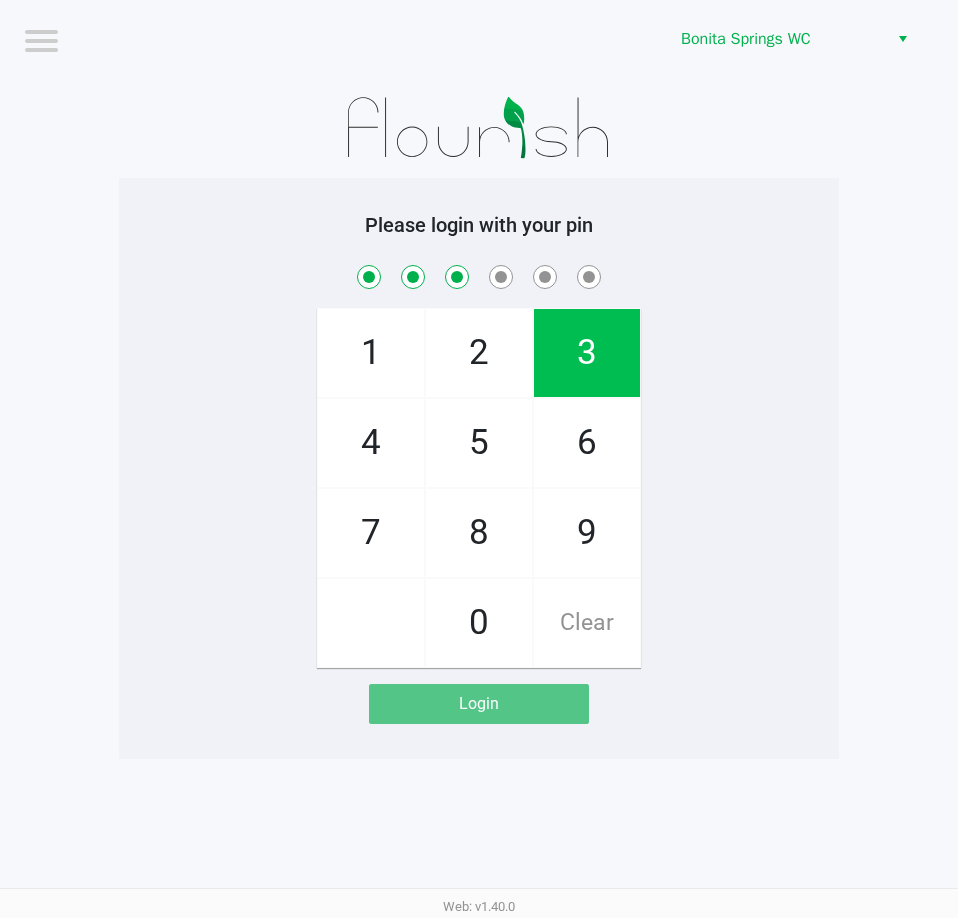 checkbox on "true" 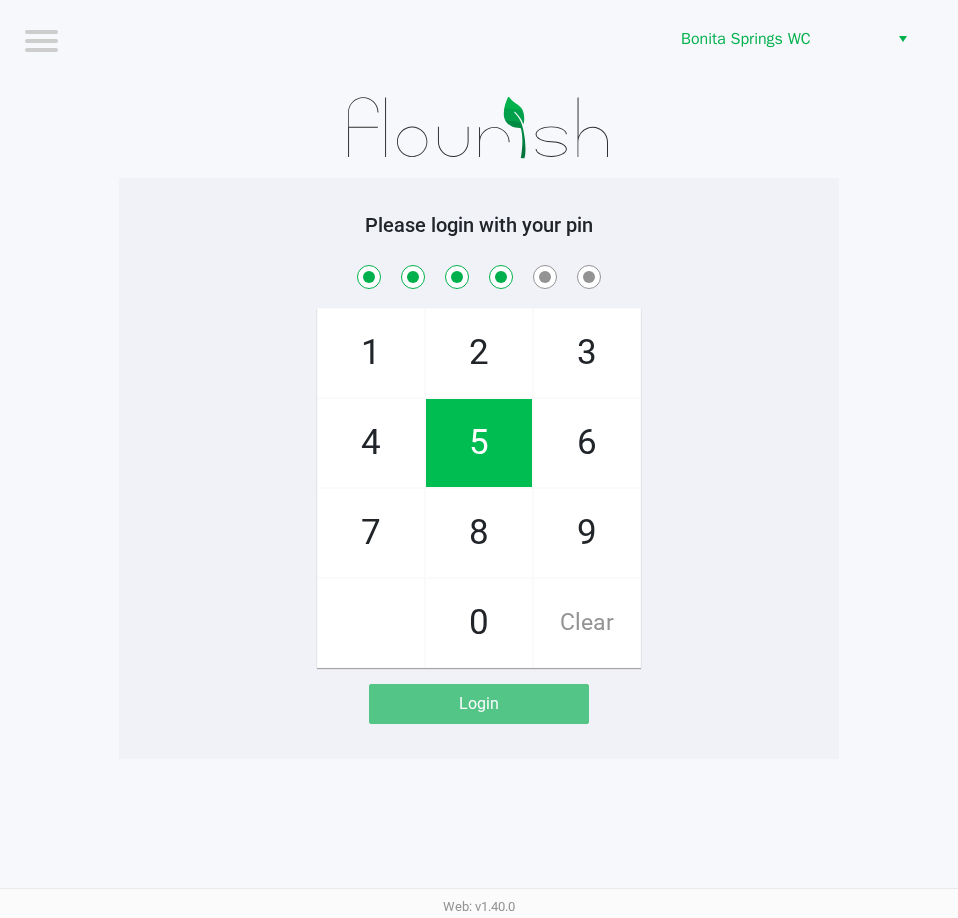 checkbox on "true" 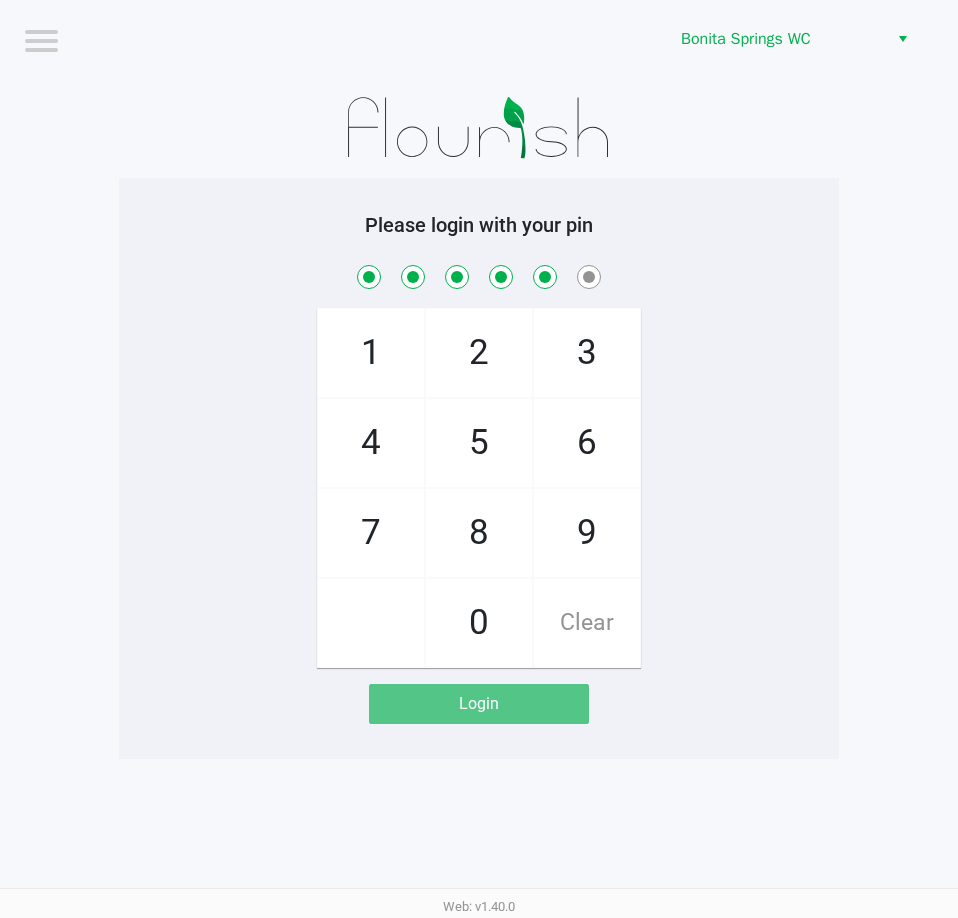 checkbox on "true" 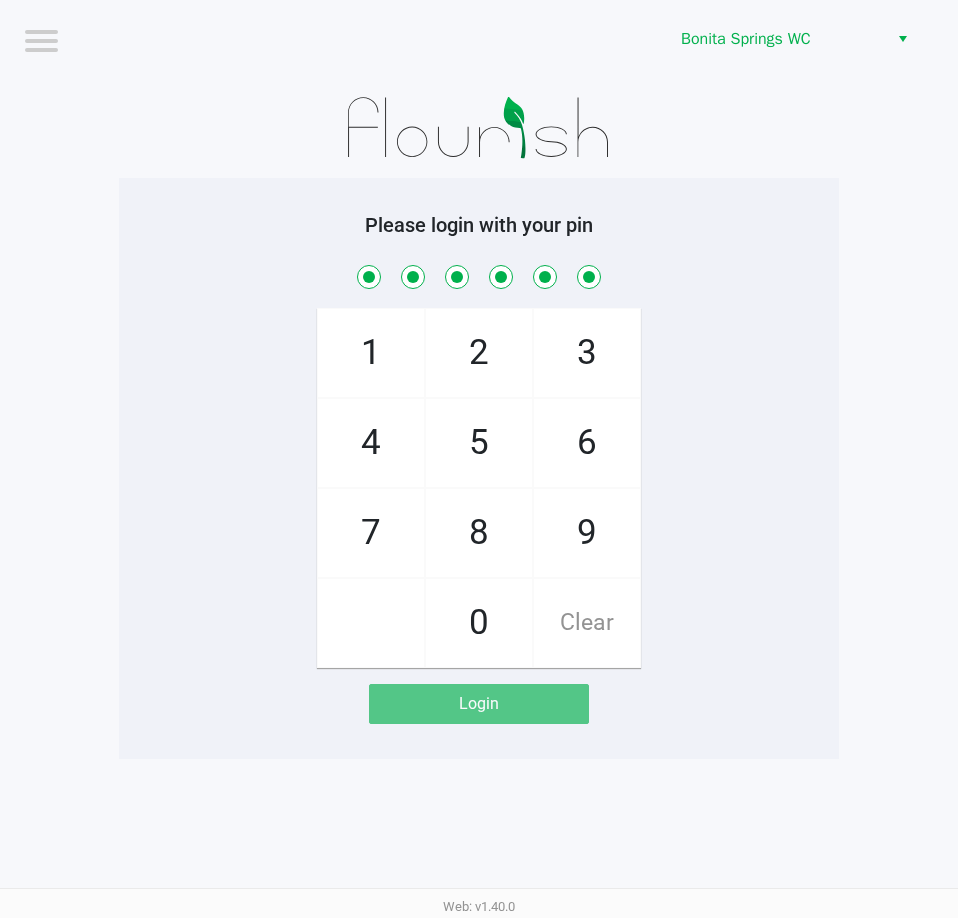checkbox on "true" 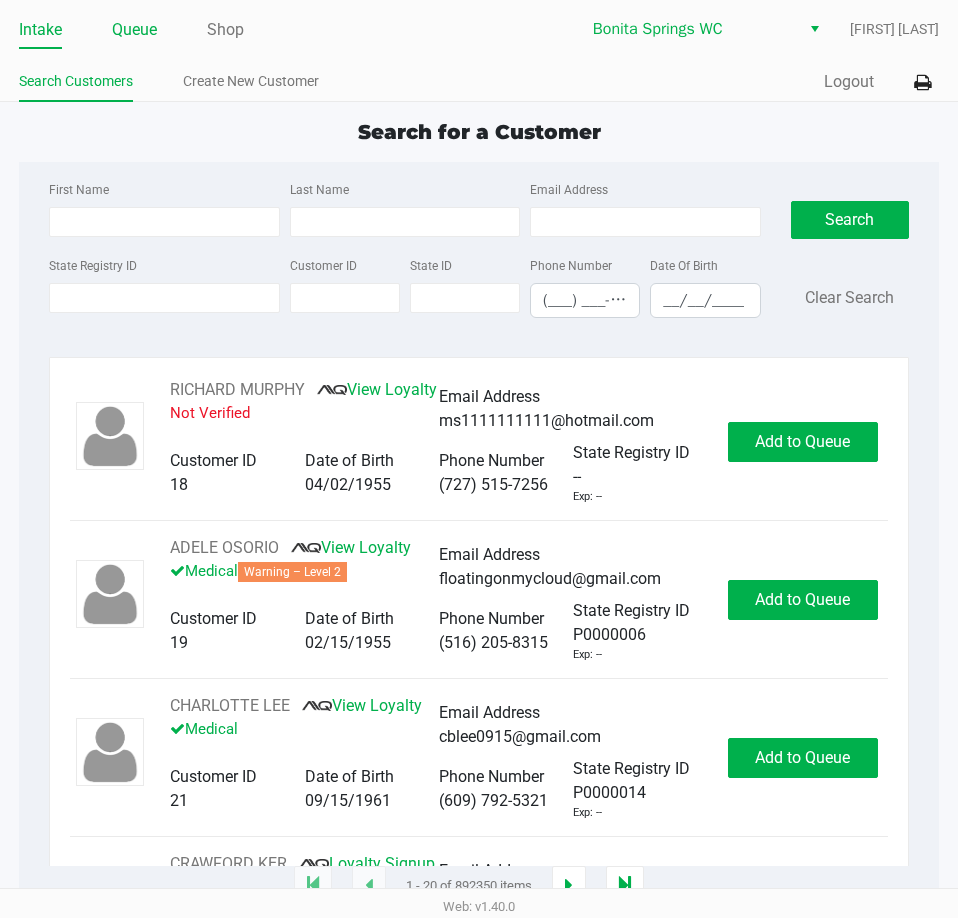 click on "Queue" 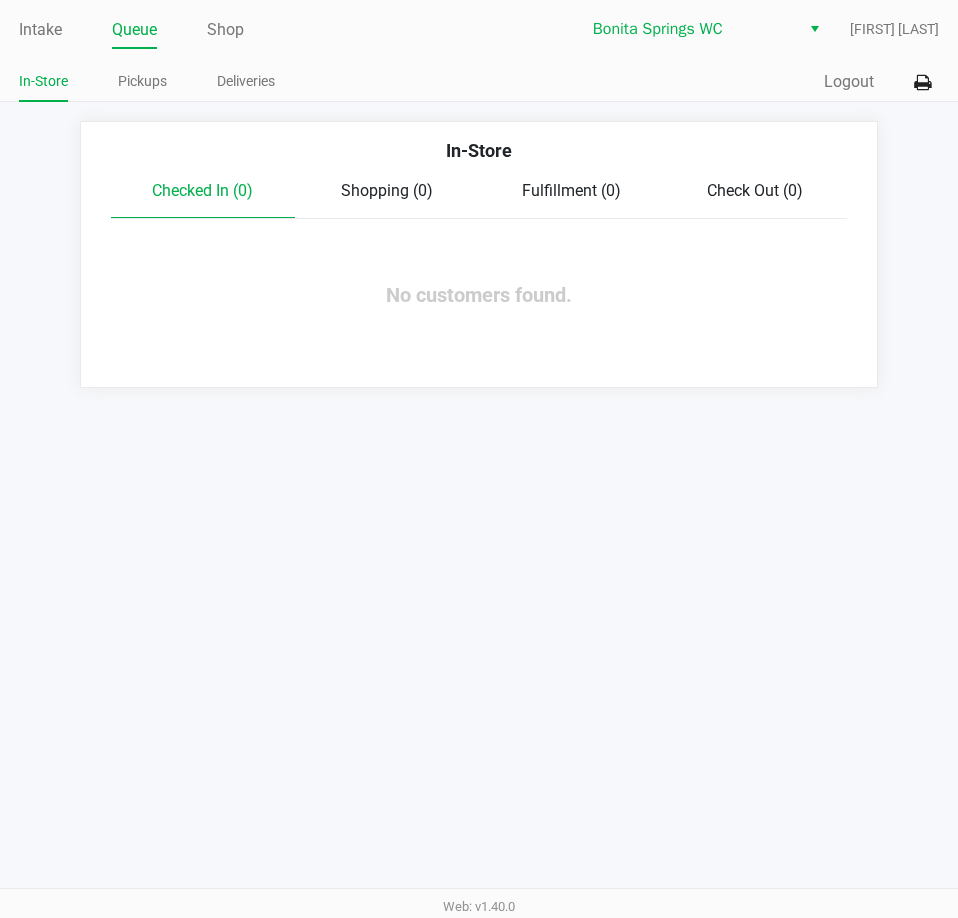 click on "Intake Queue Shop" 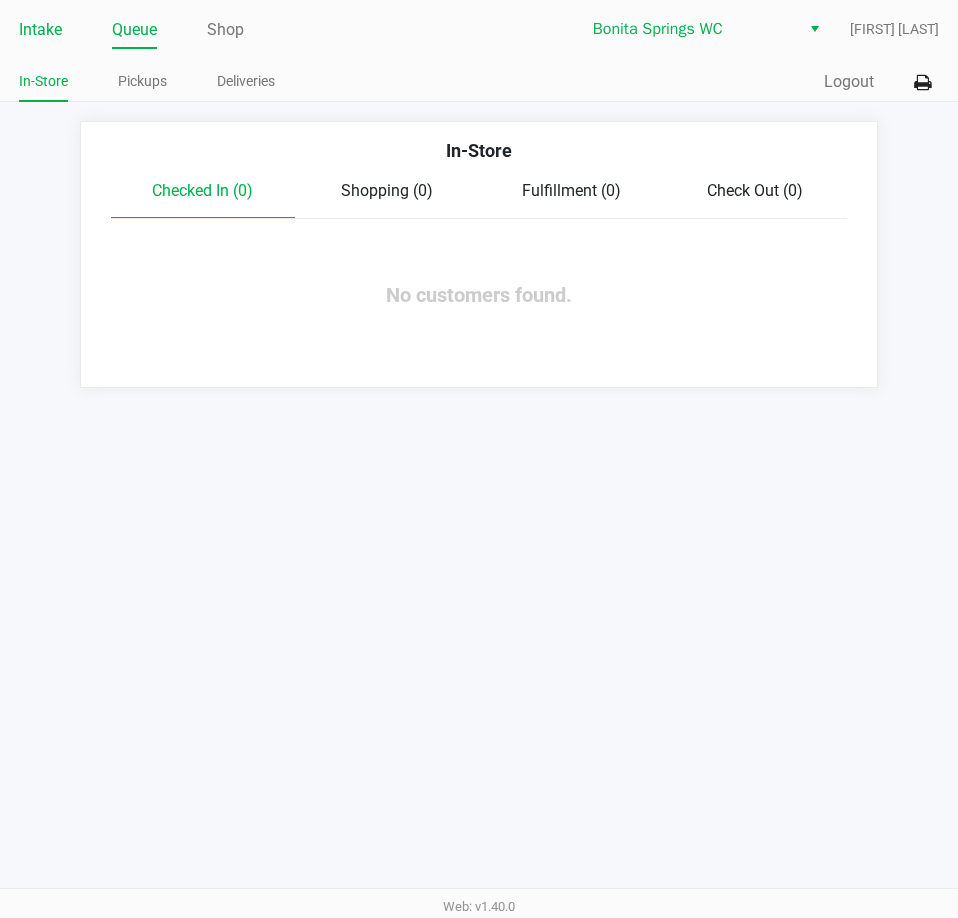 click on "Intake" 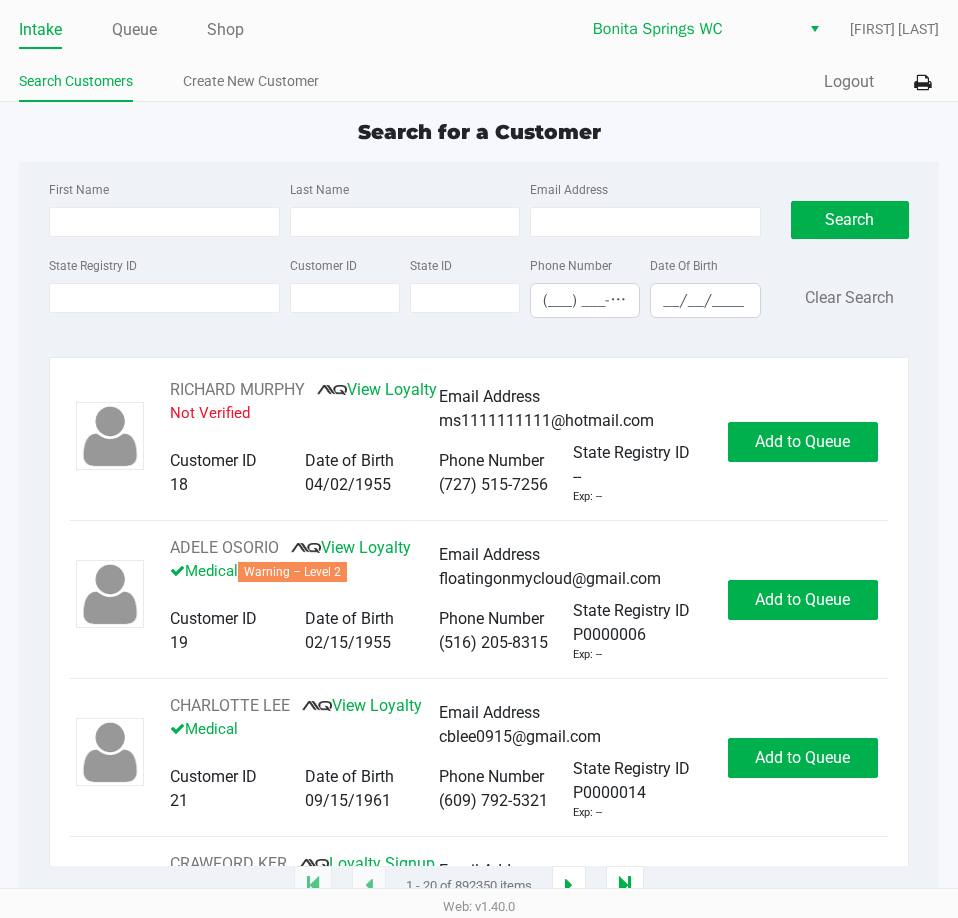 click on "Search Customers Create New Customer" 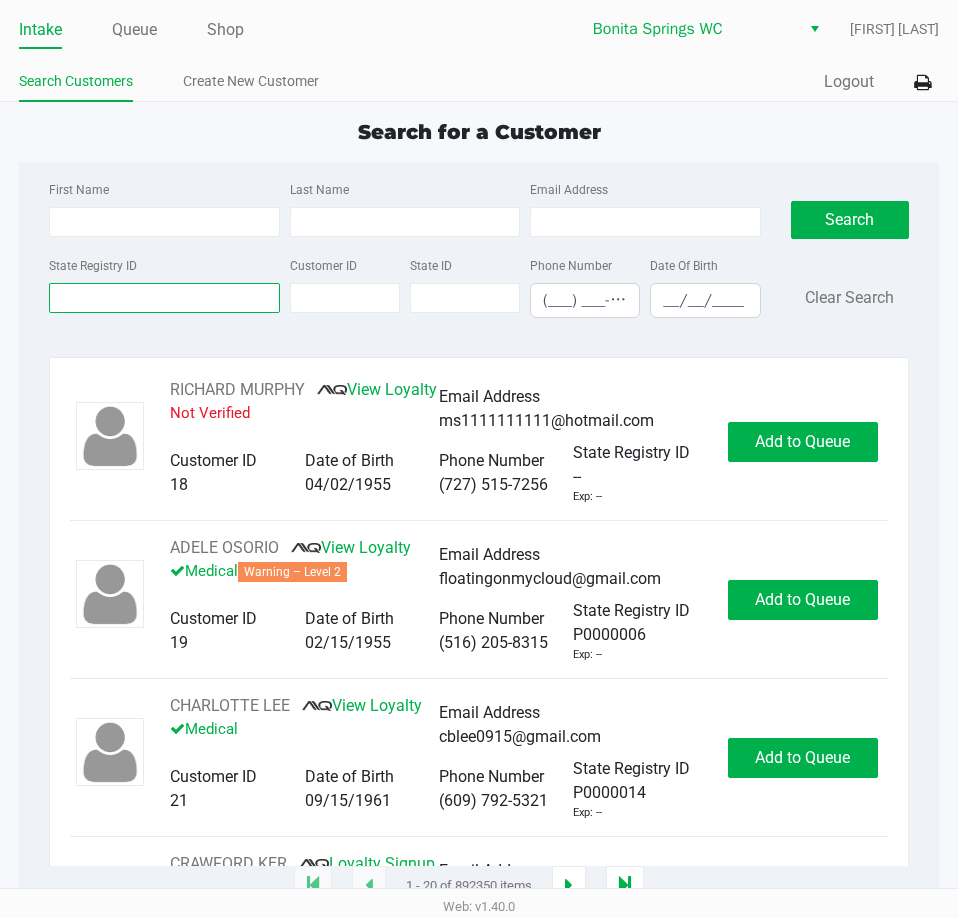 click on "State Registry ID" at bounding box center [164, 298] 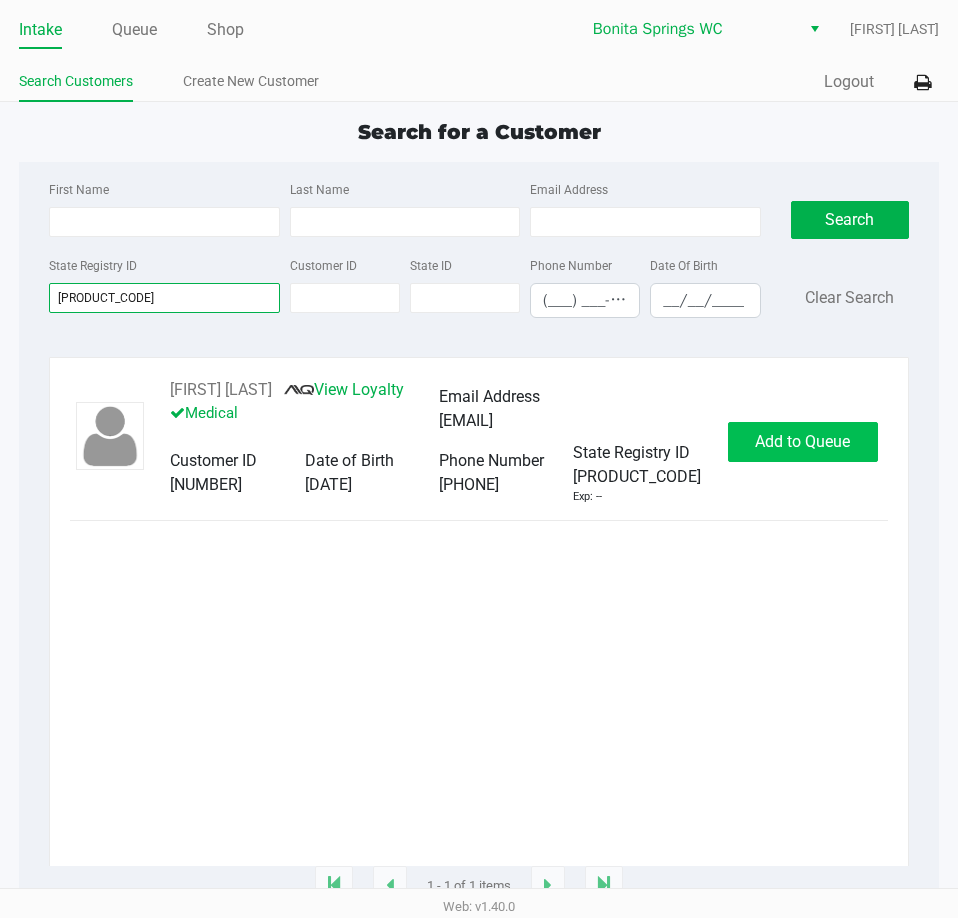 type on "P9XX2866" 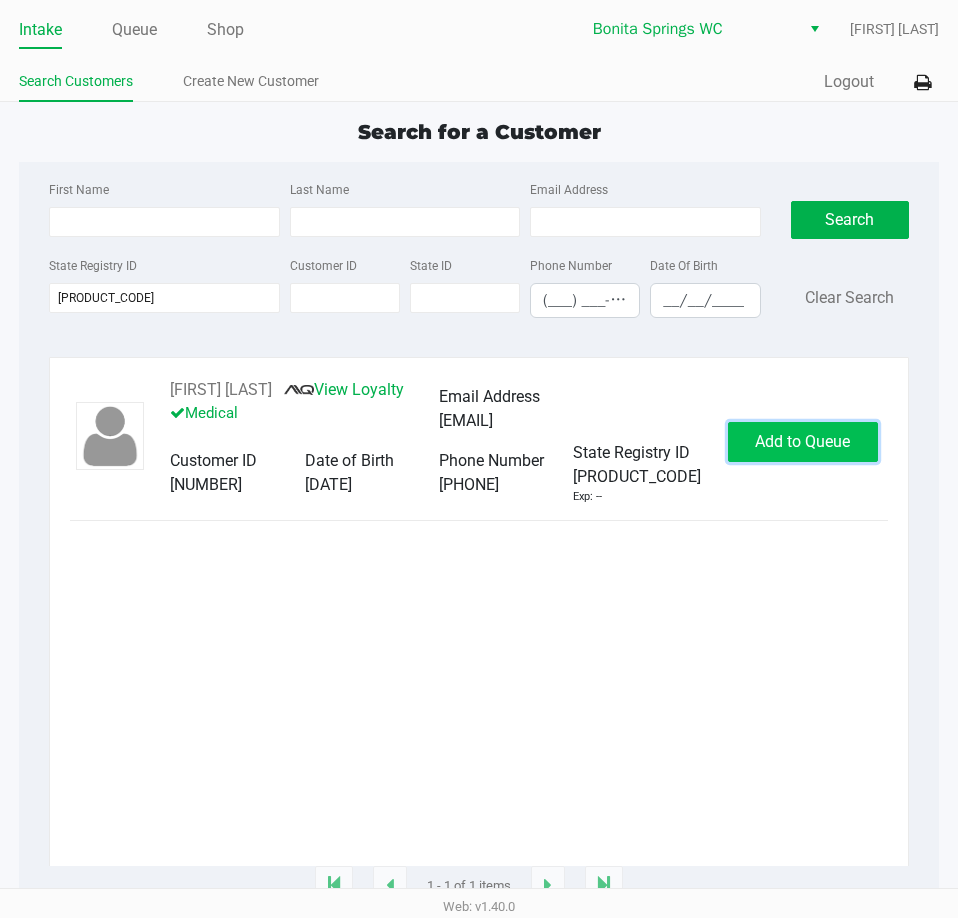 click on "Add to Queue" 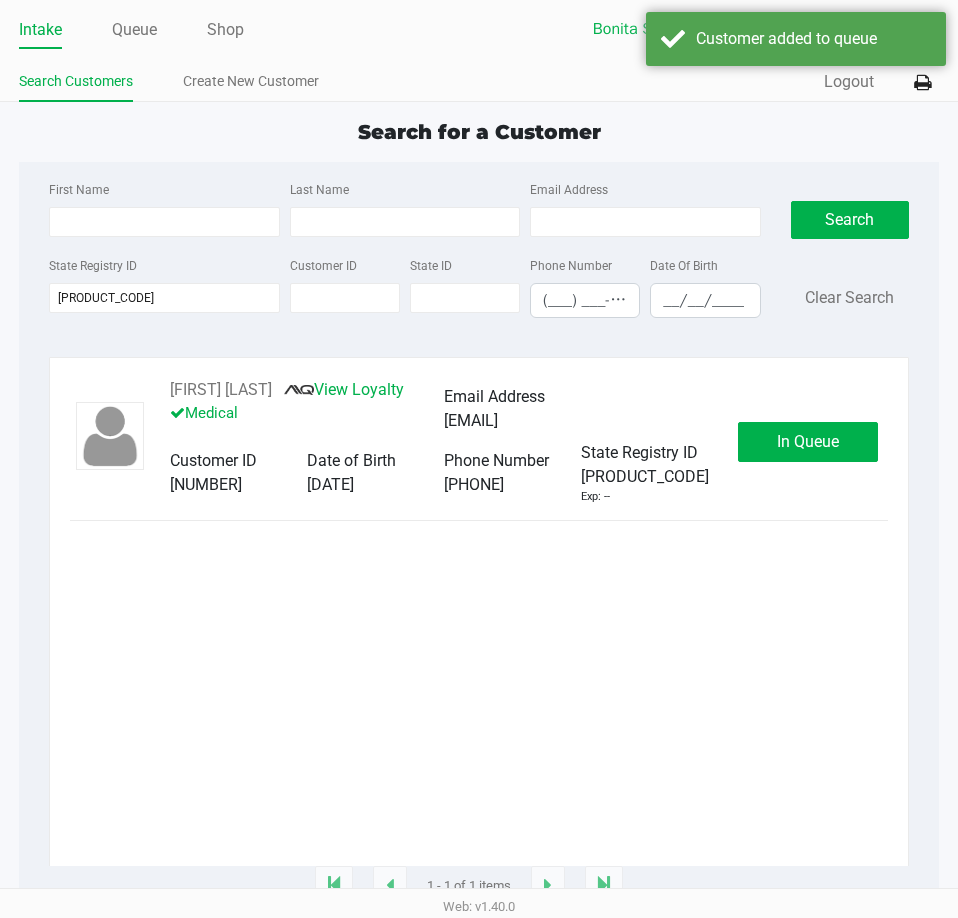 click on "In Queue" 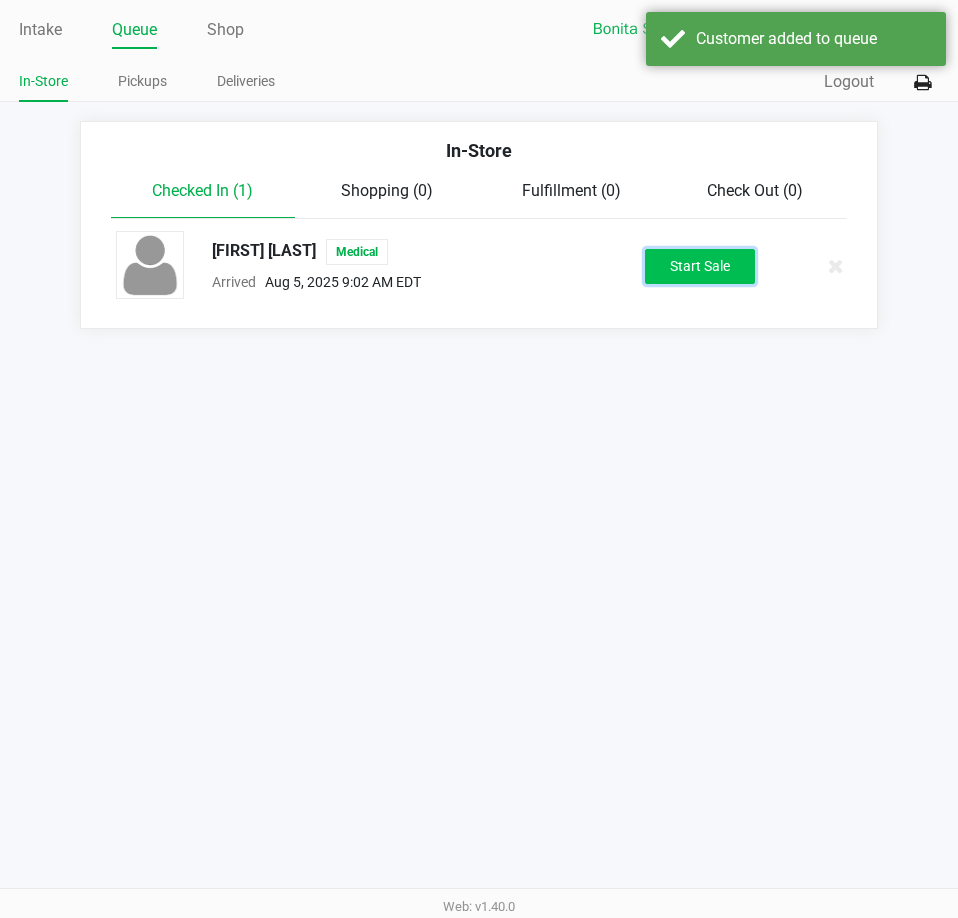 click on "Start Sale" 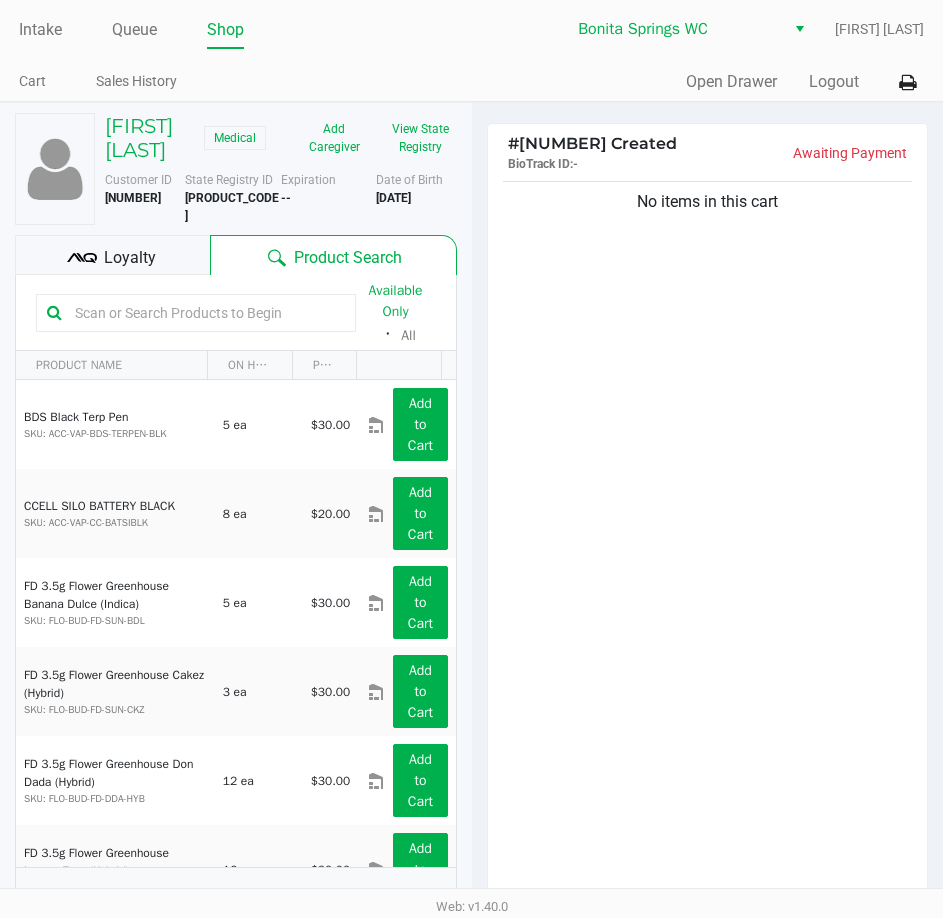 click on "No items in this cart" 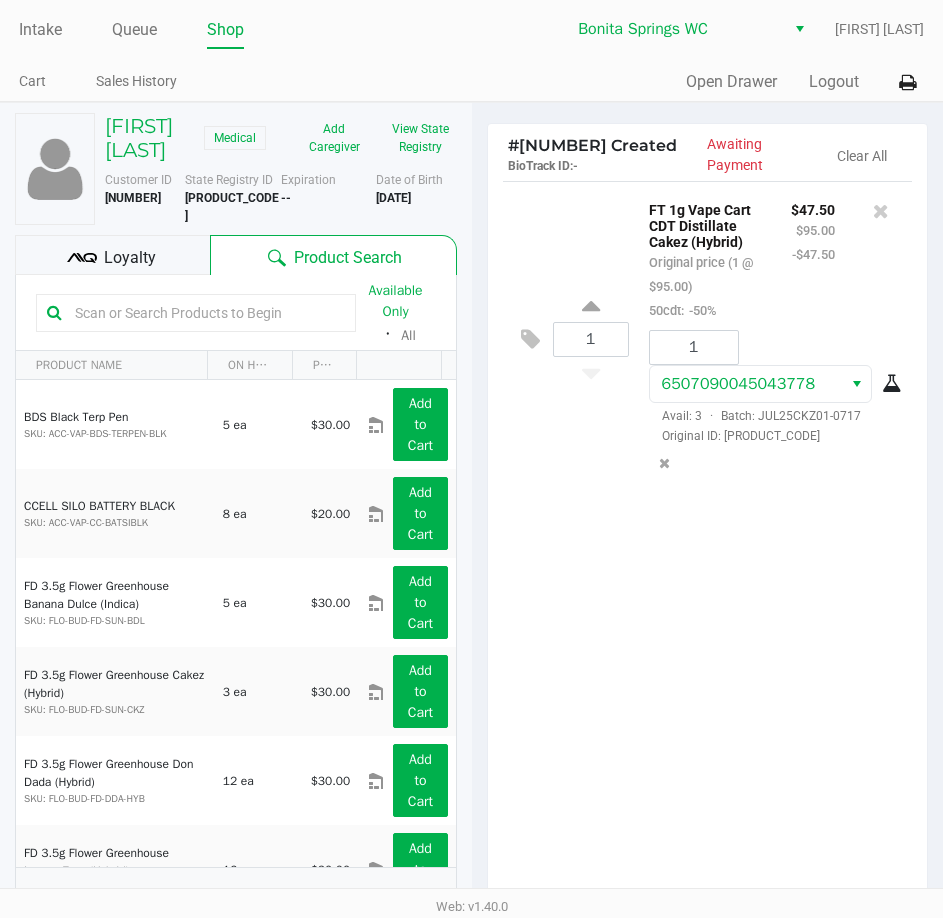 click on "1  FT 1g Vape Cart CDT Distillate Cakez (Hybrid)   Original price (1 @ $95.00)  50cdt:  -50% $47.50 $95.00 -$47.50 1 6507090045043778  Avail: 3  ·  Batch: JUL25CKZ01-0717   Original ID: FLSRWGM-20250723-1172" 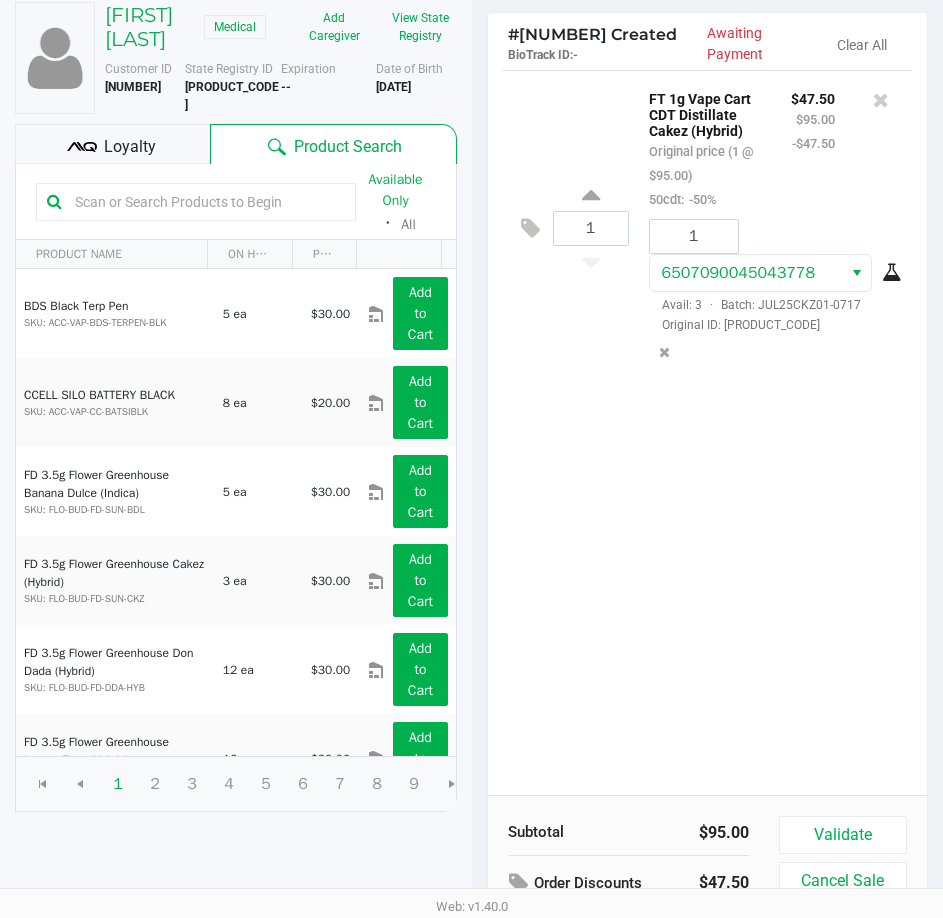 scroll, scrollTop: 209, scrollLeft: 0, axis: vertical 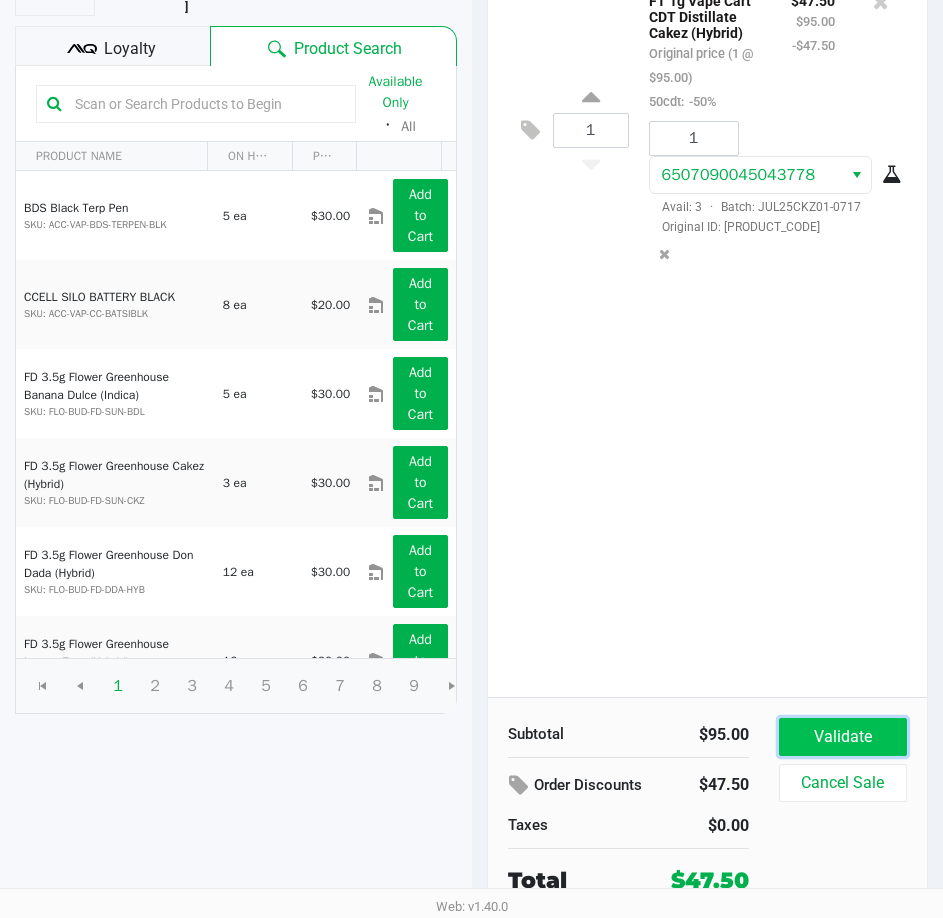 click on "Validate" 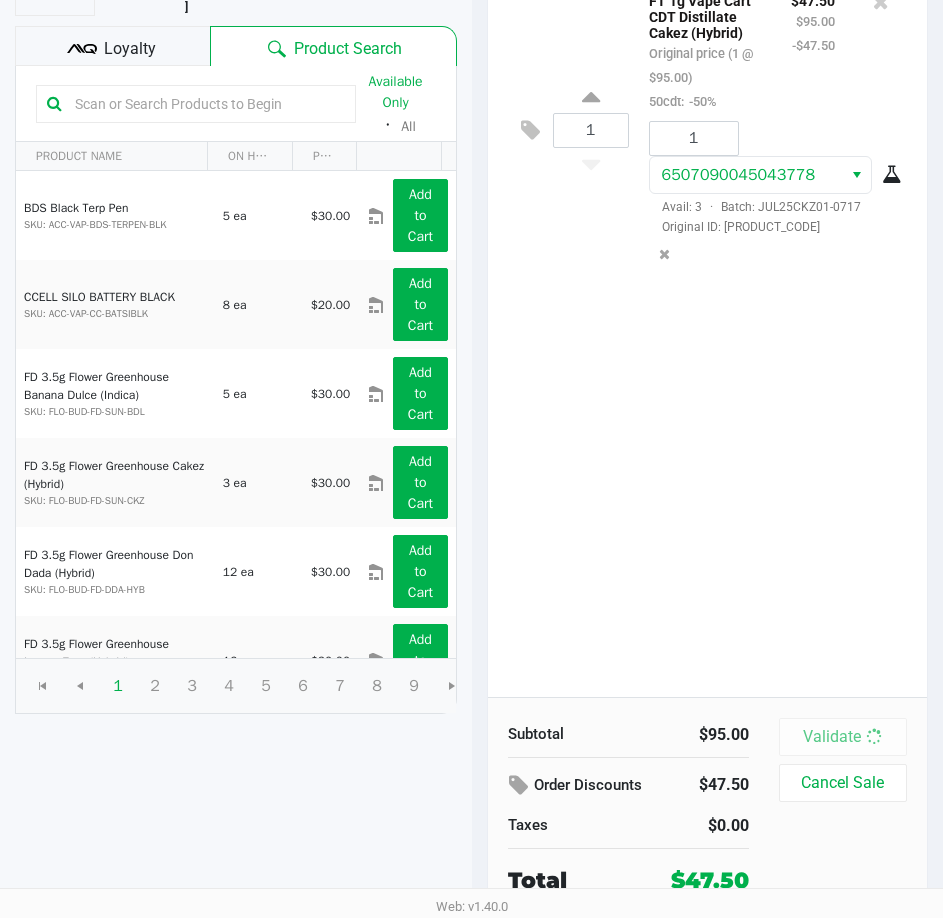 scroll, scrollTop: 0, scrollLeft: 0, axis: both 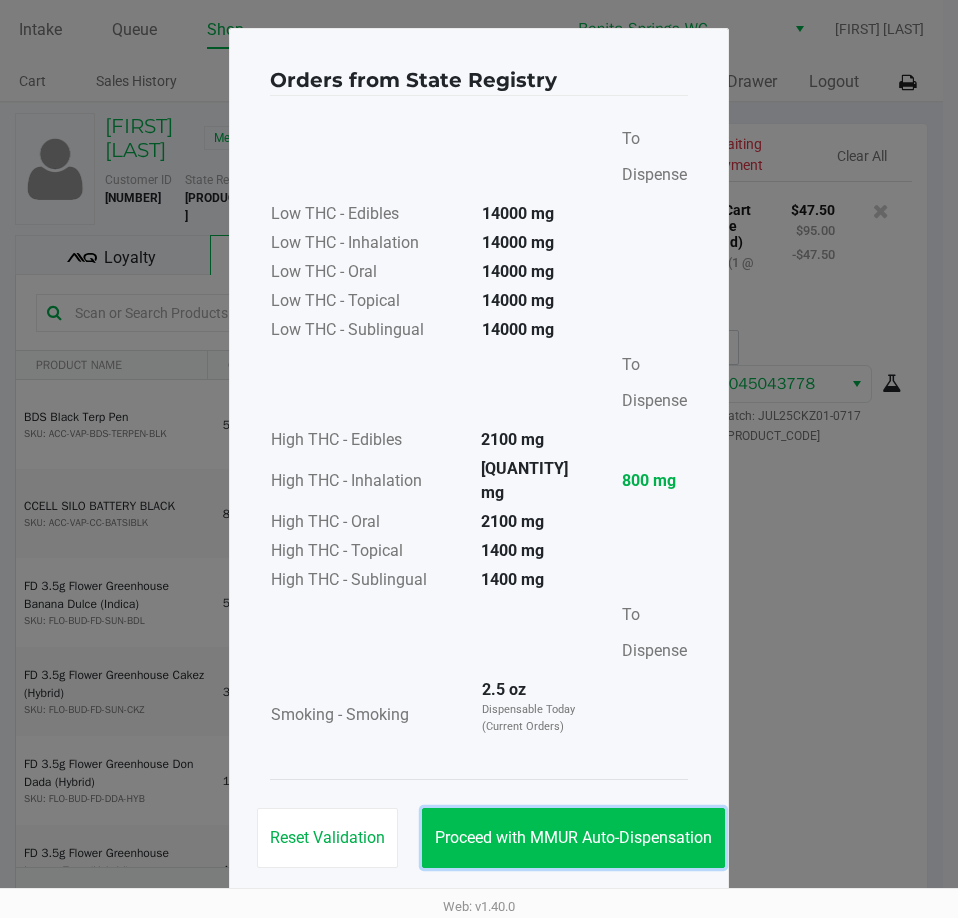 click on "Proceed with MMUR Auto-Dispensation" 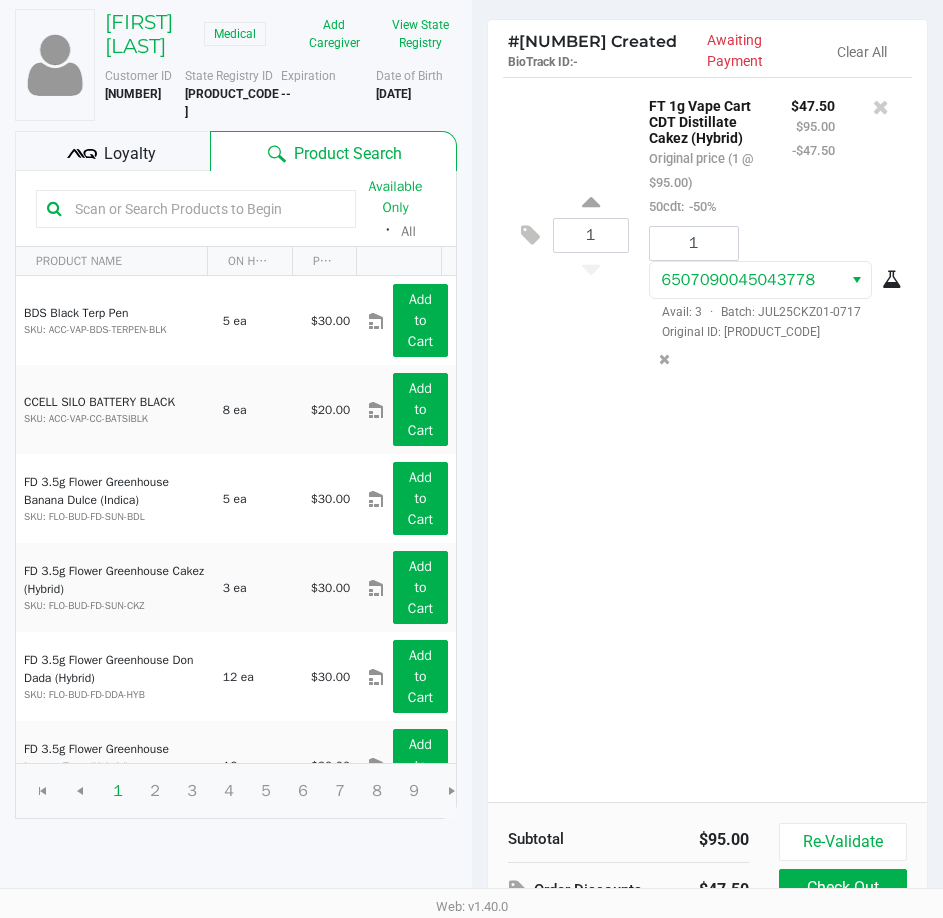 scroll, scrollTop: 254, scrollLeft: 0, axis: vertical 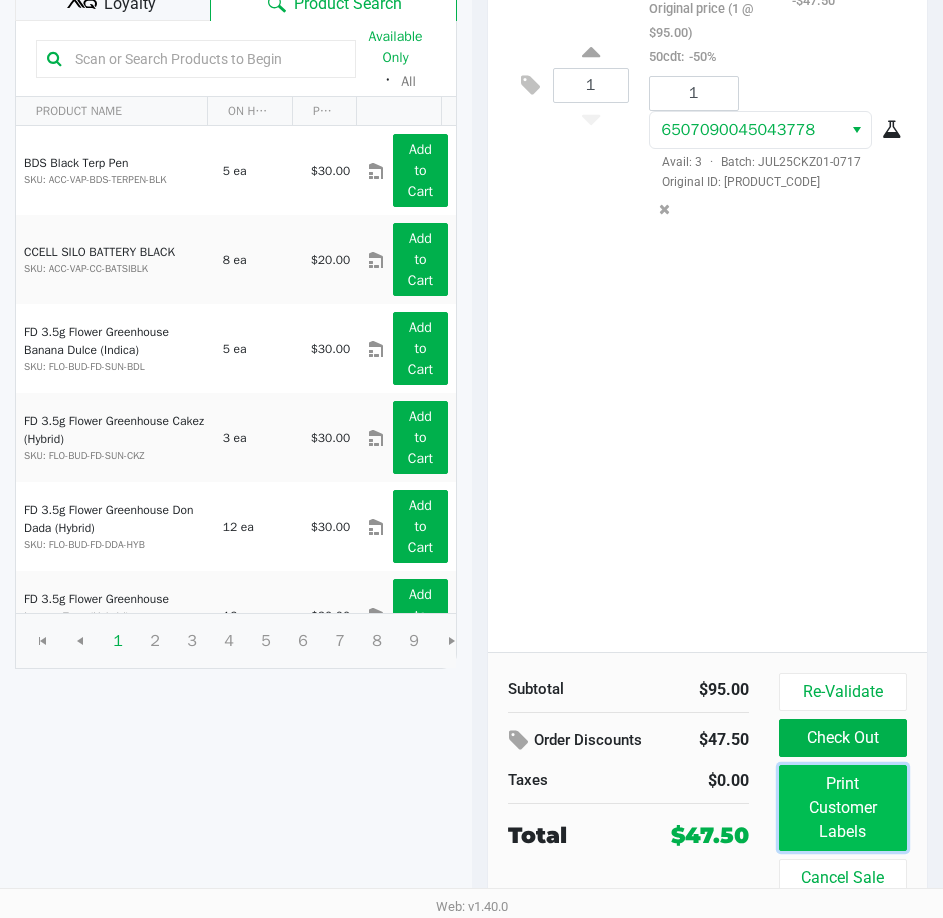 click on "Print Customer Labels" 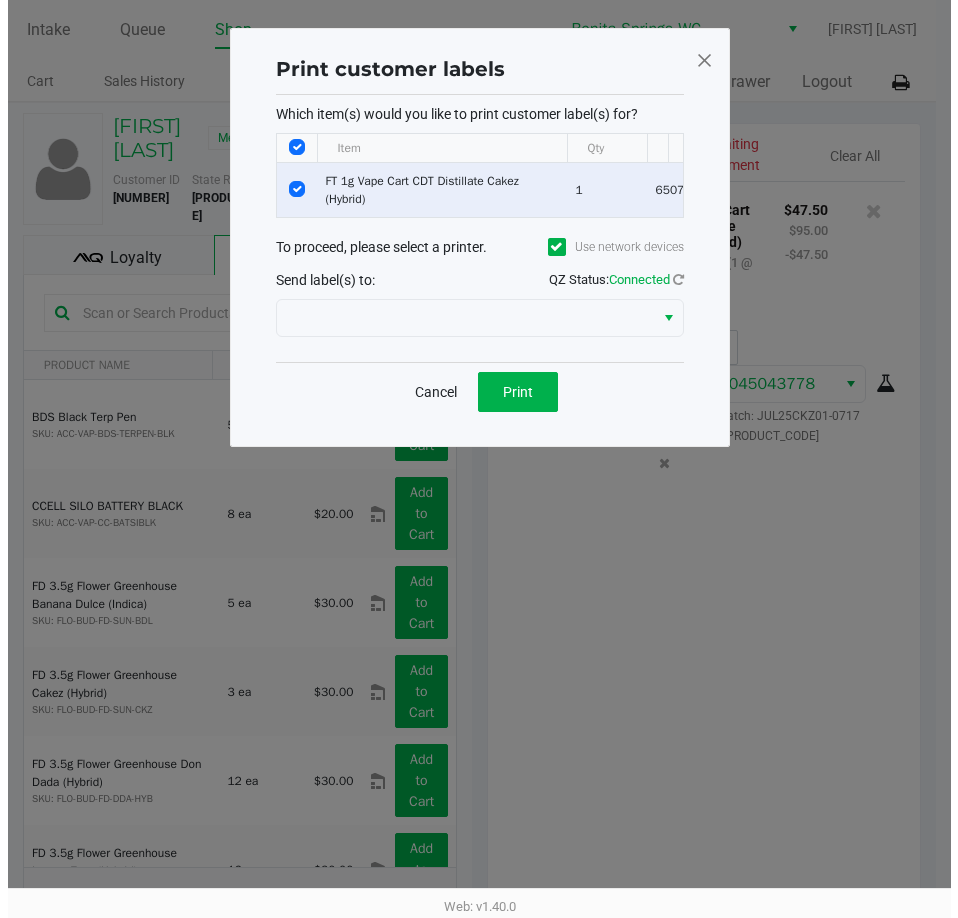 scroll, scrollTop: 0, scrollLeft: 0, axis: both 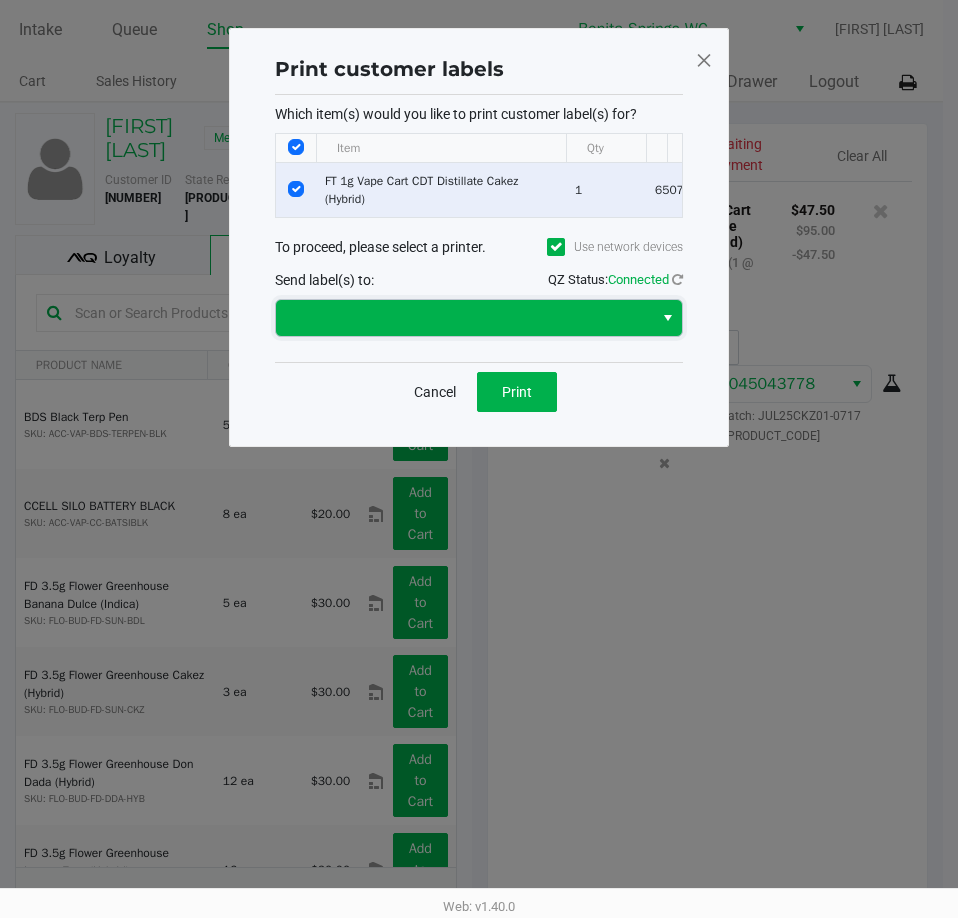 click at bounding box center [464, 318] 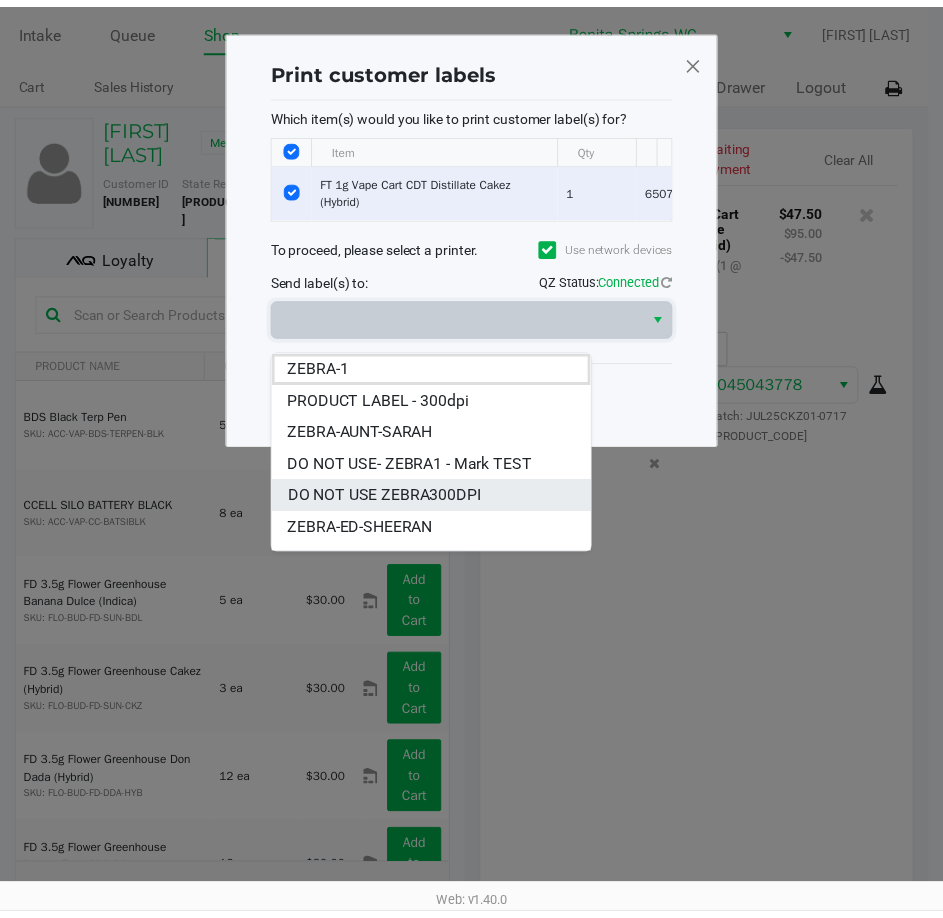 scroll, scrollTop: 24, scrollLeft: 0, axis: vertical 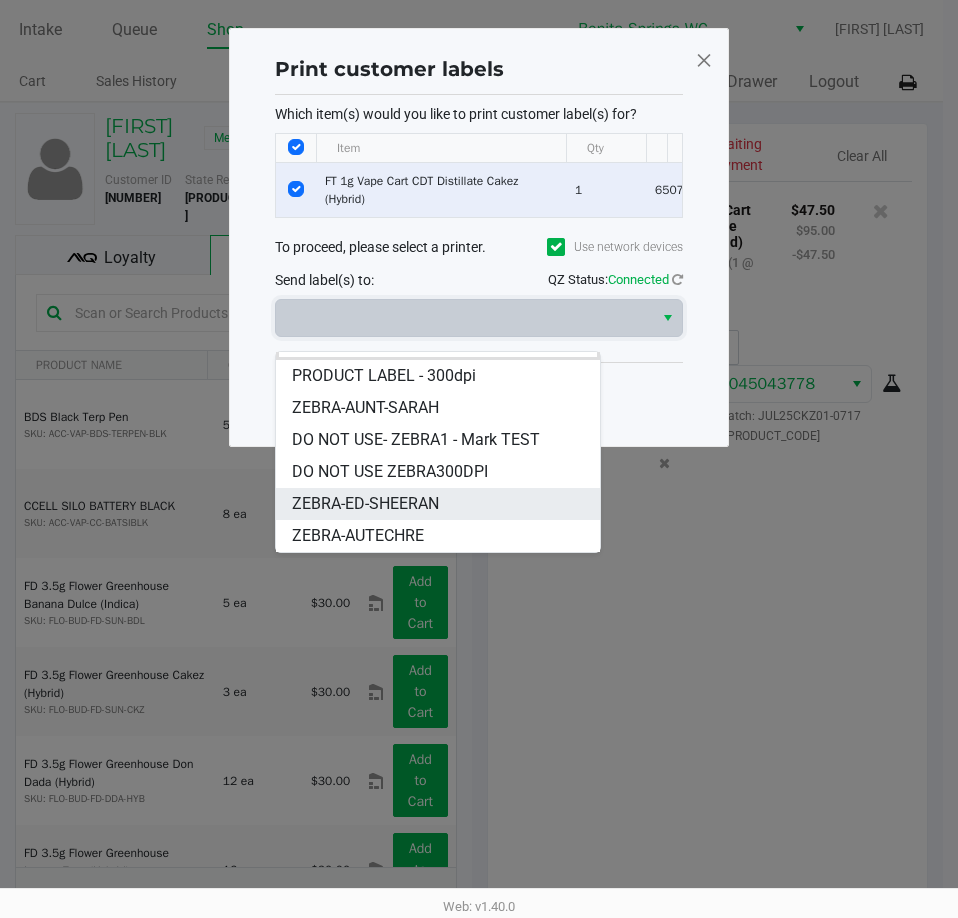 click on "ZEBRA-ED-SHEERAN" at bounding box center (438, 504) 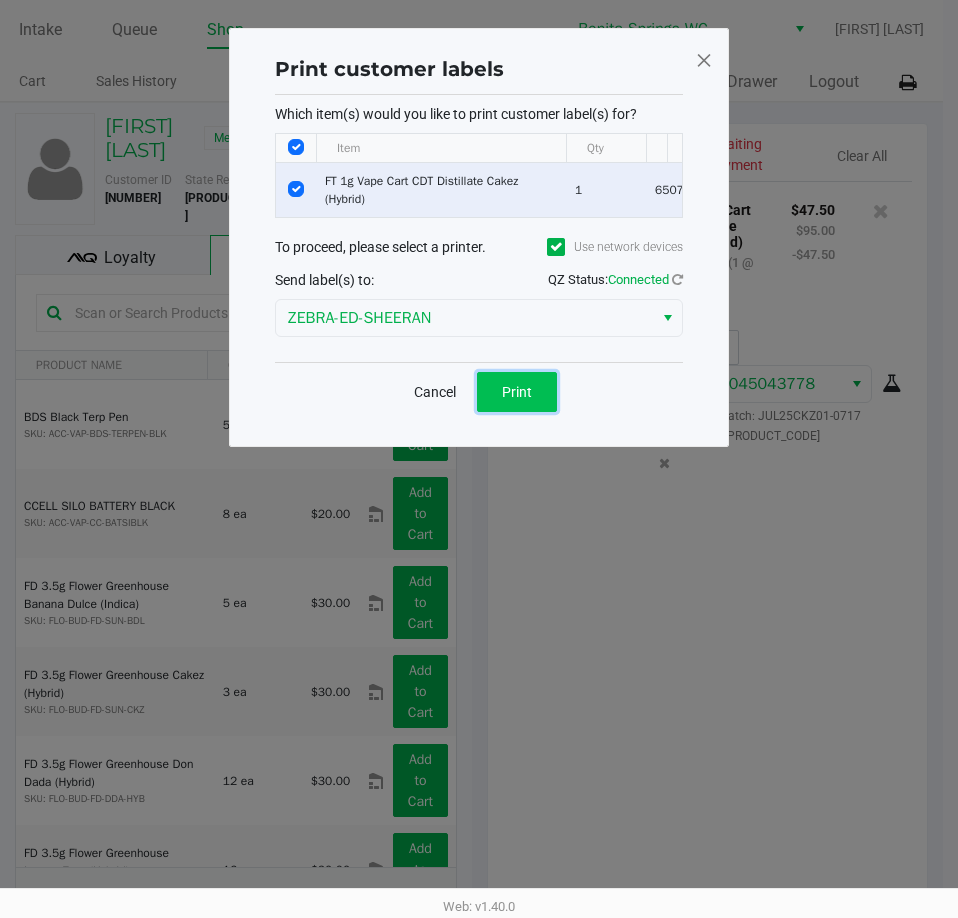 click on "Print" 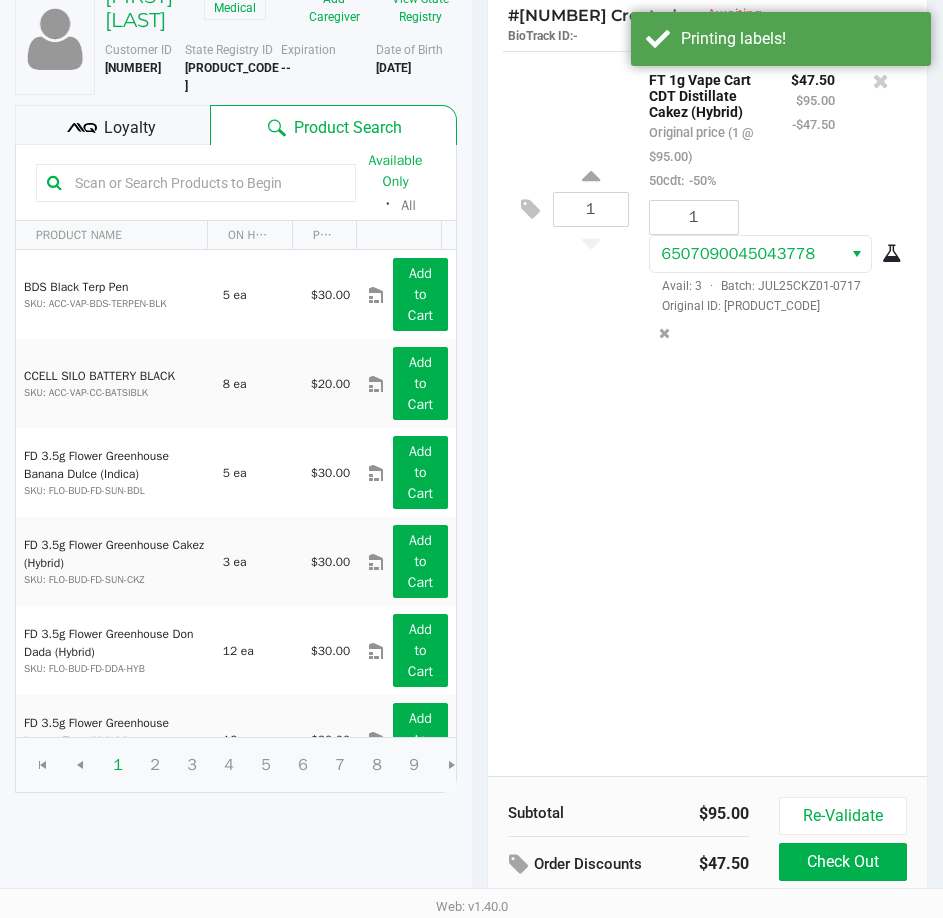 scroll, scrollTop: 254, scrollLeft: 0, axis: vertical 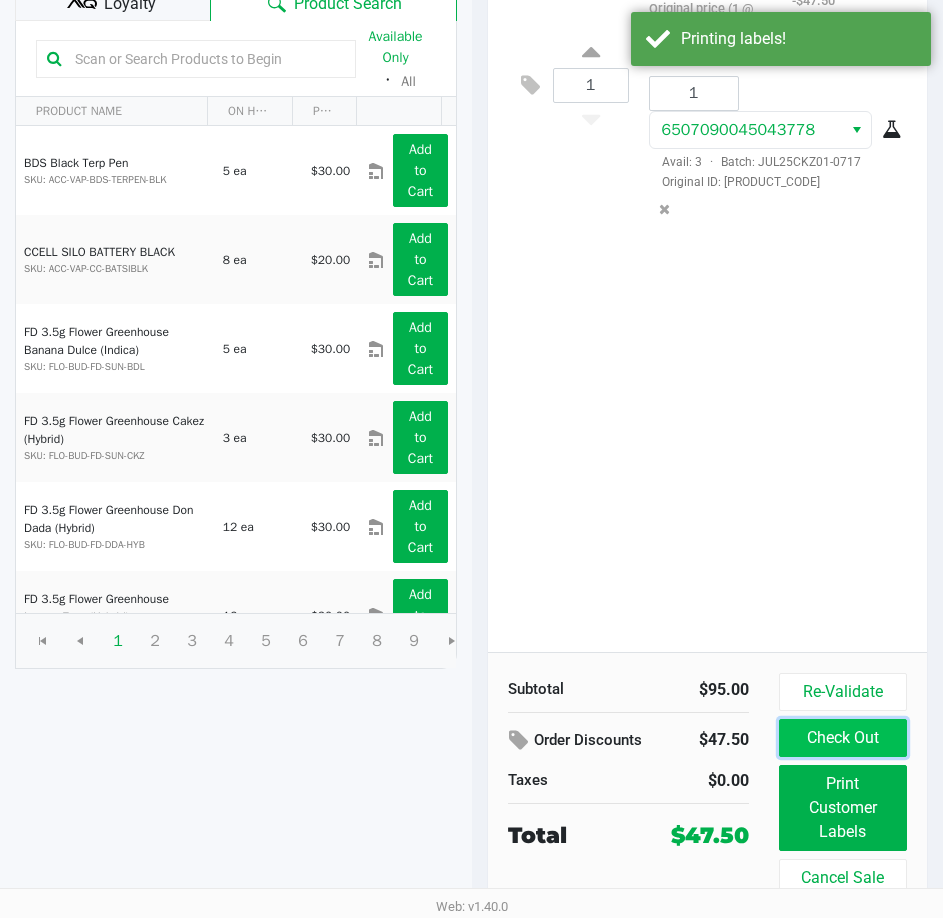 click on "Check Out" 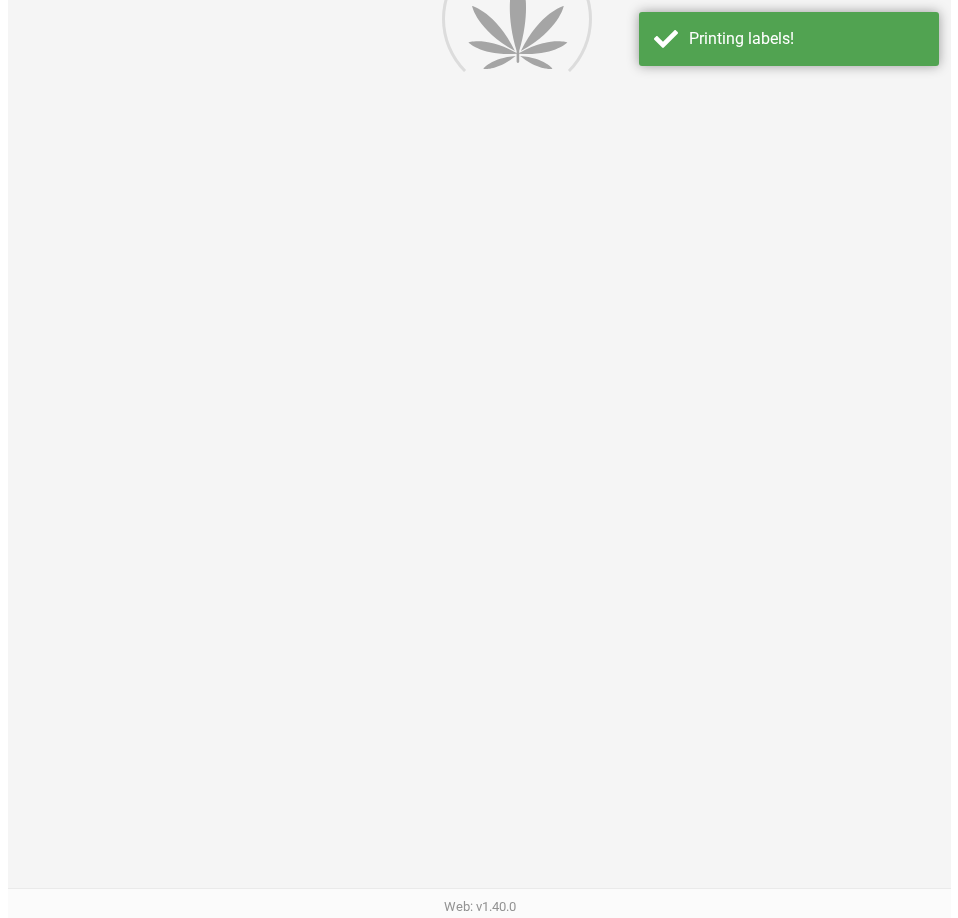 scroll, scrollTop: 0, scrollLeft: 0, axis: both 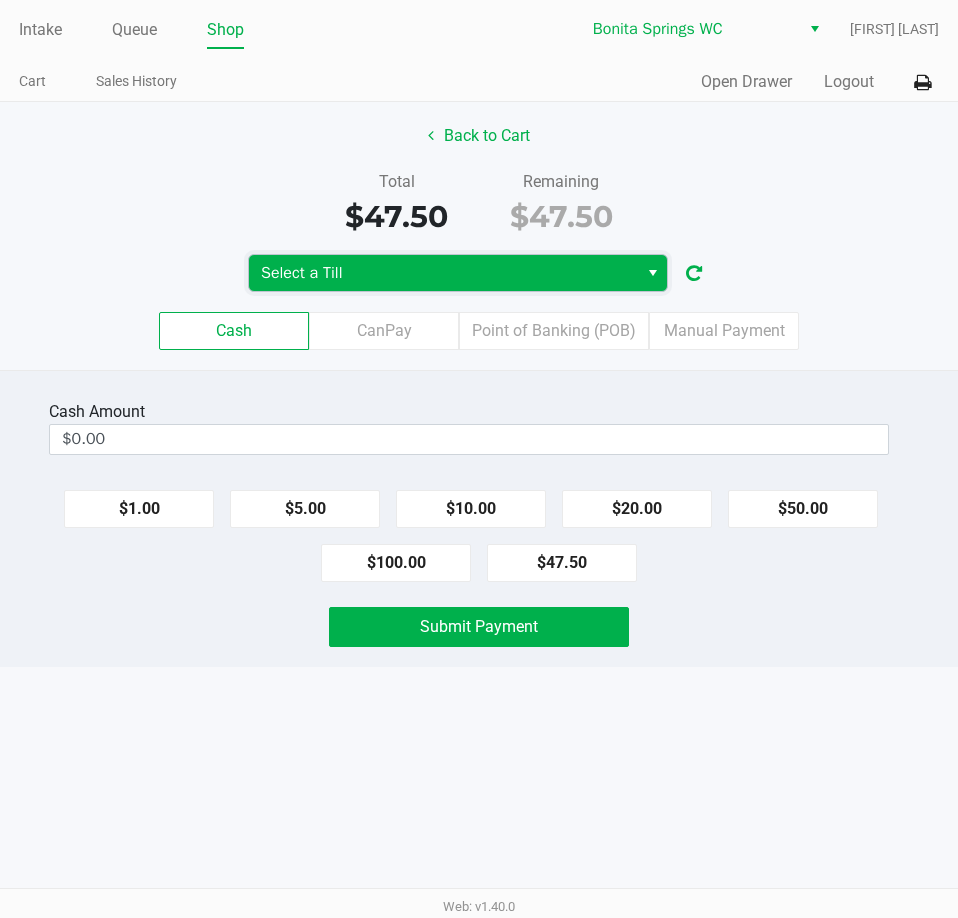 click on "Select a Till" at bounding box center [443, 273] 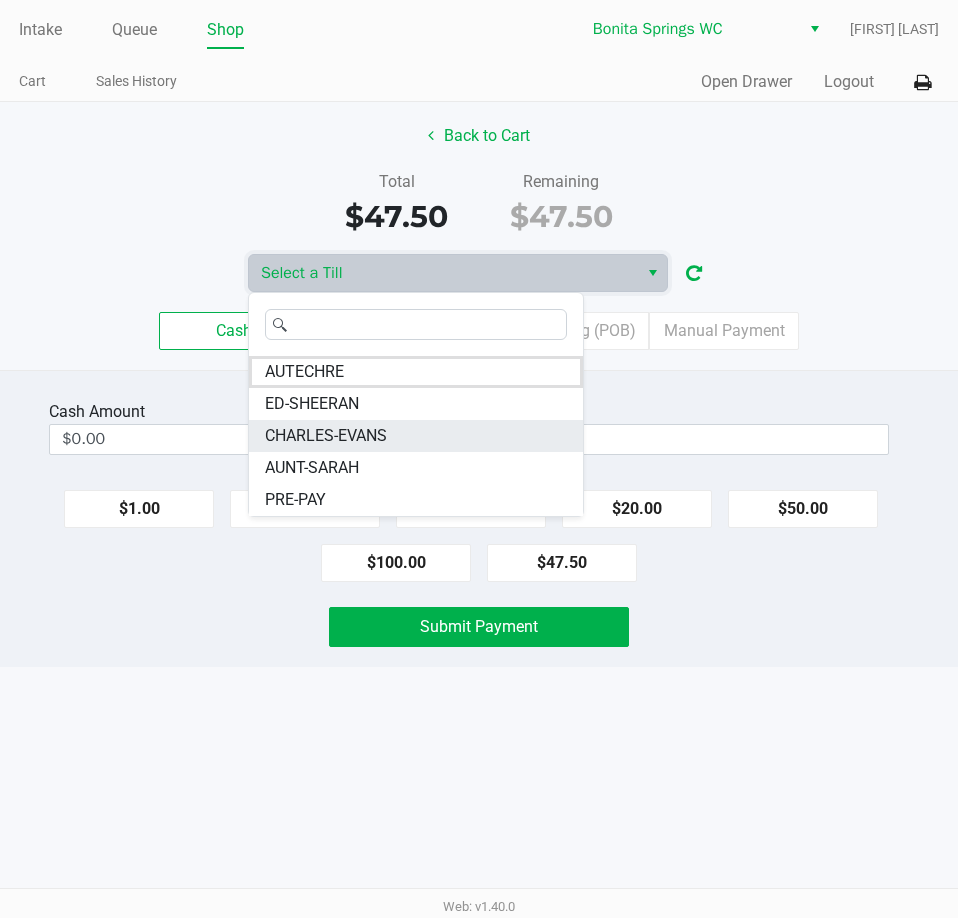 click on "CHARLES-EVANS" at bounding box center [416, 436] 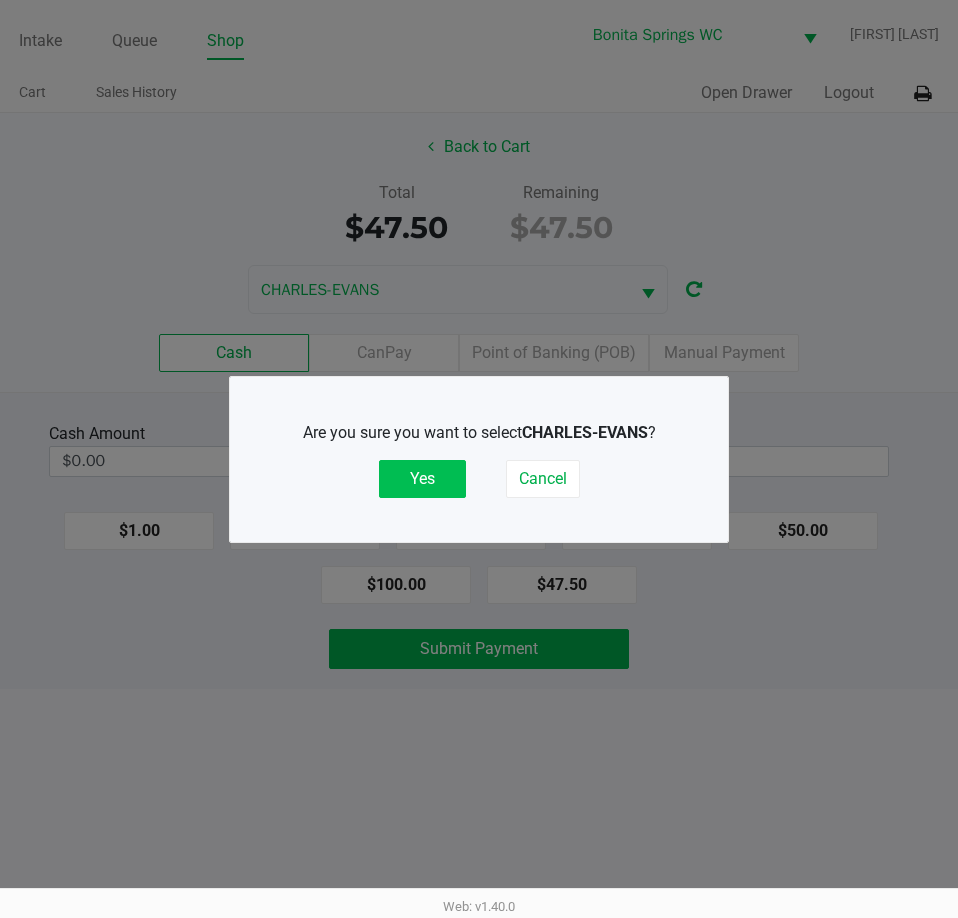 click on "Yes" 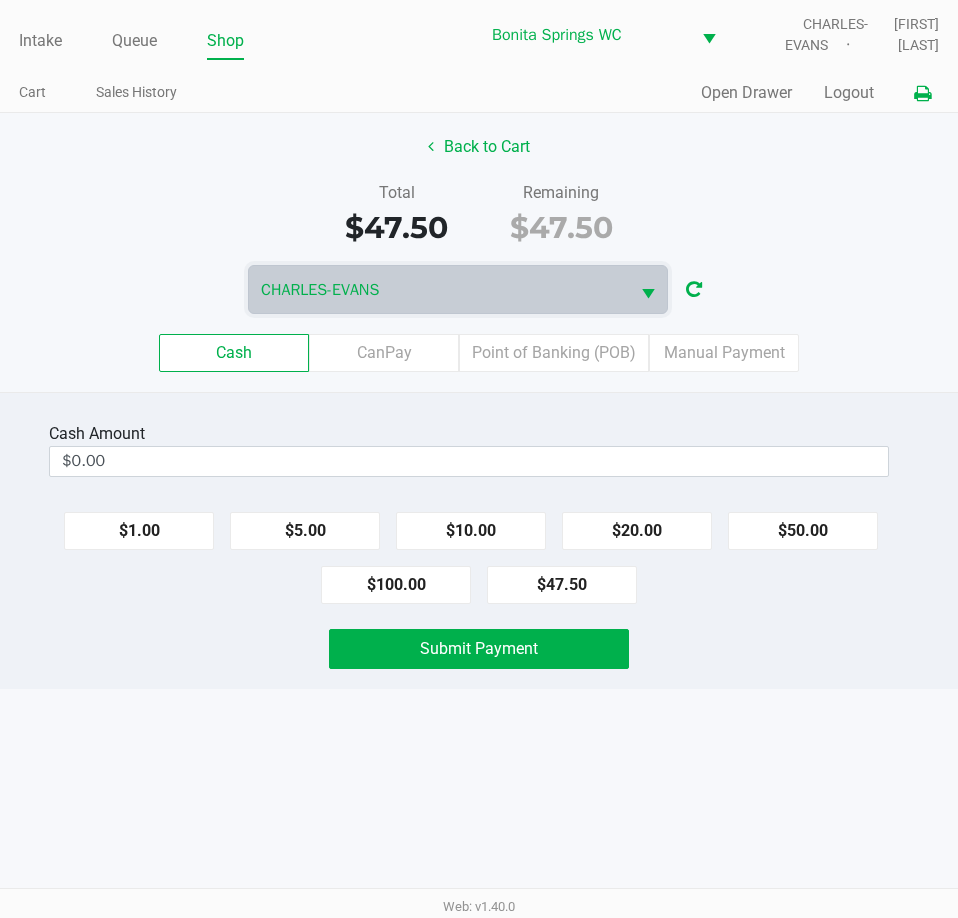 click 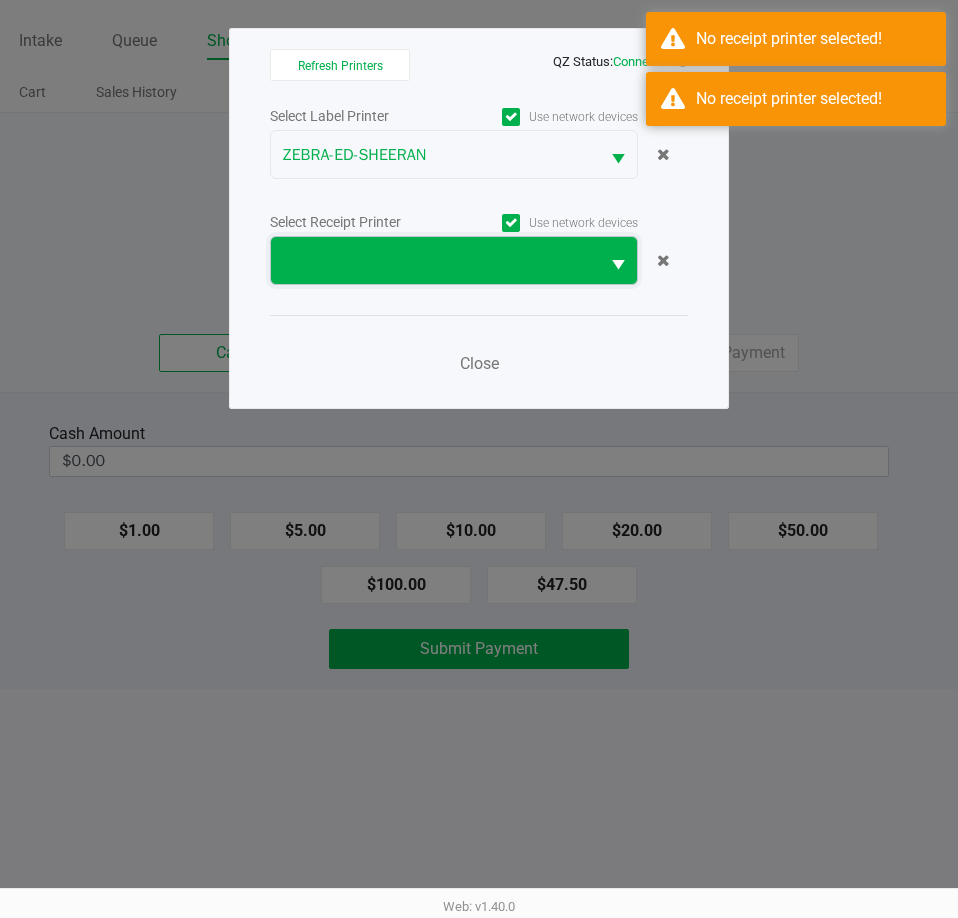 click at bounding box center (435, 261) 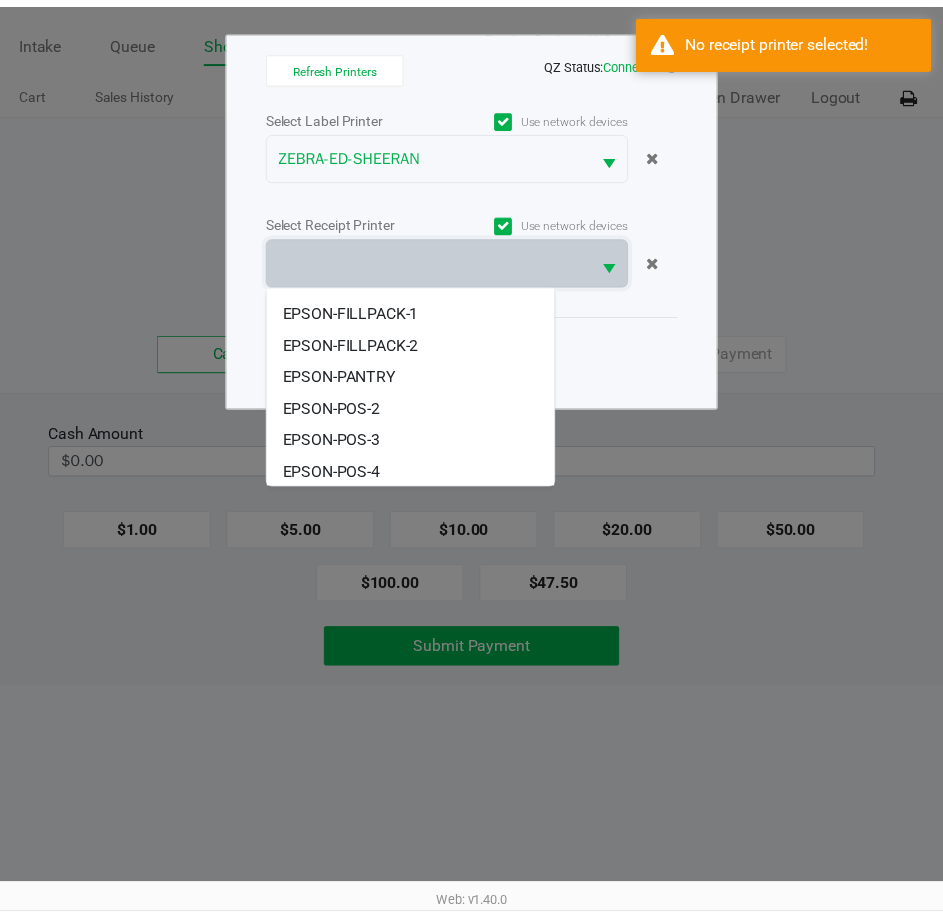 scroll, scrollTop: 184, scrollLeft: 0, axis: vertical 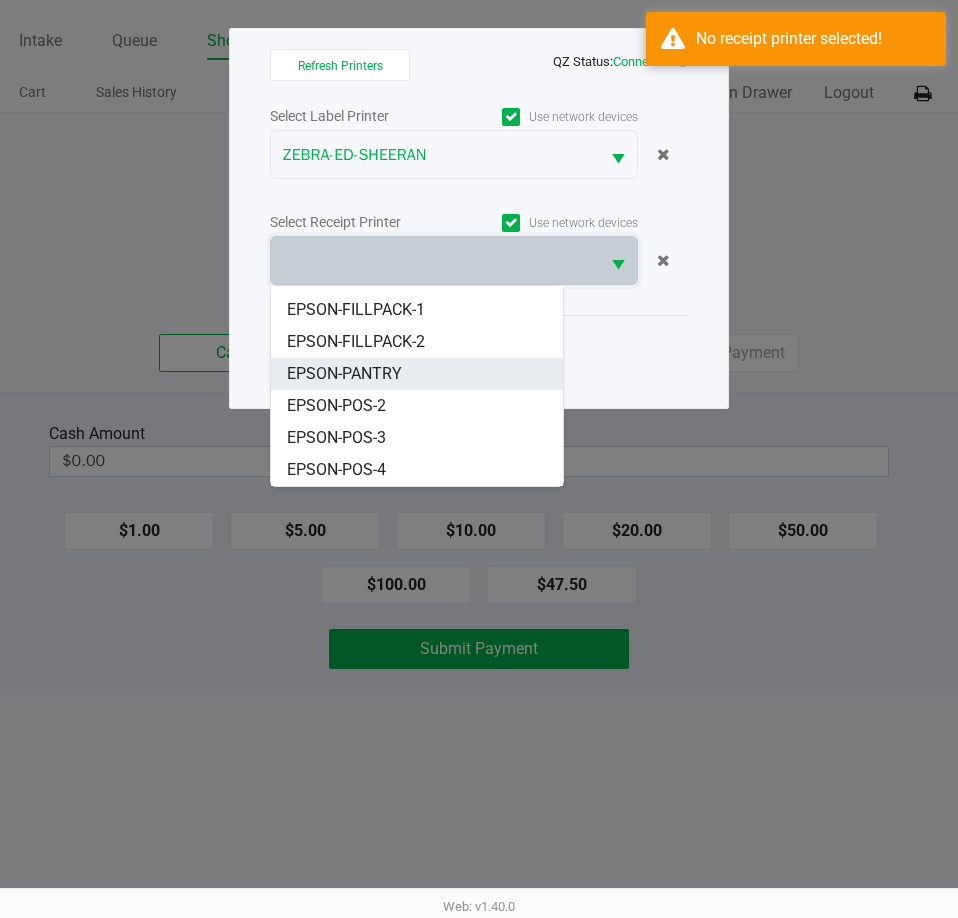 click on "EPSON-PANTRY" at bounding box center [344, 374] 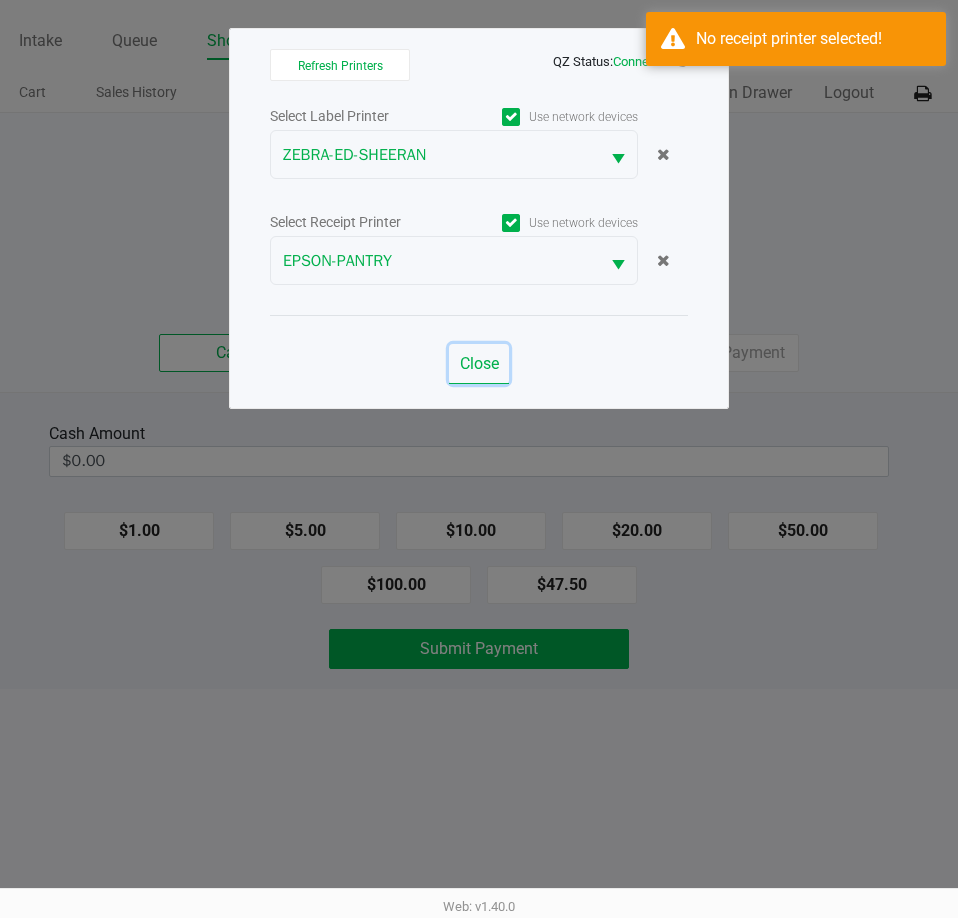 click on "Close" 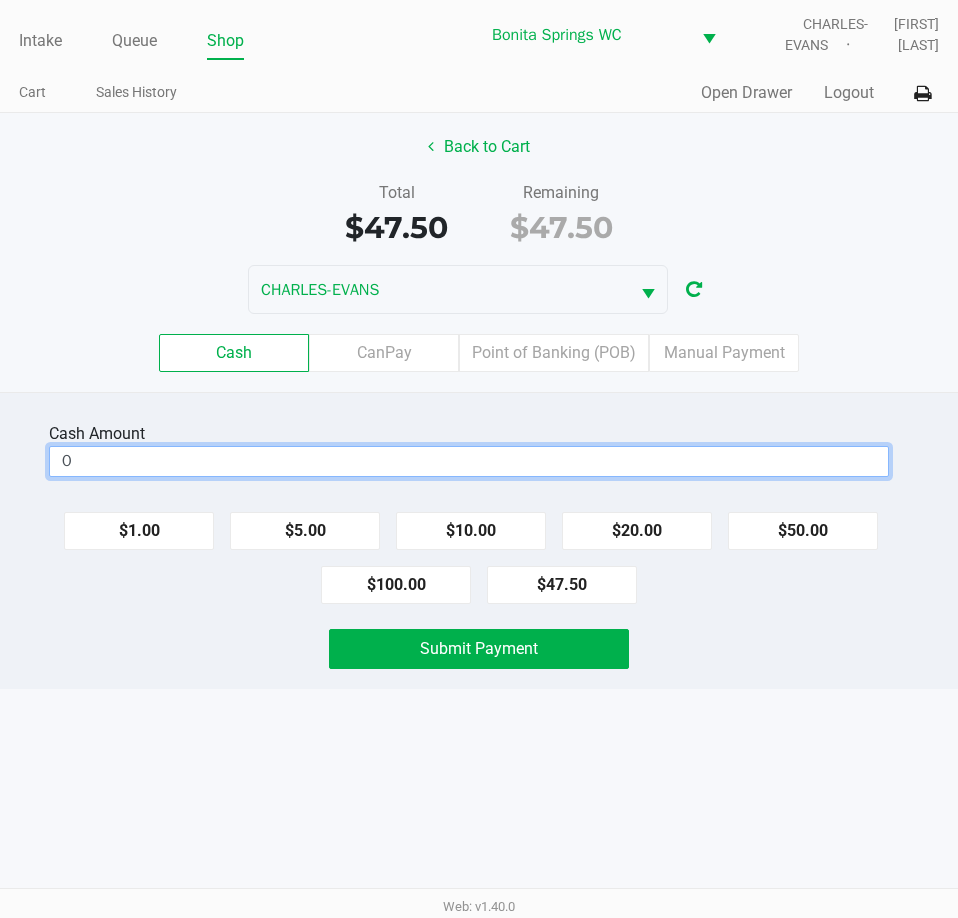 click on "0" at bounding box center [469, 461] 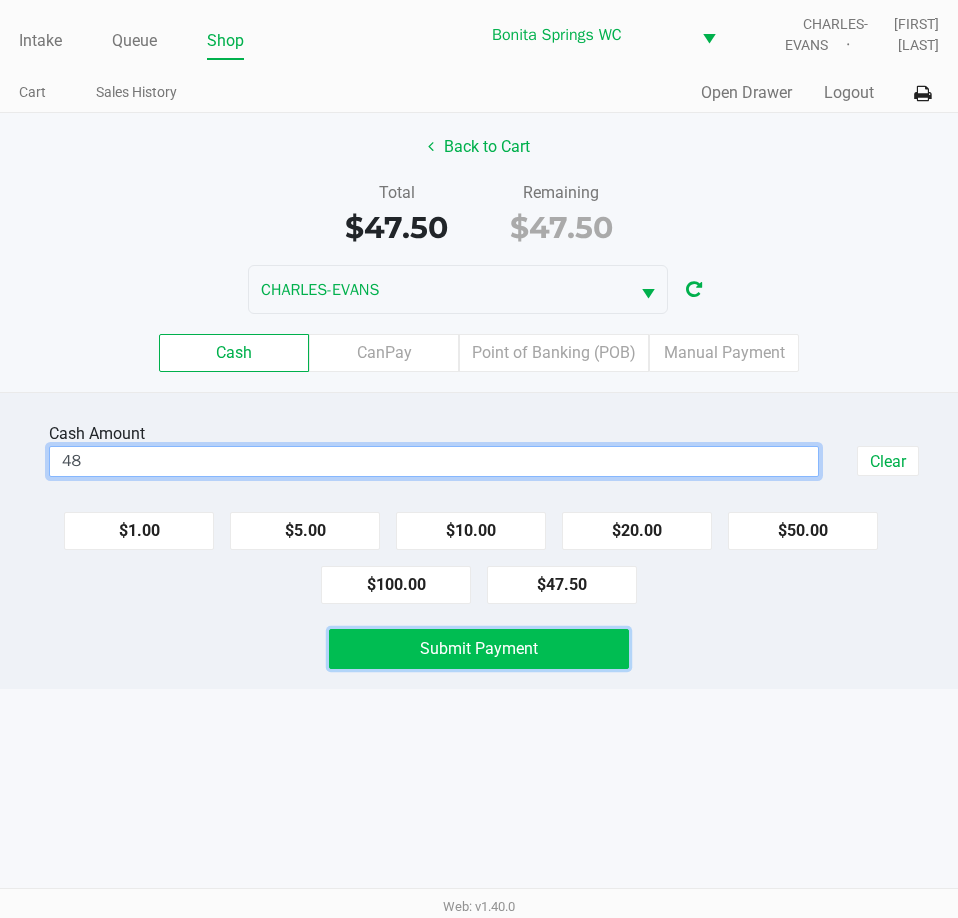 type on "$48.00" 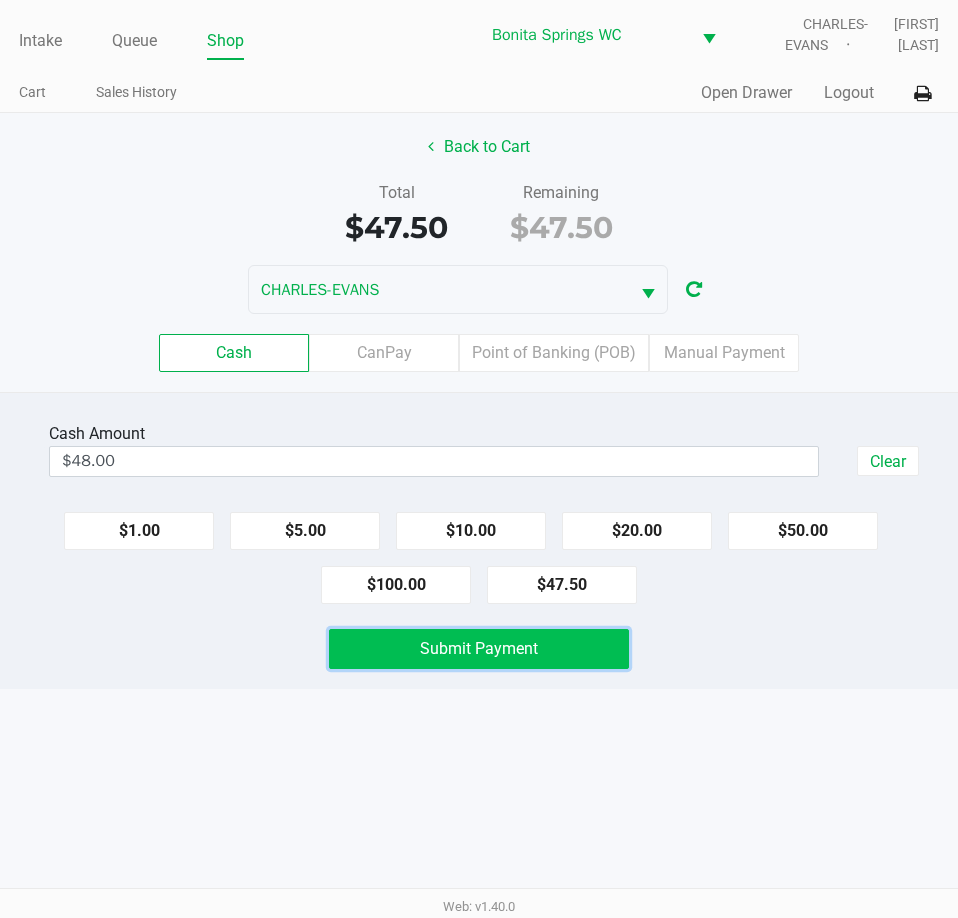click on "Submit Payment" 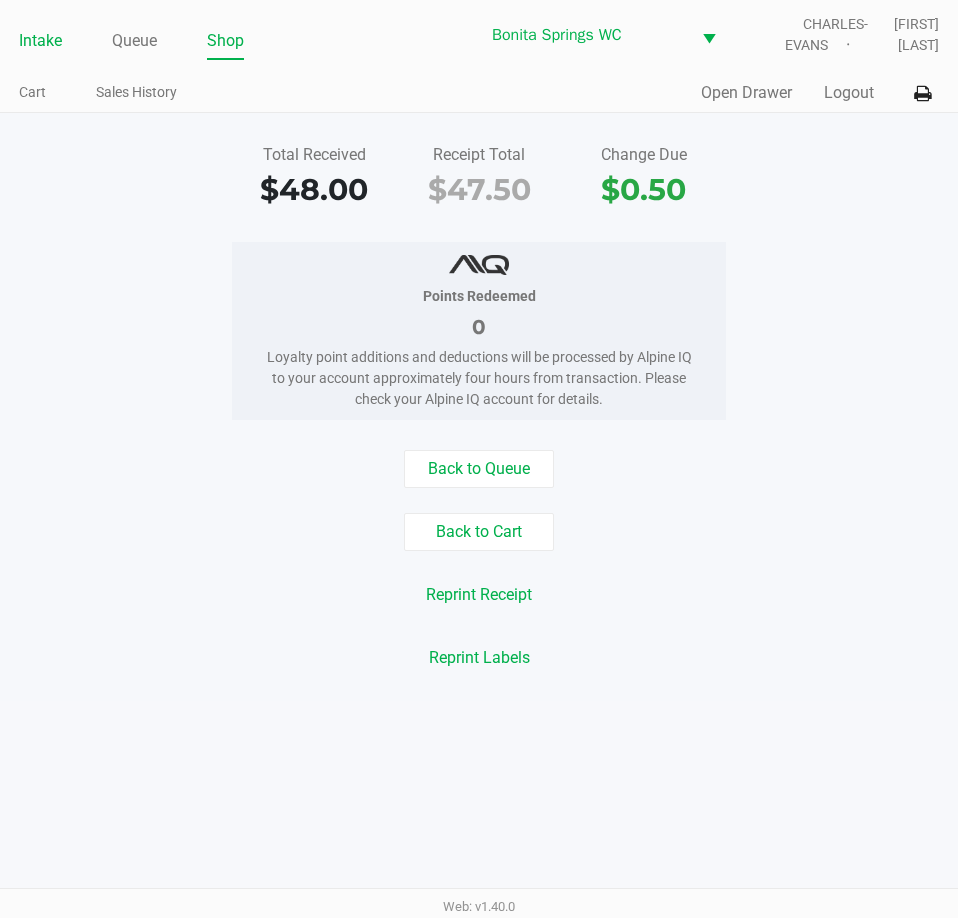 click on "Intake" 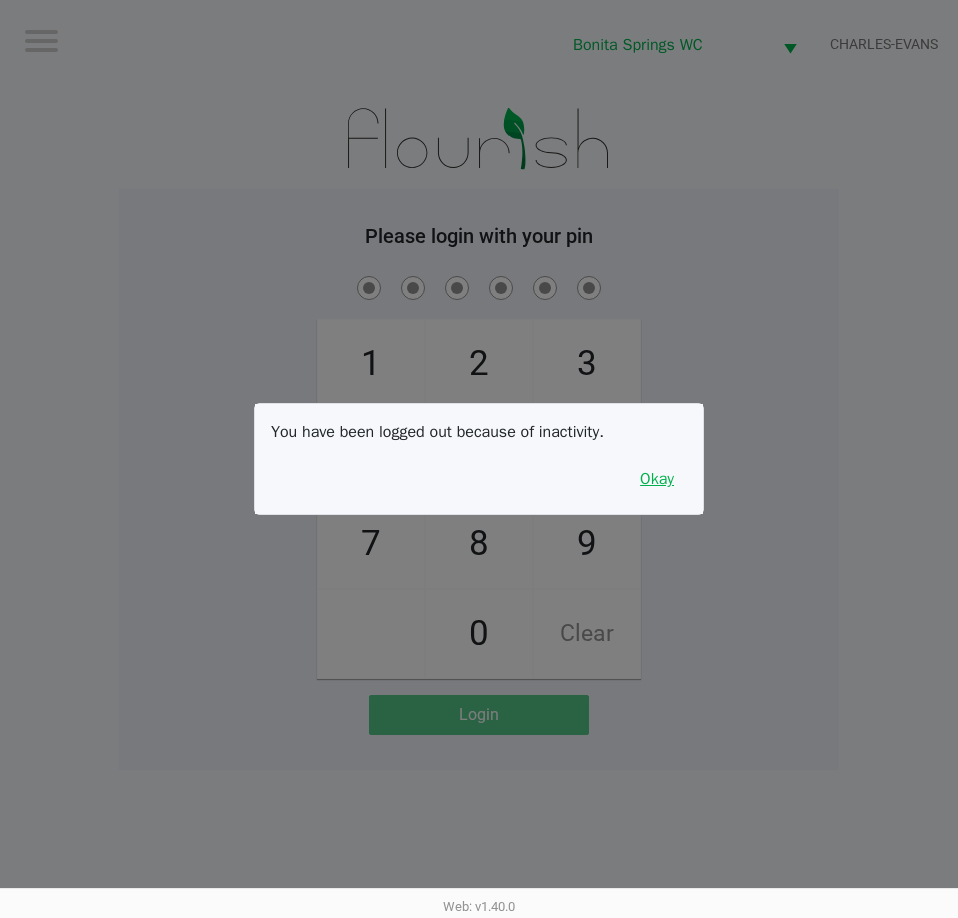 click on "Okay" at bounding box center [657, 479] 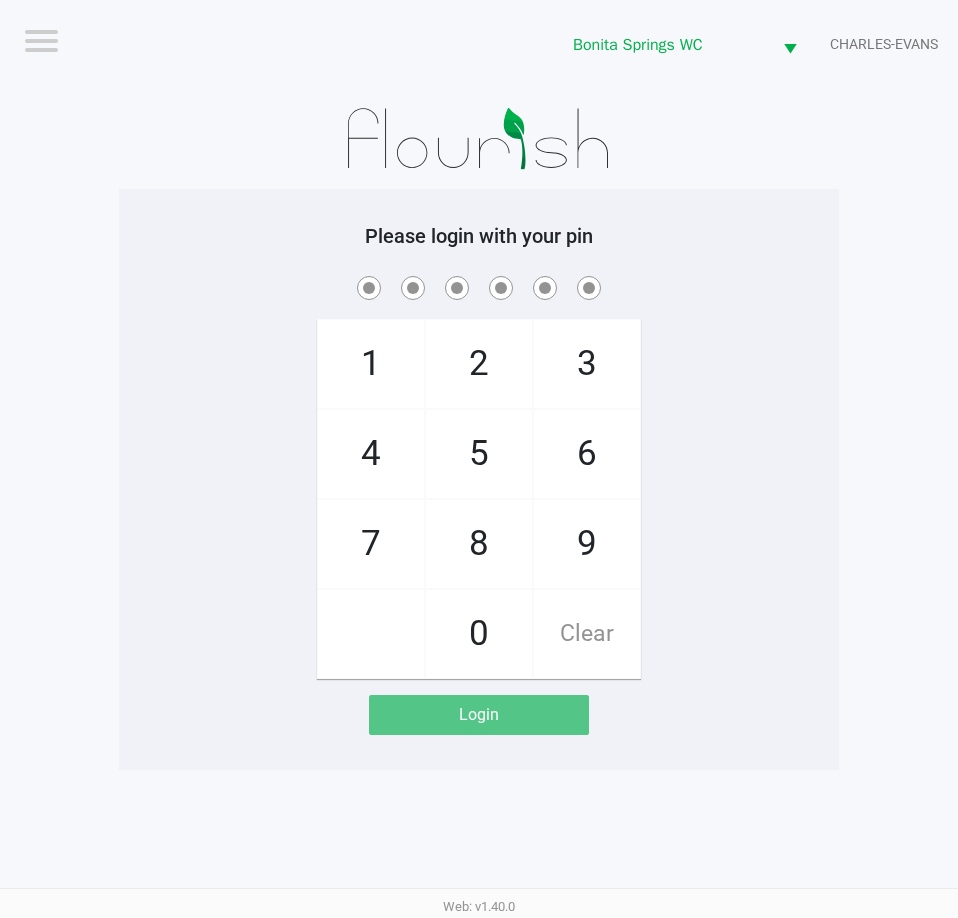 drag, startPoint x: 218, startPoint y: 150, endPoint x: 229, endPoint y: 150, distance: 11 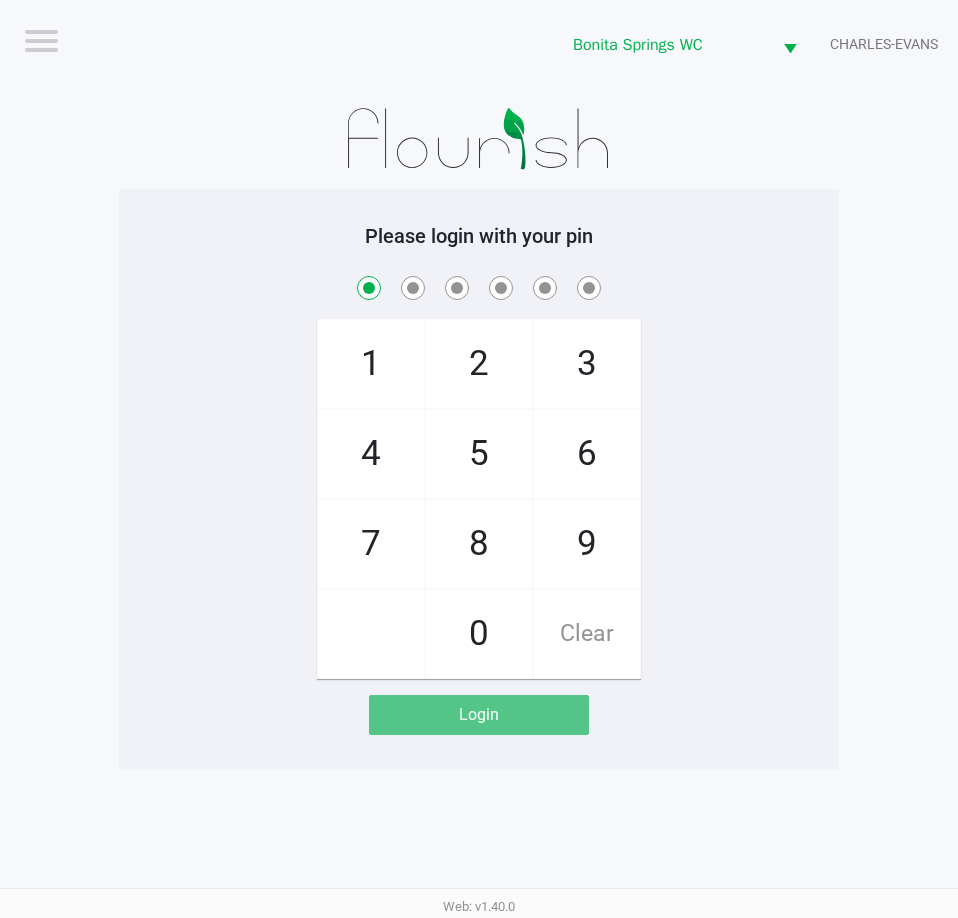 checkbox on "true" 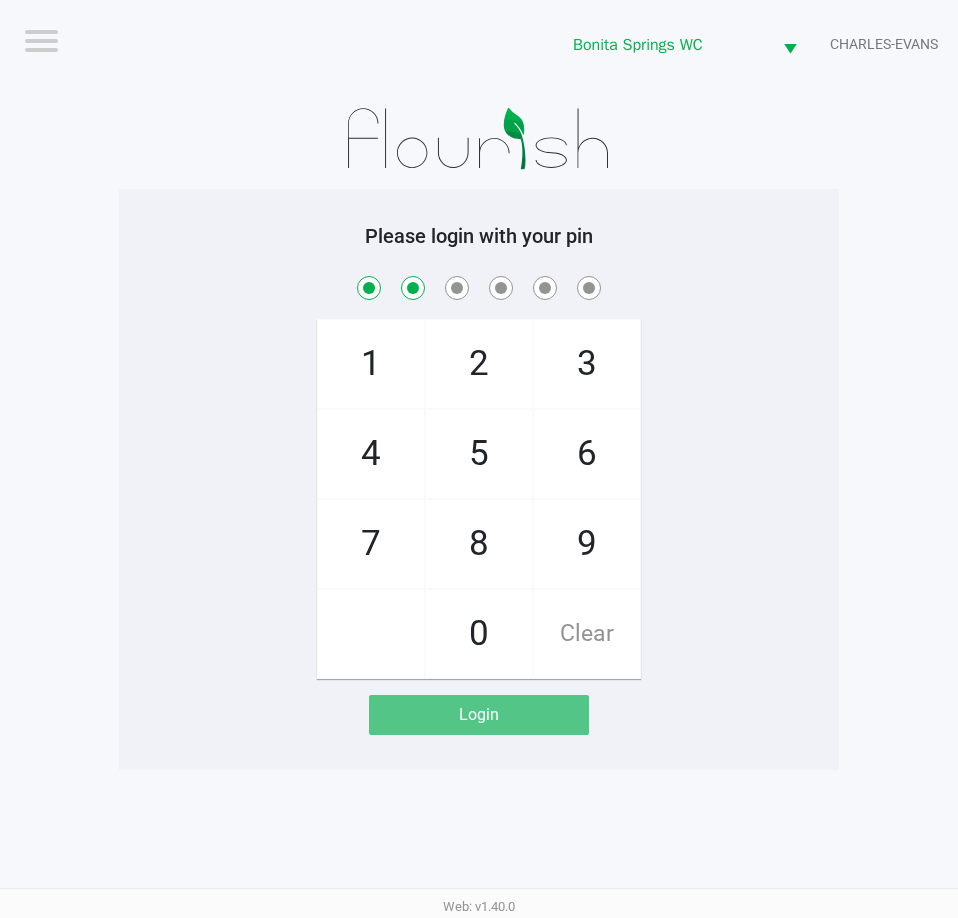checkbox on "true" 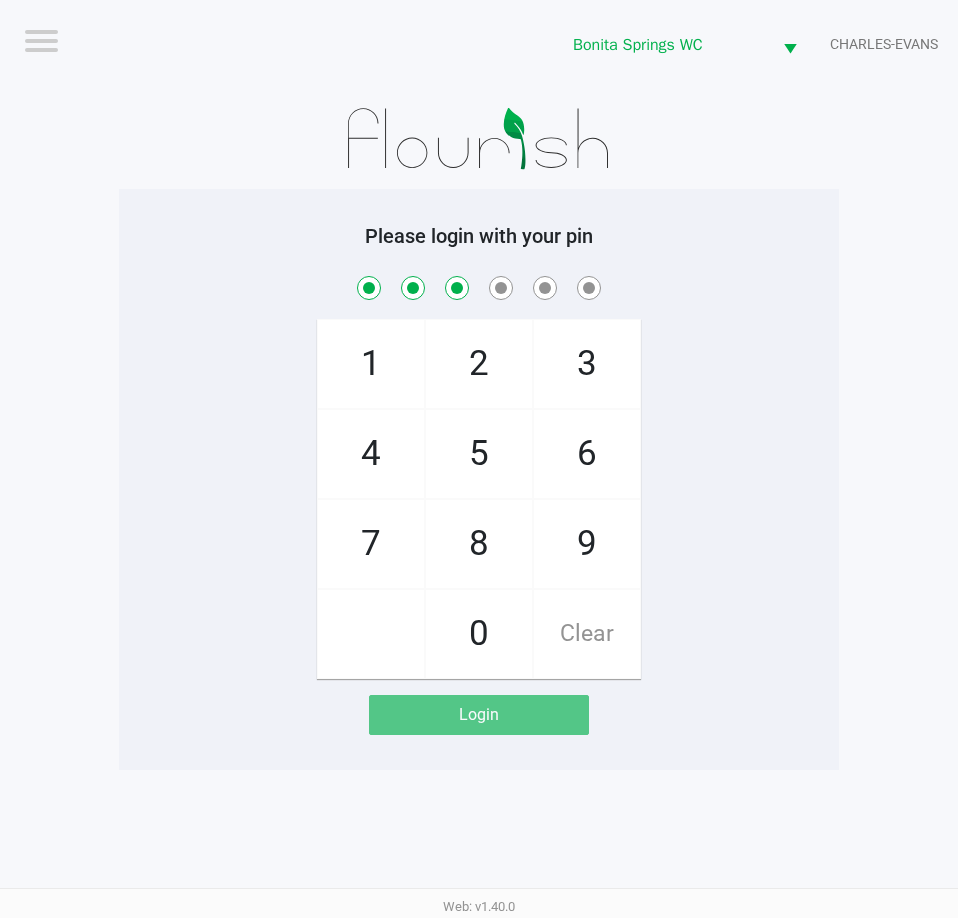 checkbox on "true" 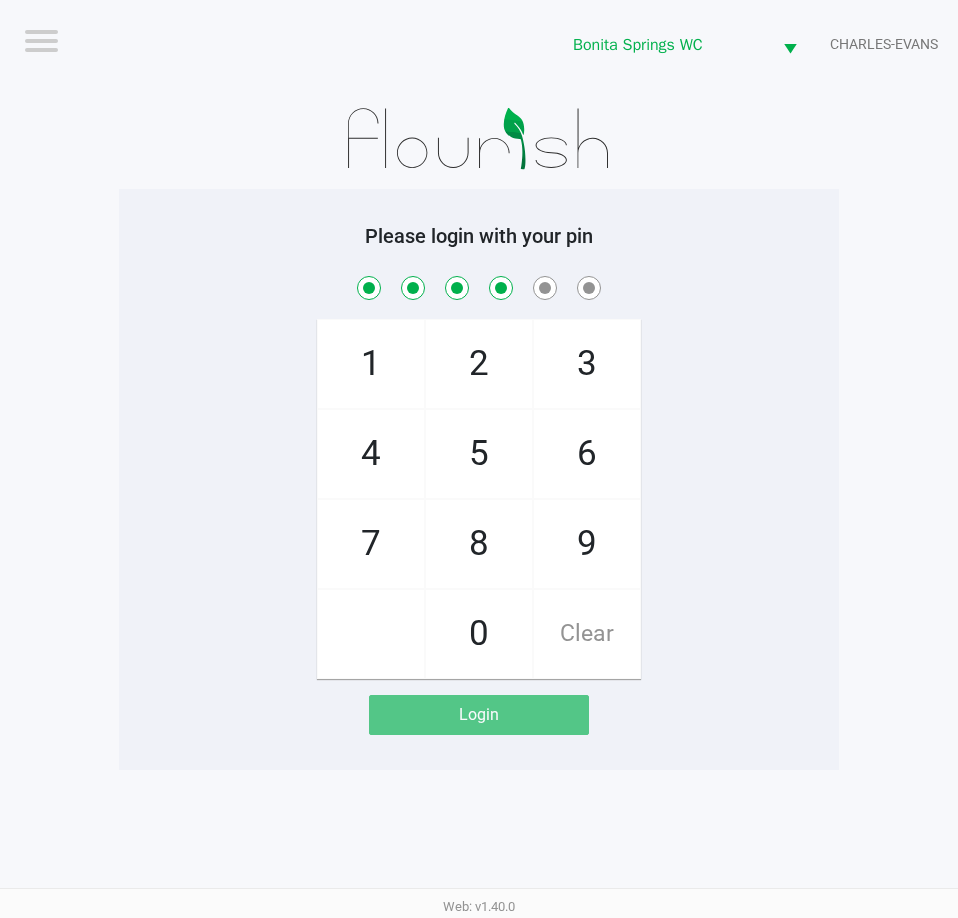 checkbox on "true" 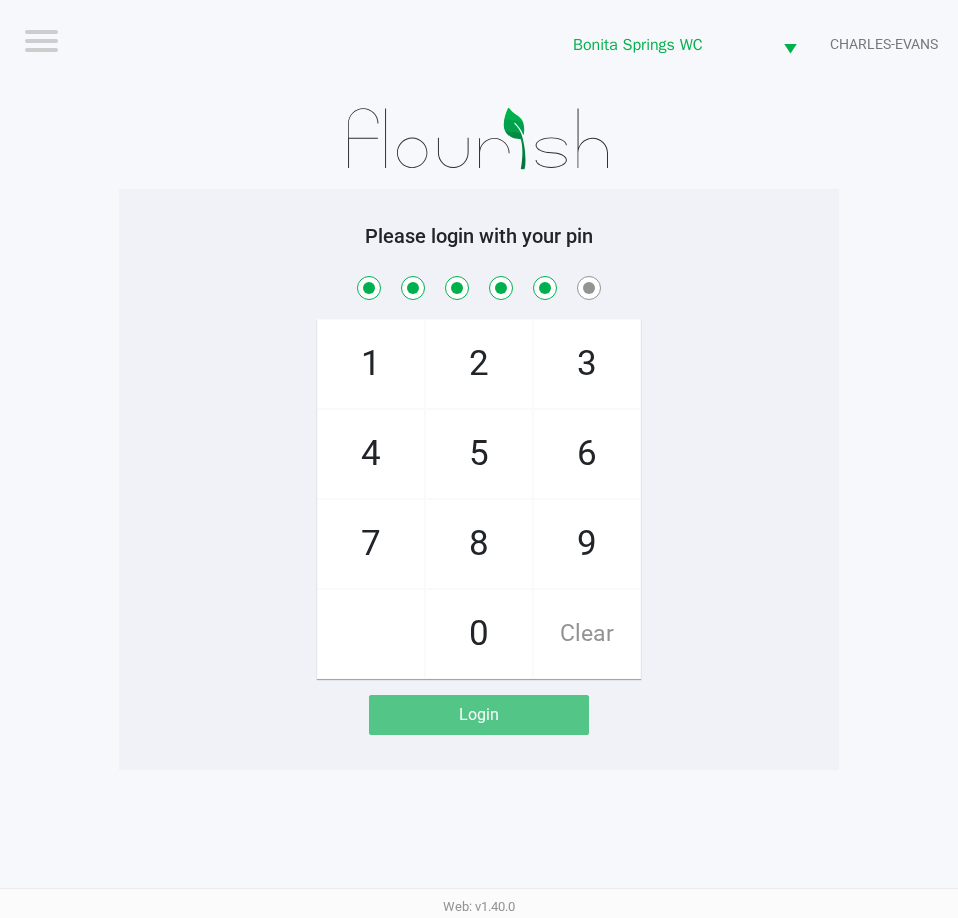checkbox on "true" 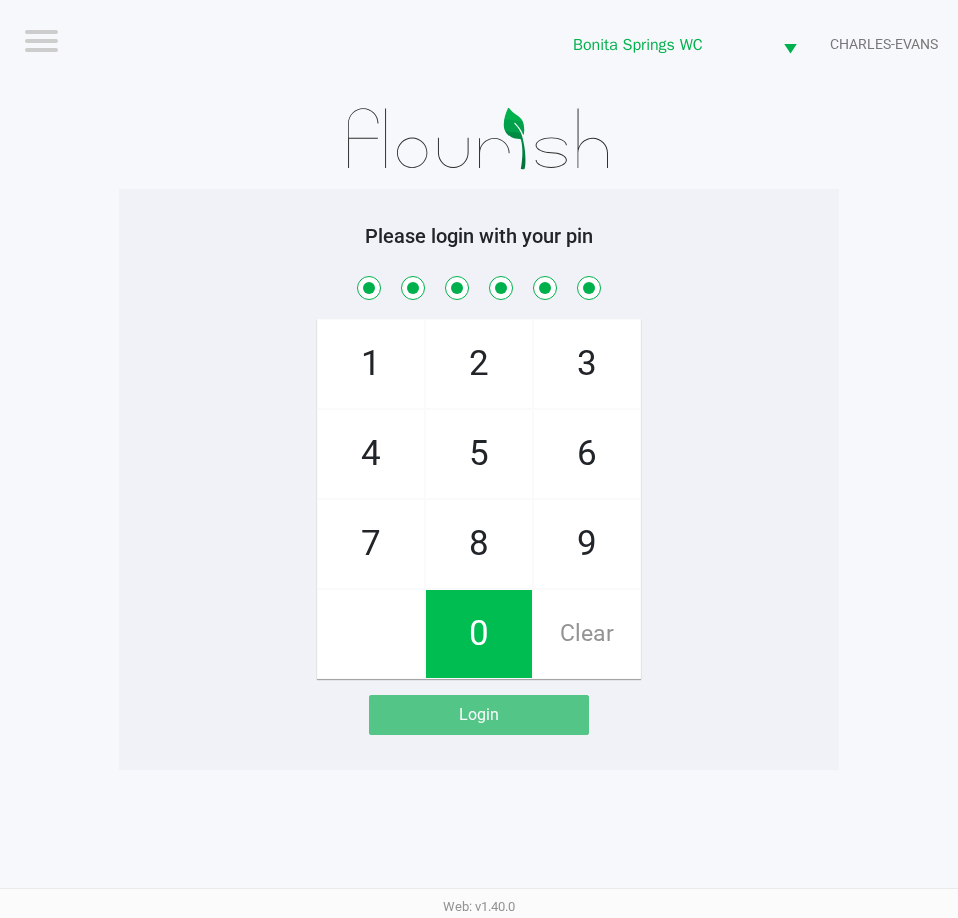 checkbox on "true" 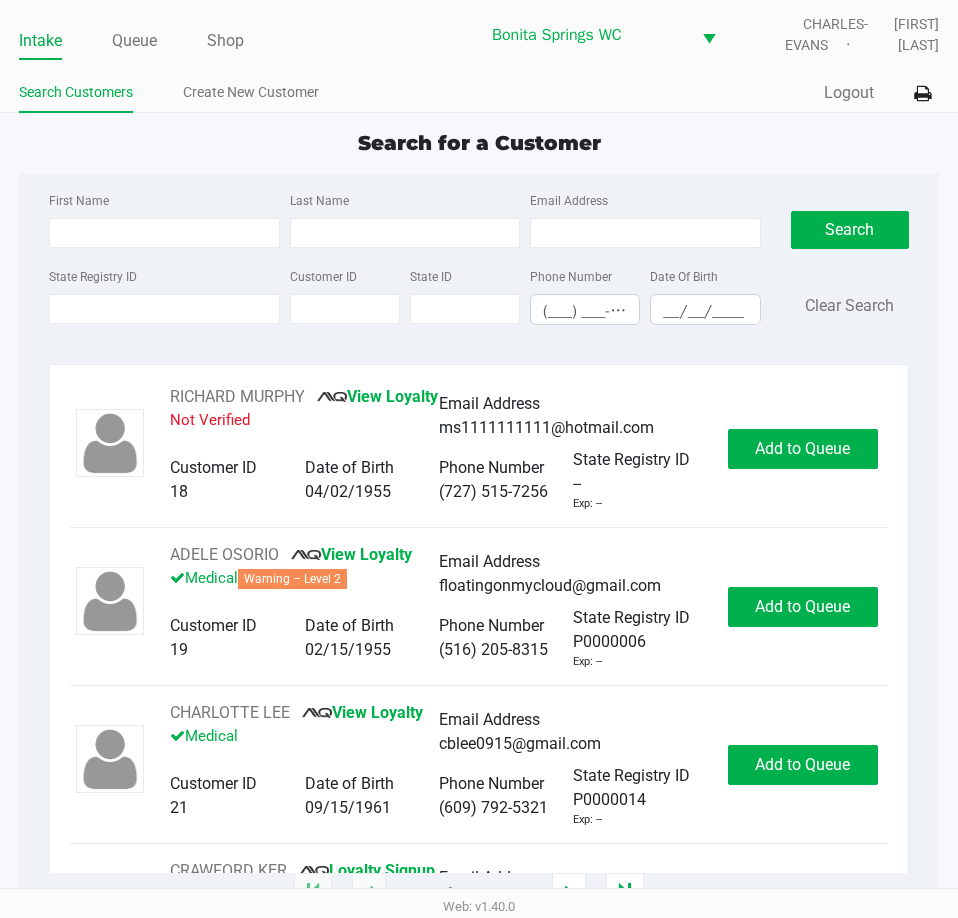 click on "State Registry ID Customer ID State ID Phone Number (___) ___-____ Date Of Birth __/__/____" 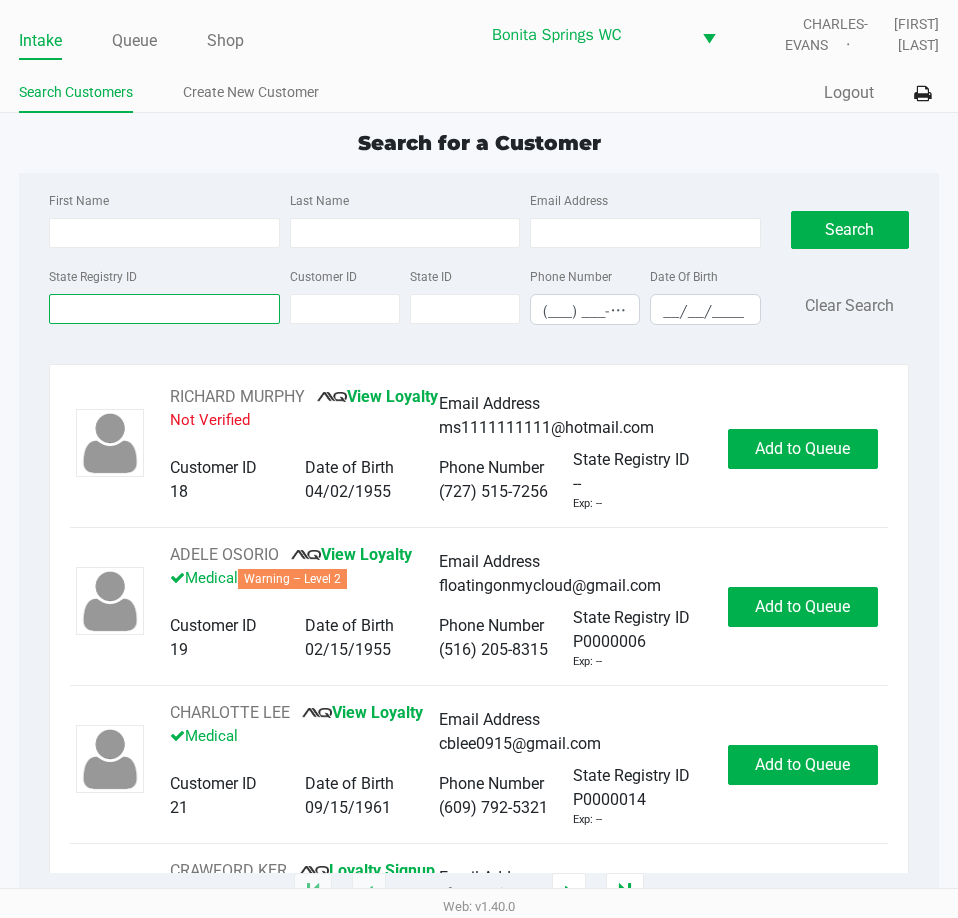 click on "State Registry ID" at bounding box center [164, 309] 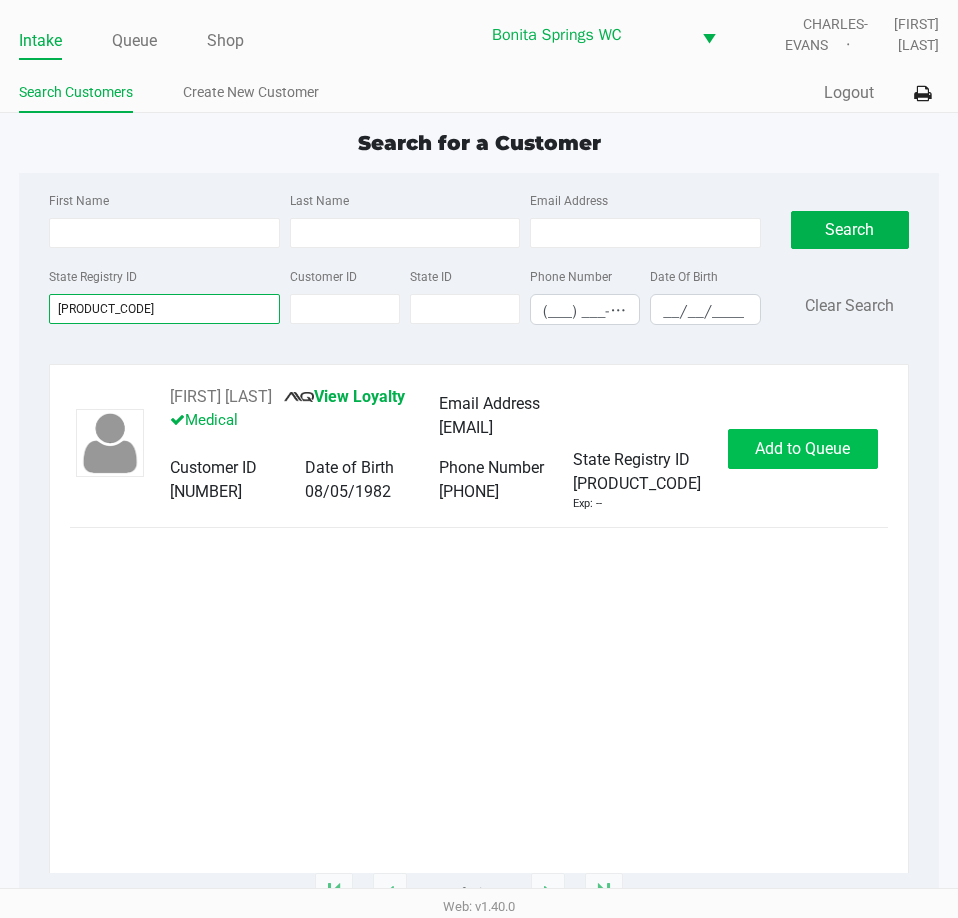 type on "P5XF2480" 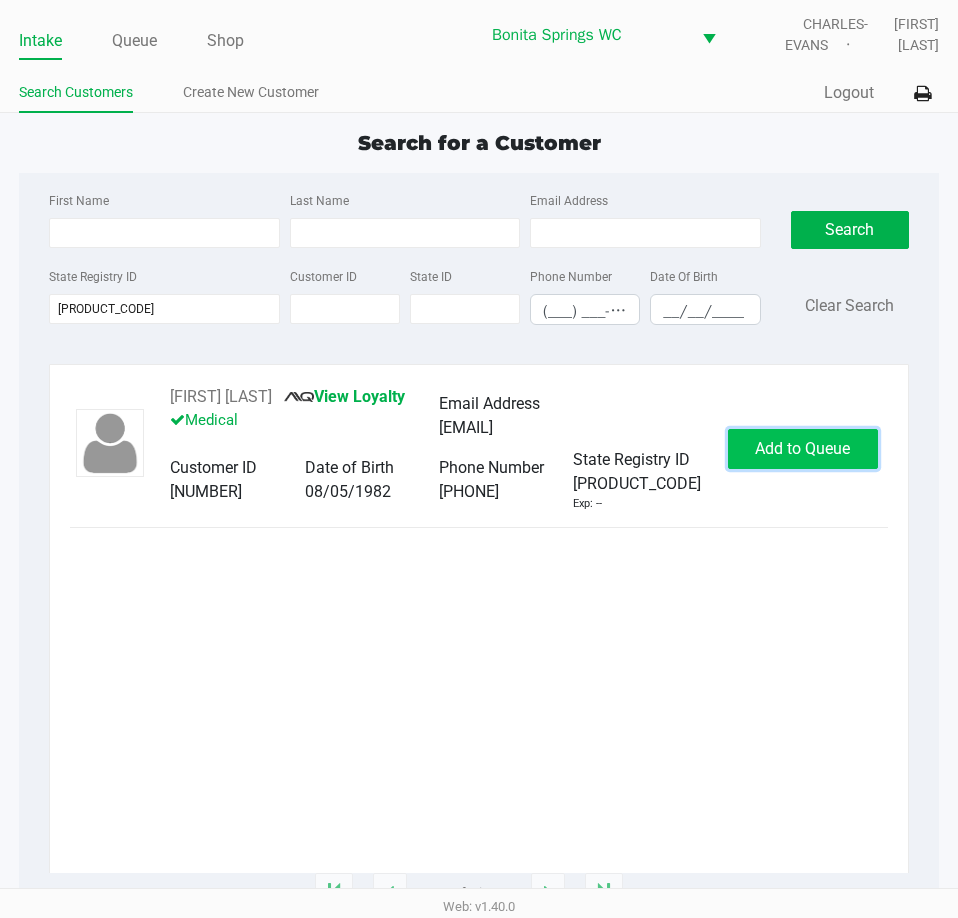 click on "Add to Queue" 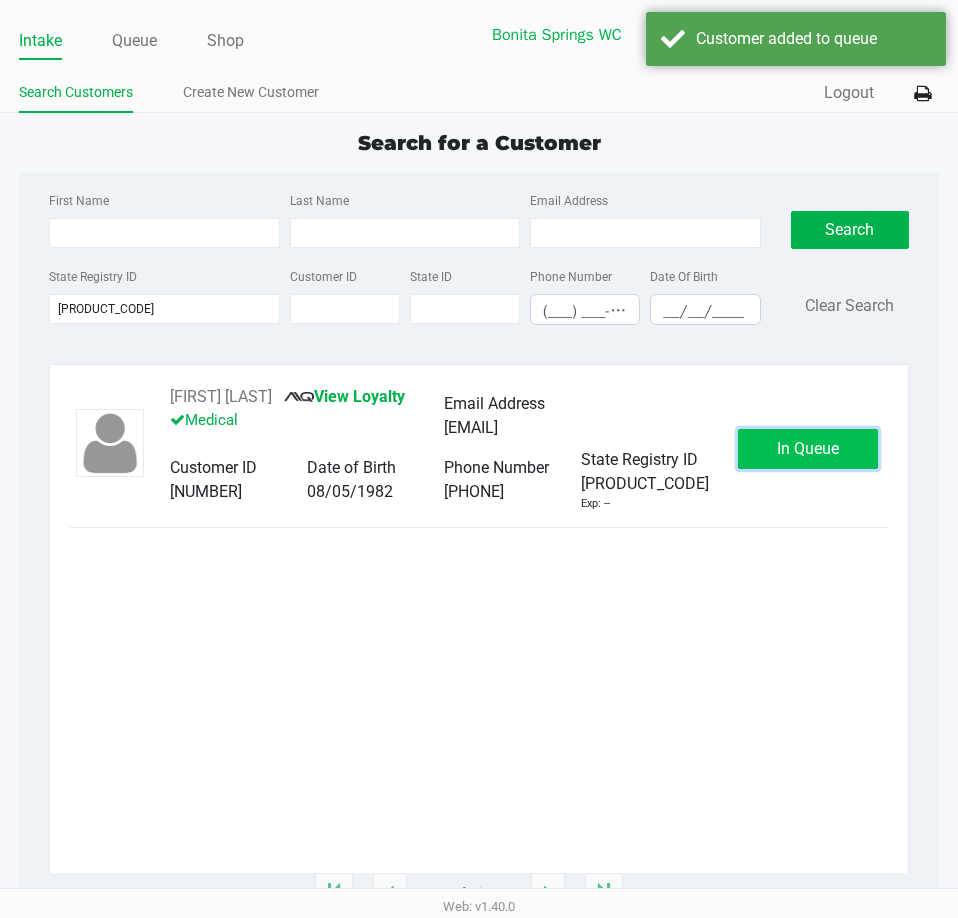 click on "In Queue" 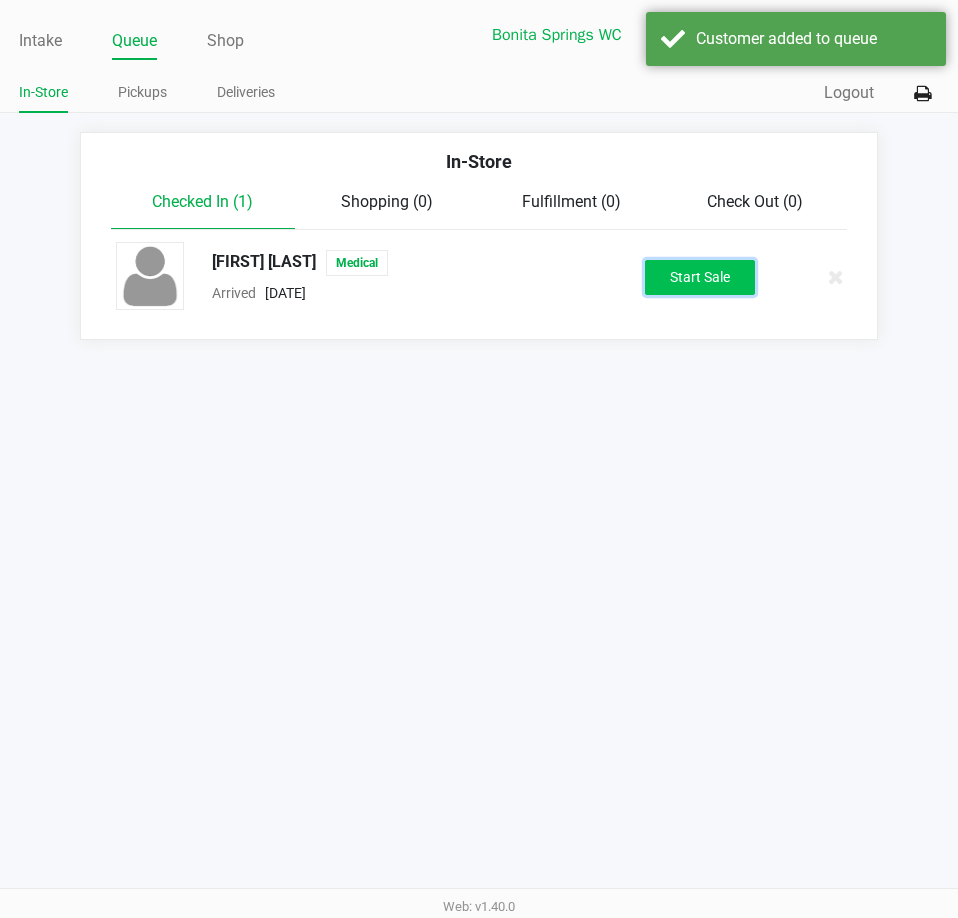 click on "Start Sale" 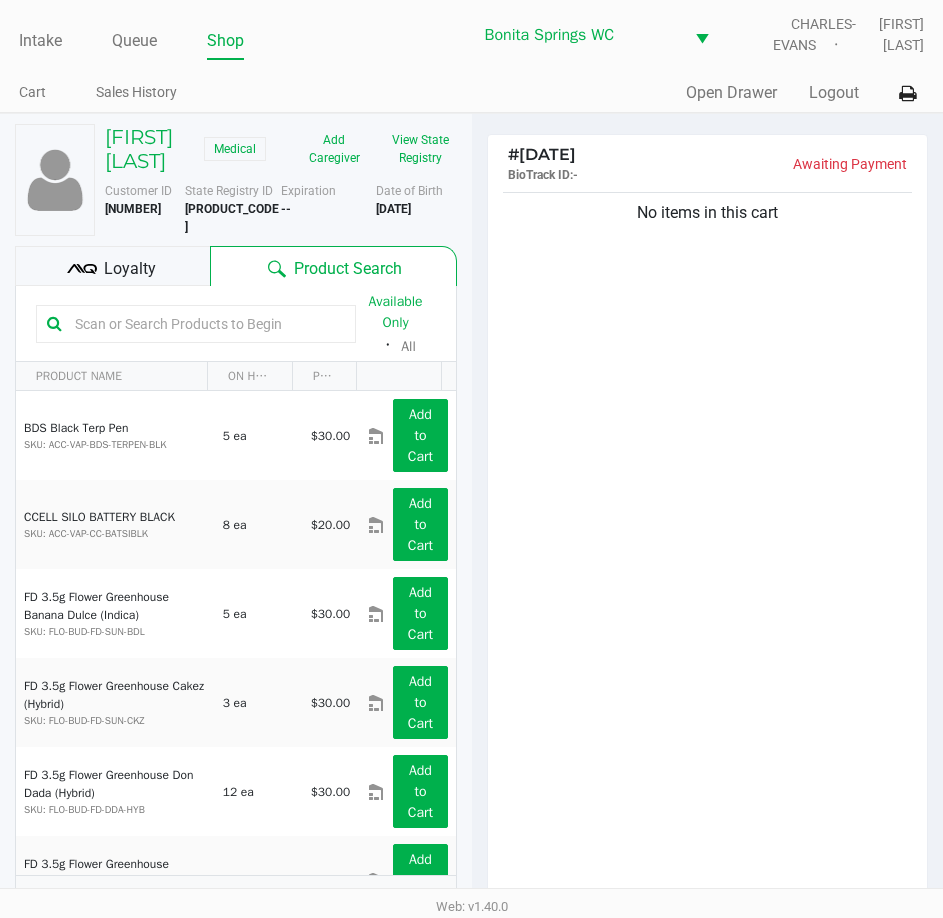 click on "No items in this cart" 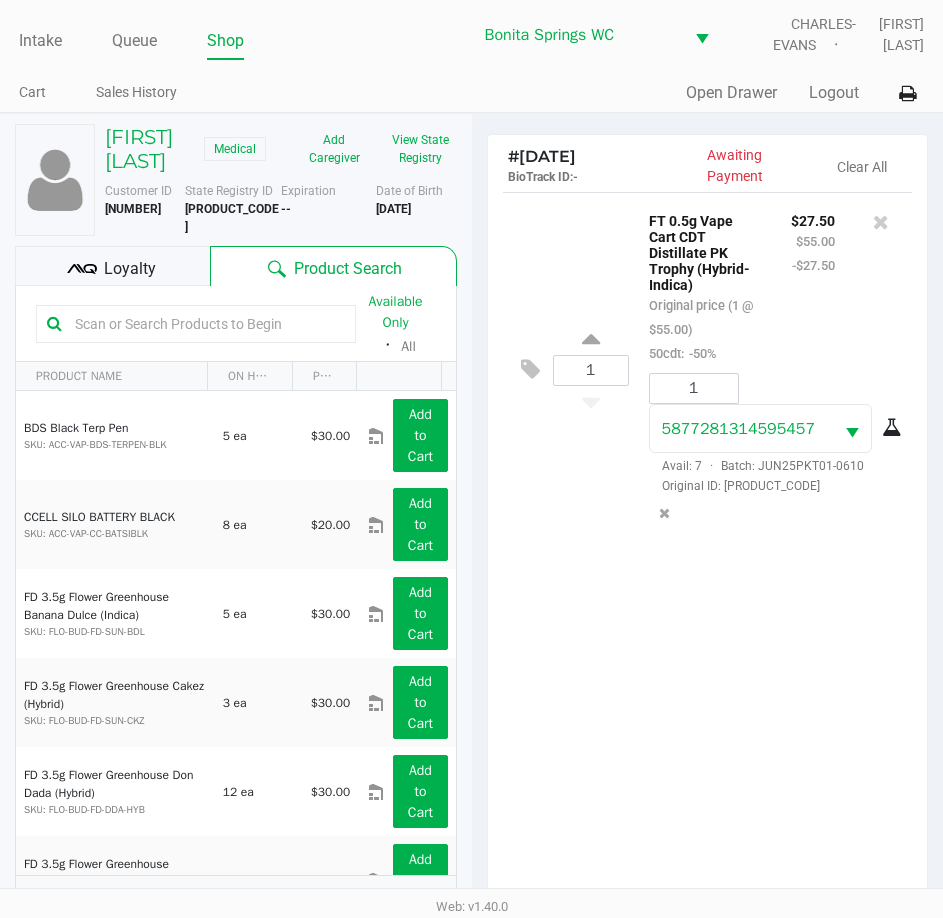 click on "FT 0.5g Vape Cart CDT Distillate PK Trophy (Hybrid-Indica)   Original price (1 @ $55.00)  50cdt:  -50%" 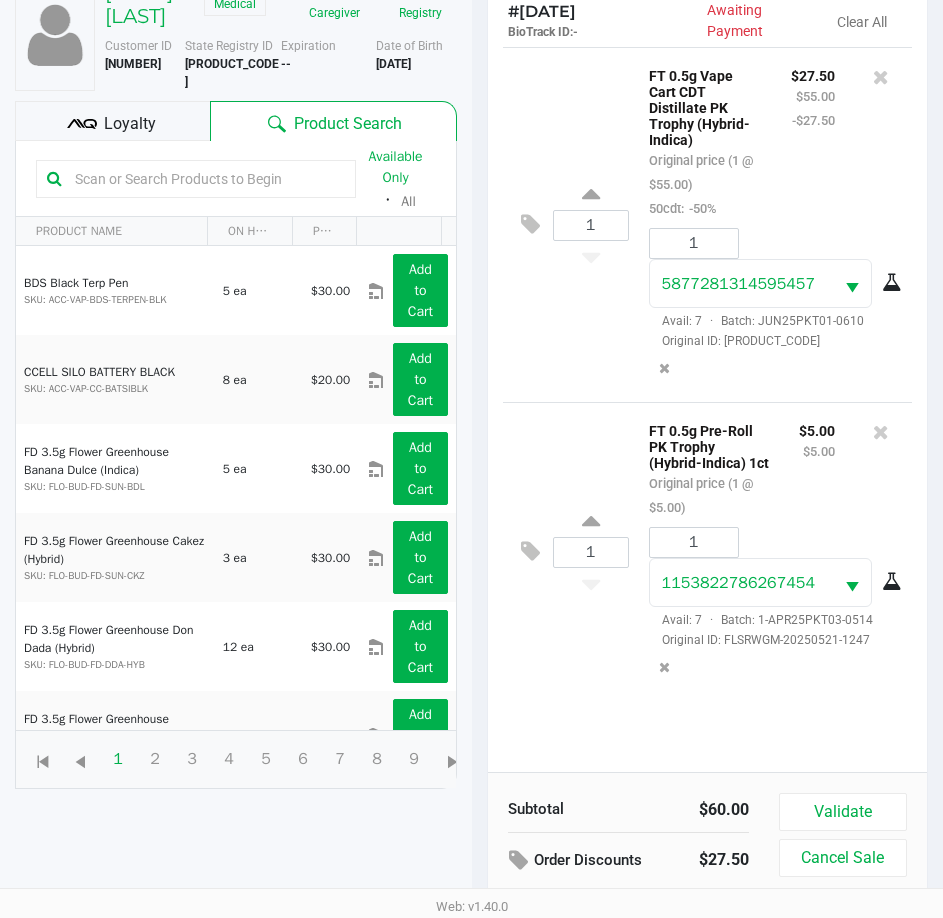 scroll, scrollTop: 220, scrollLeft: 0, axis: vertical 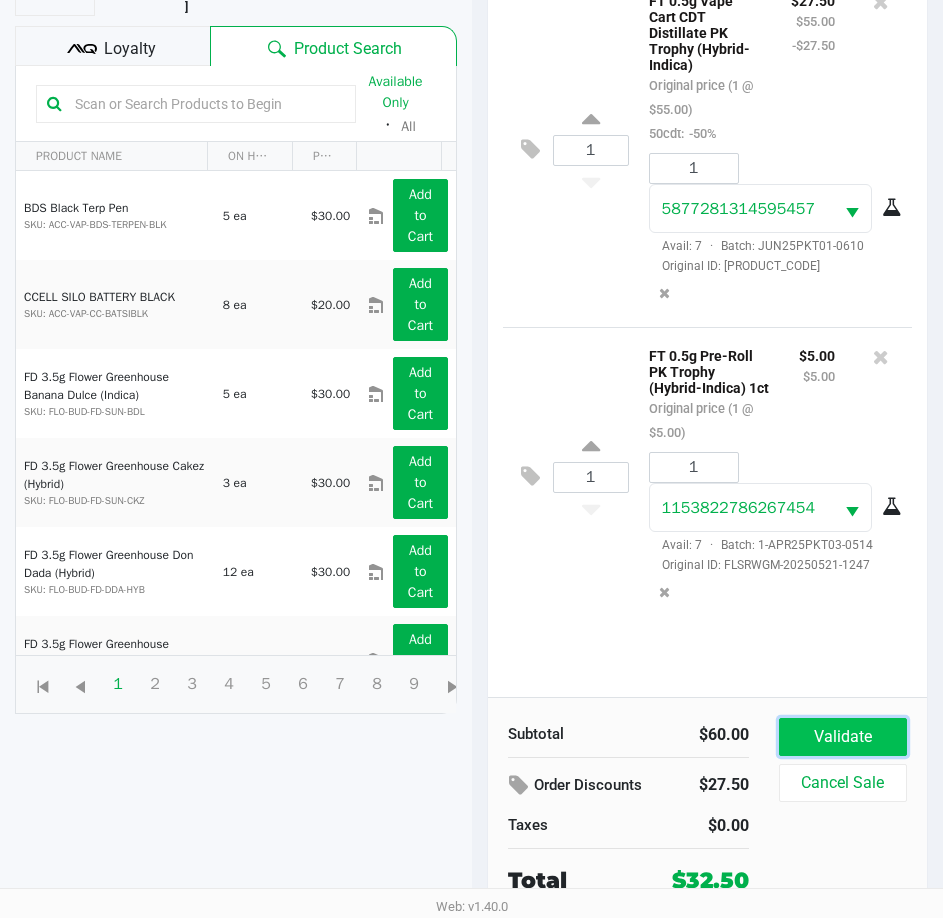 click on "Validate" 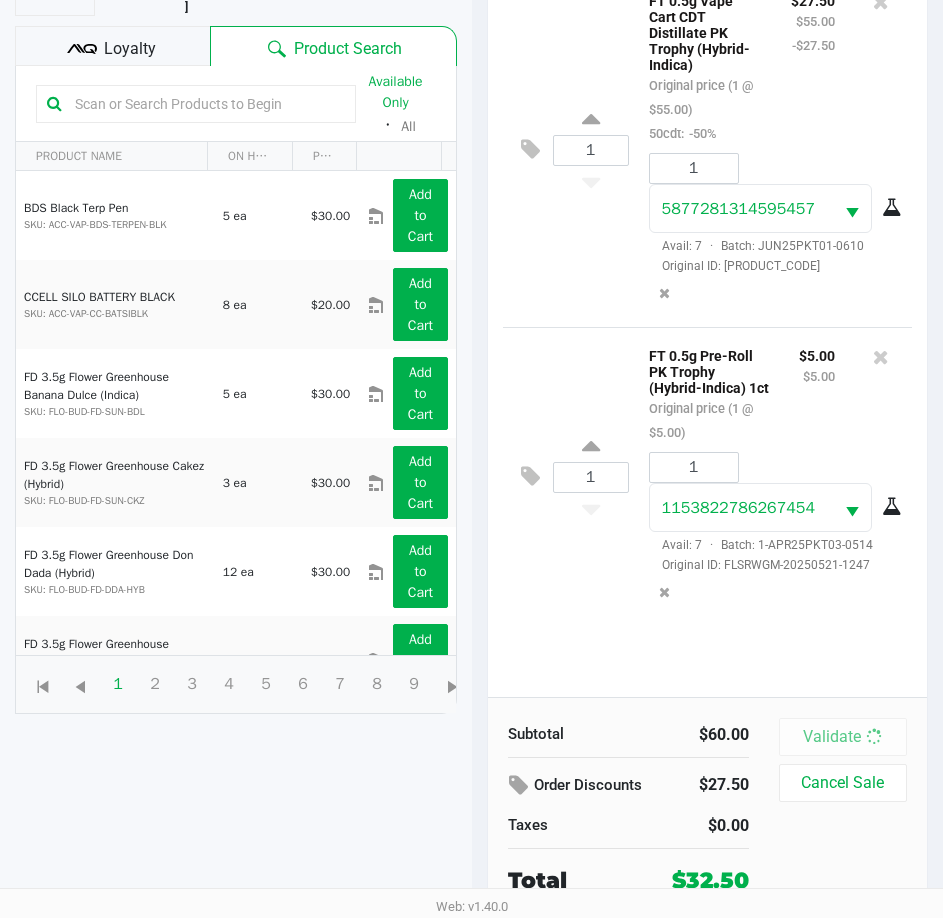 scroll, scrollTop: 0, scrollLeft: 0, axis: both 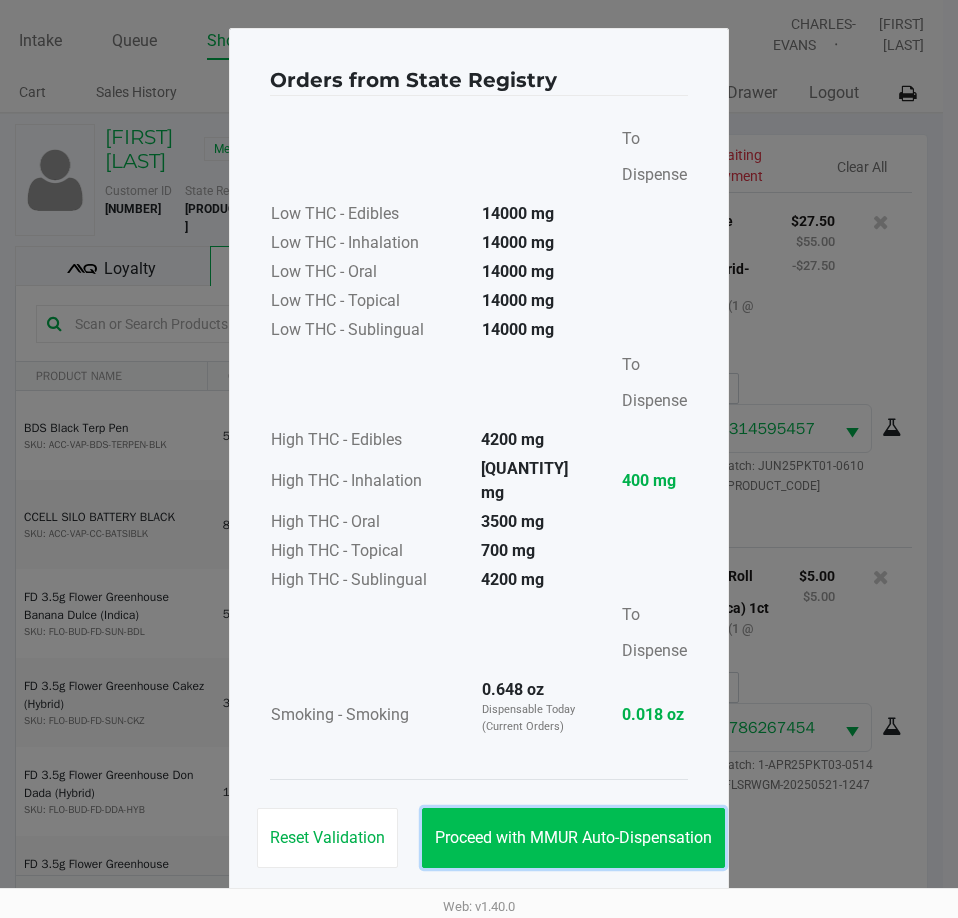 click on "Proceed with MMUR Auto-Dispensation" 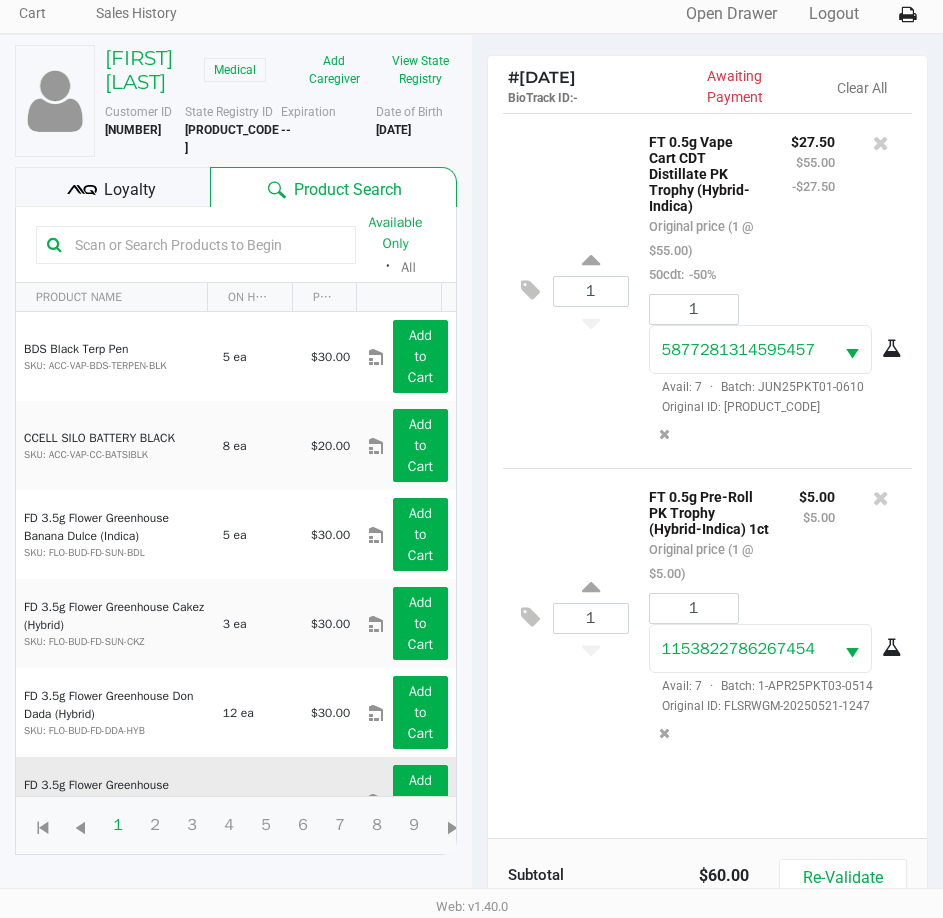 scroll, scrollTop: 100, scrollLeft: 0, axis: vertical 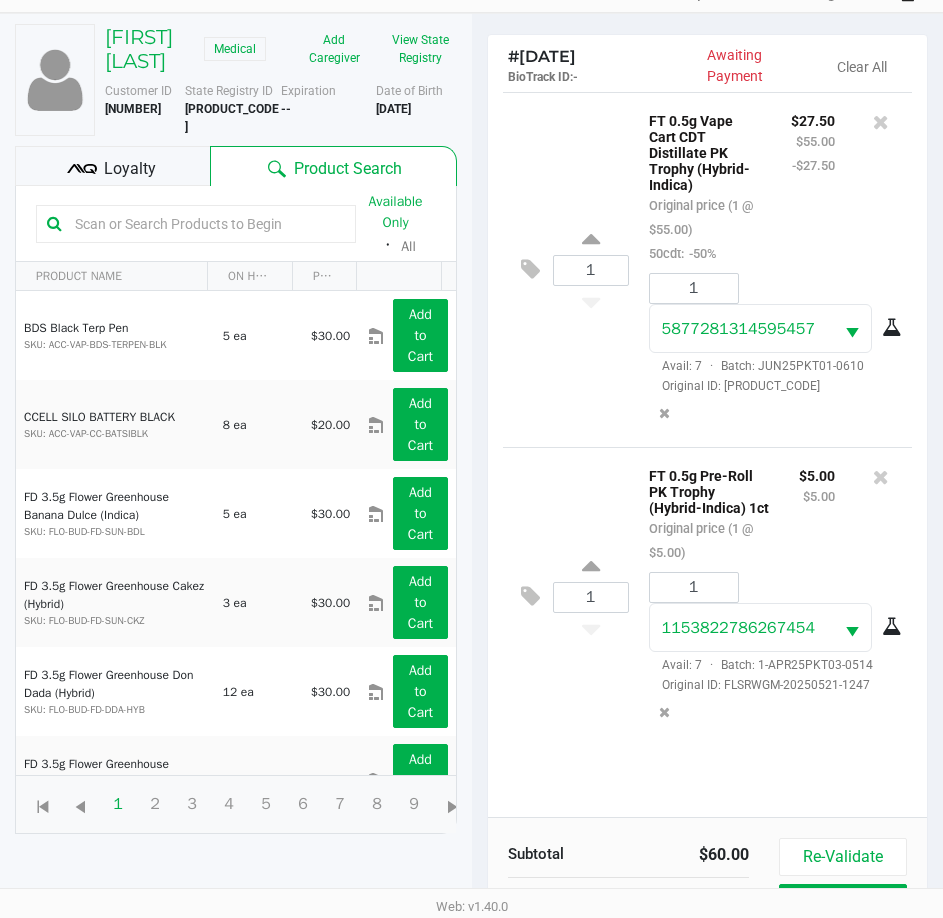 click on "Loyalty" 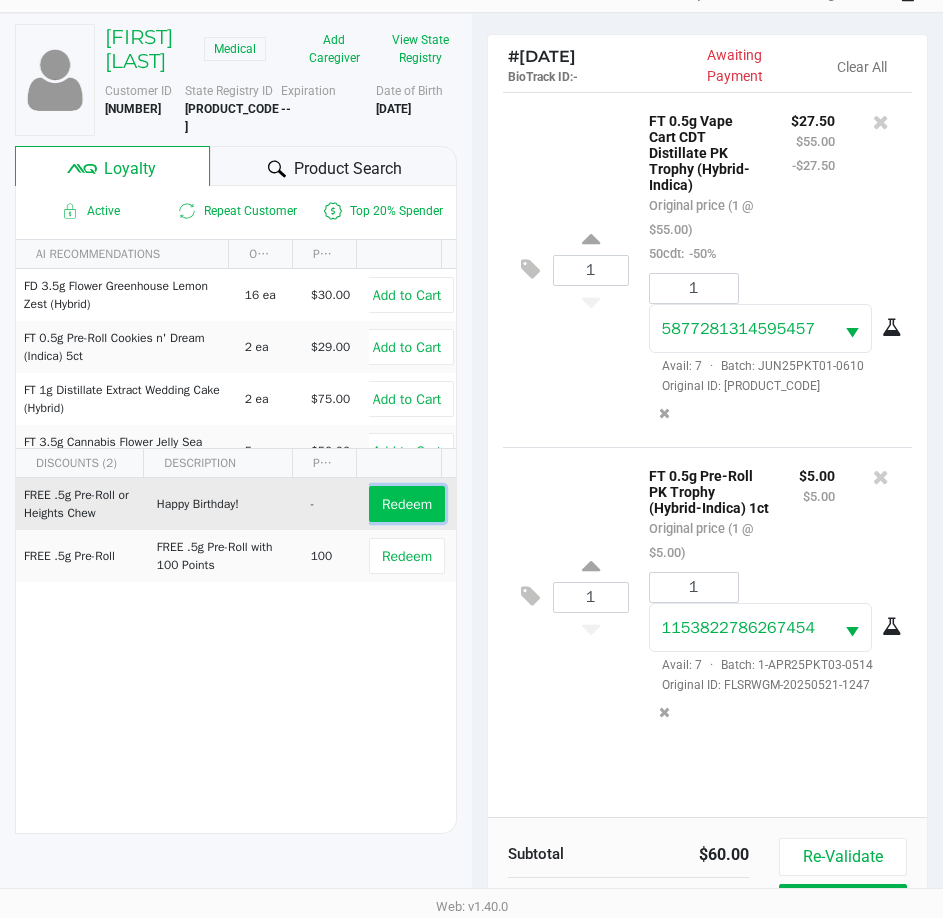 click on "Redeem" 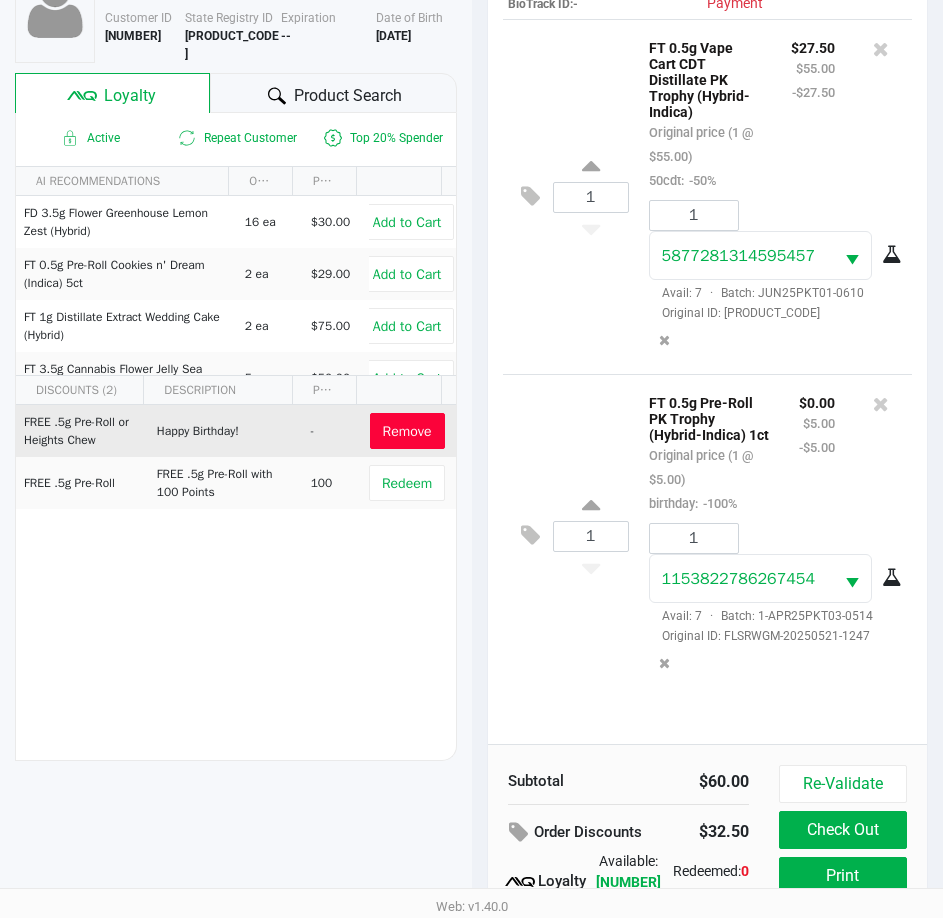 scroll, scrollTop: 265, scrollLeft: 0, axis: vertical 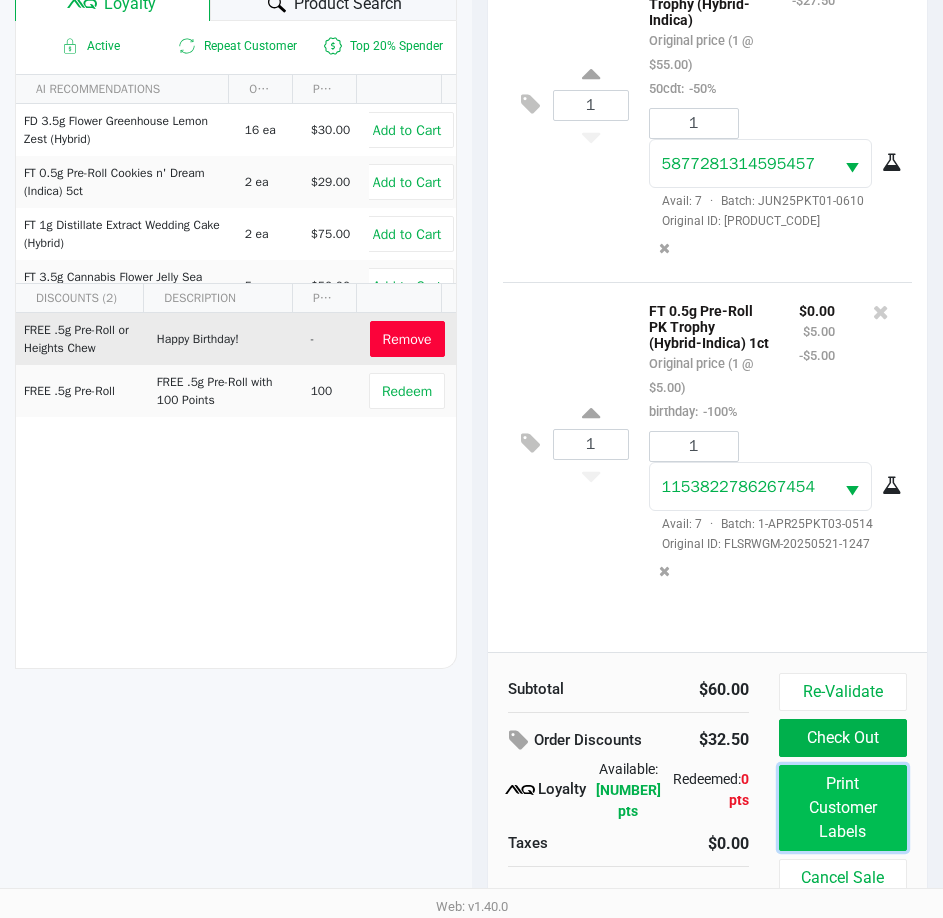 click on "Print Customer Labels" 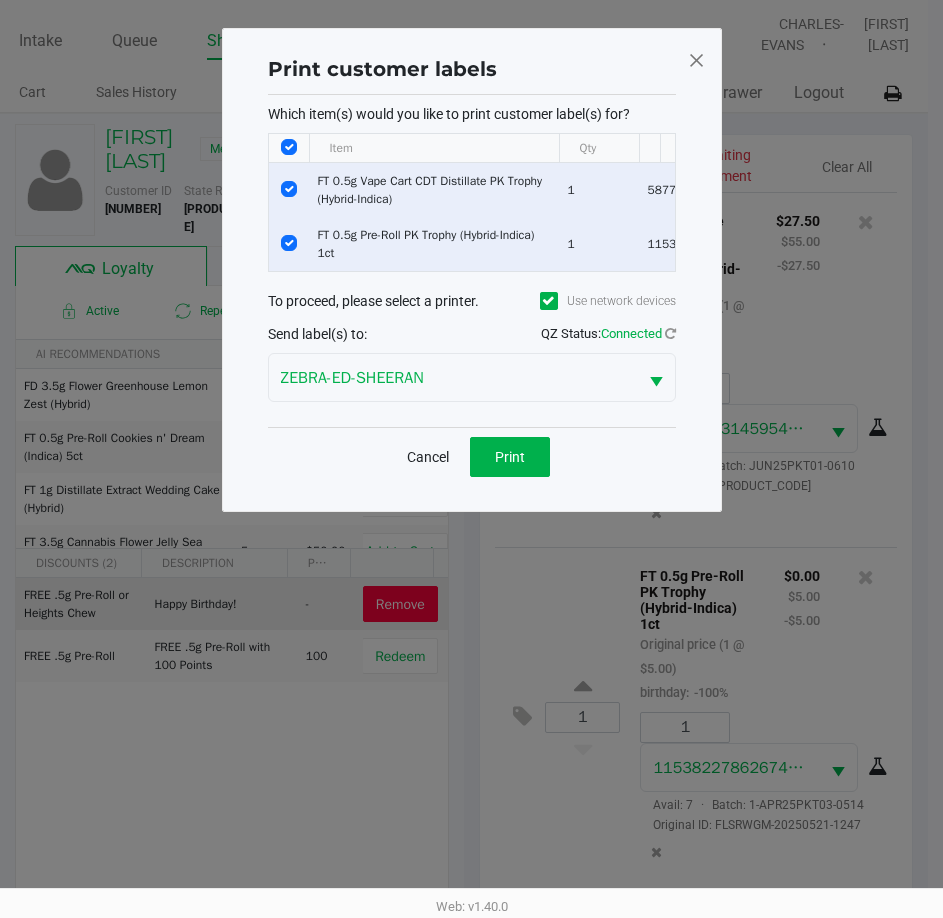 scroll, scrollTop: 0, scrollLeft: 0, axis: both 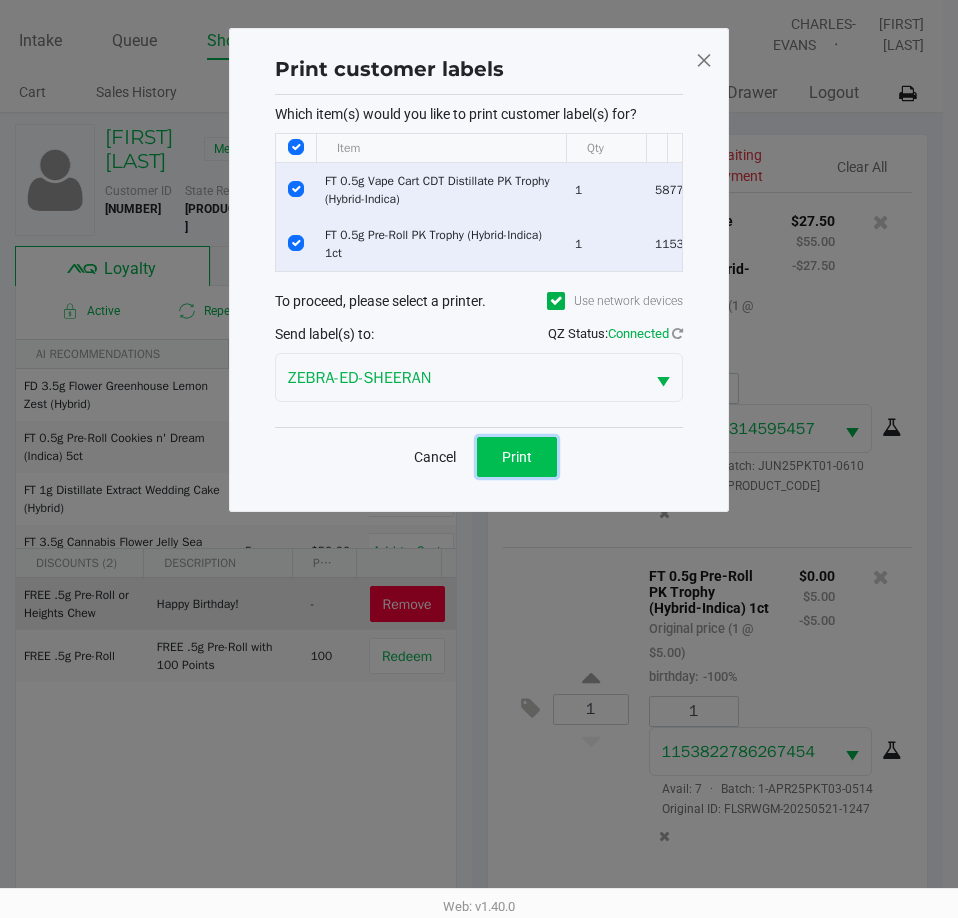 click on "Print" 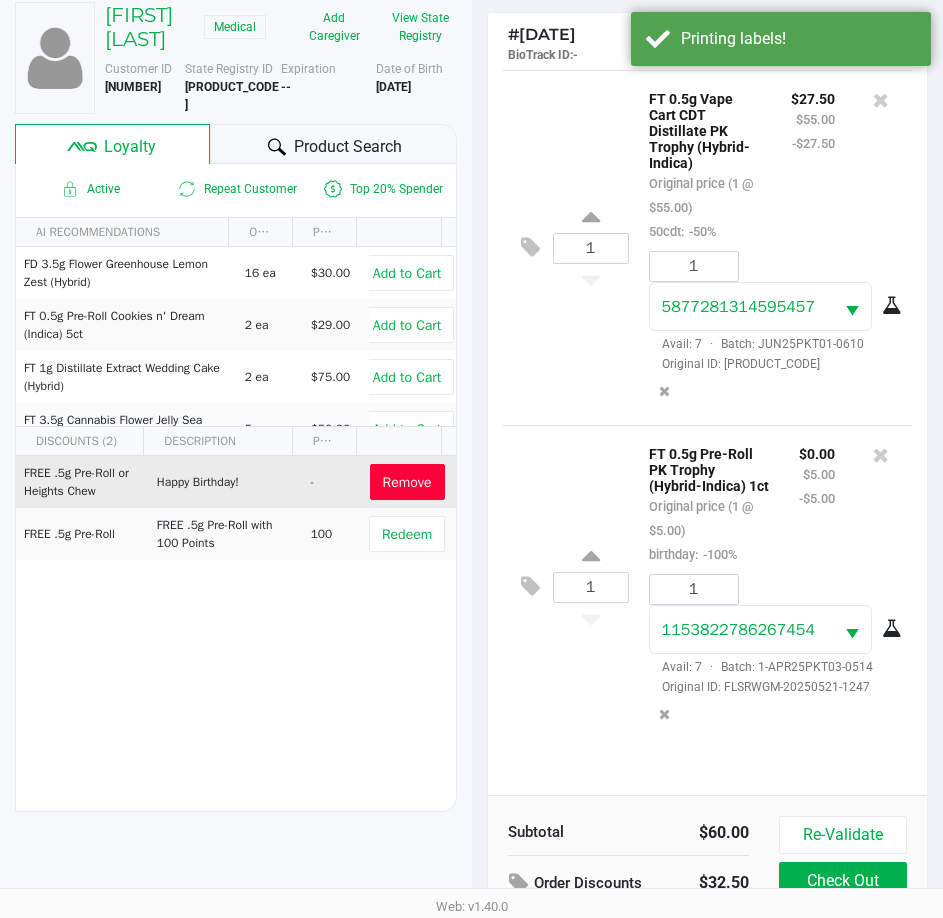 scroll, scrollTop: 265, scrollLeft: 0, axis: vertical 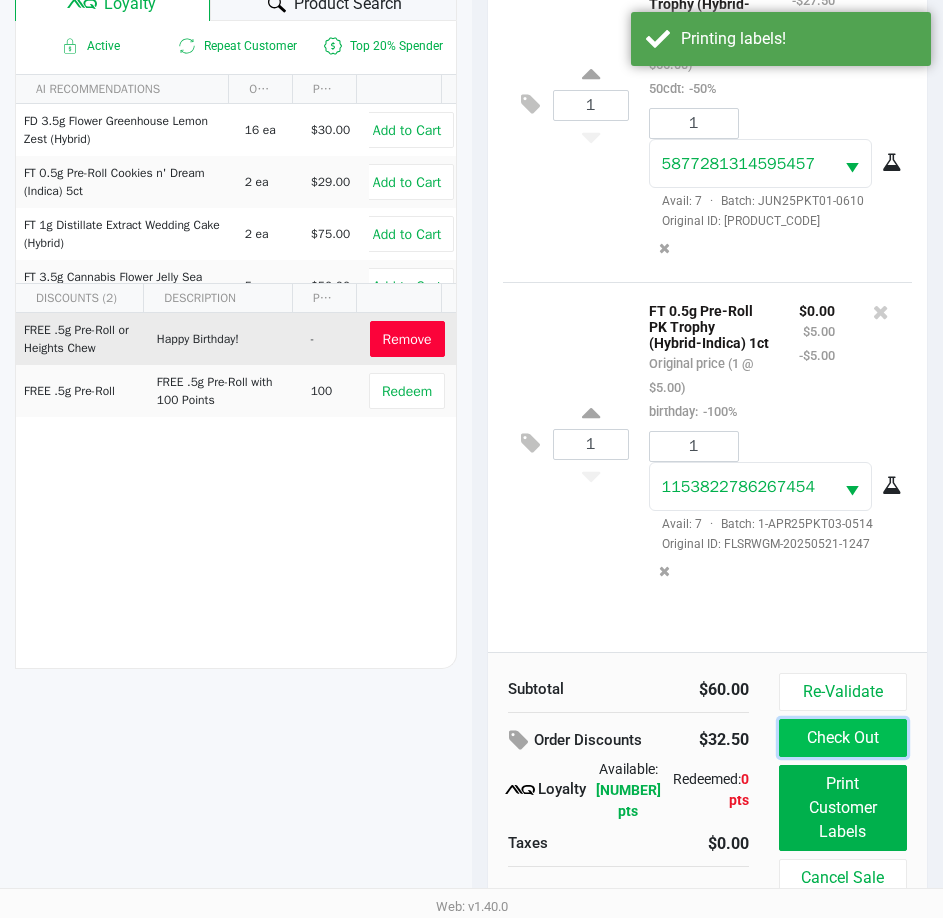click on "Check Out" 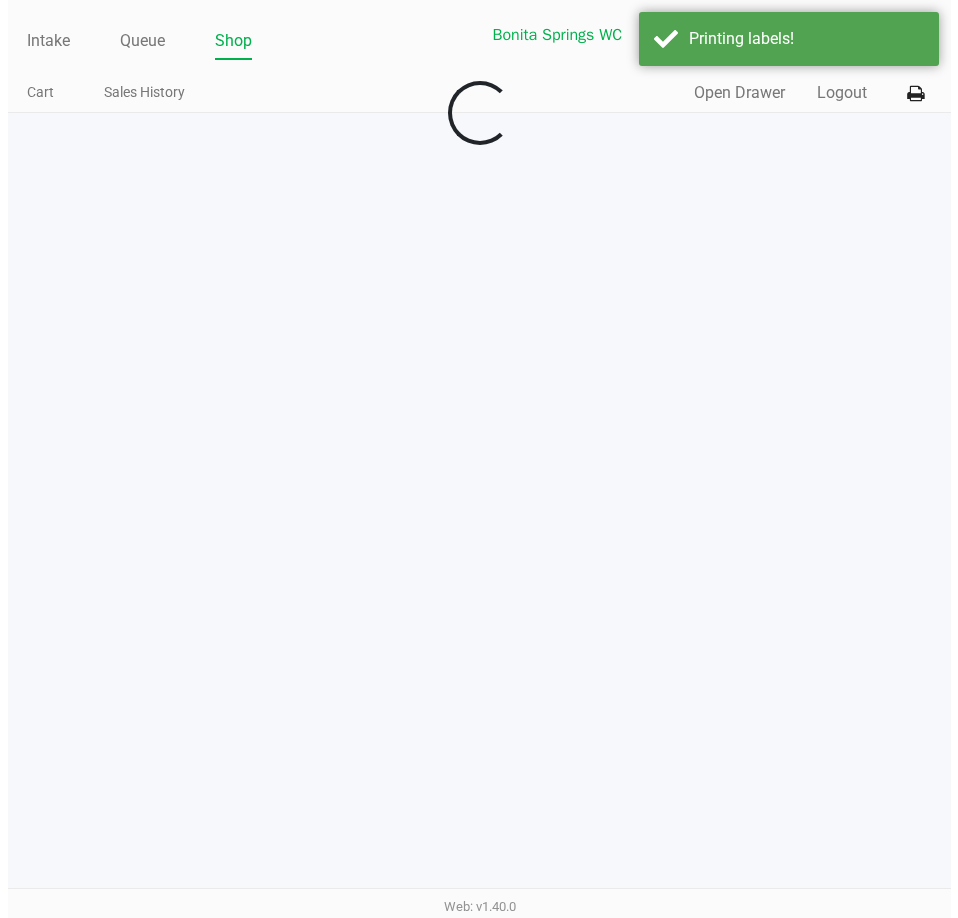 scroll, scrollTop: 0, scrollLeft: 0, axis: both 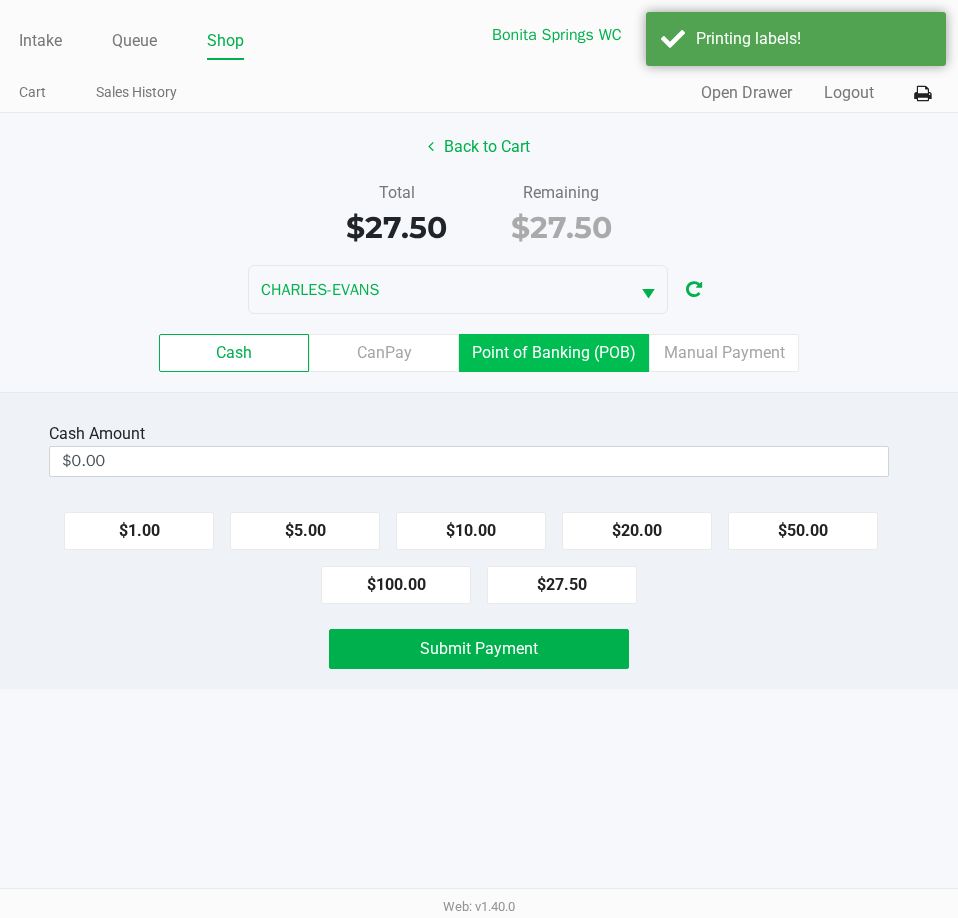 click on "Point of Banking (POB)" 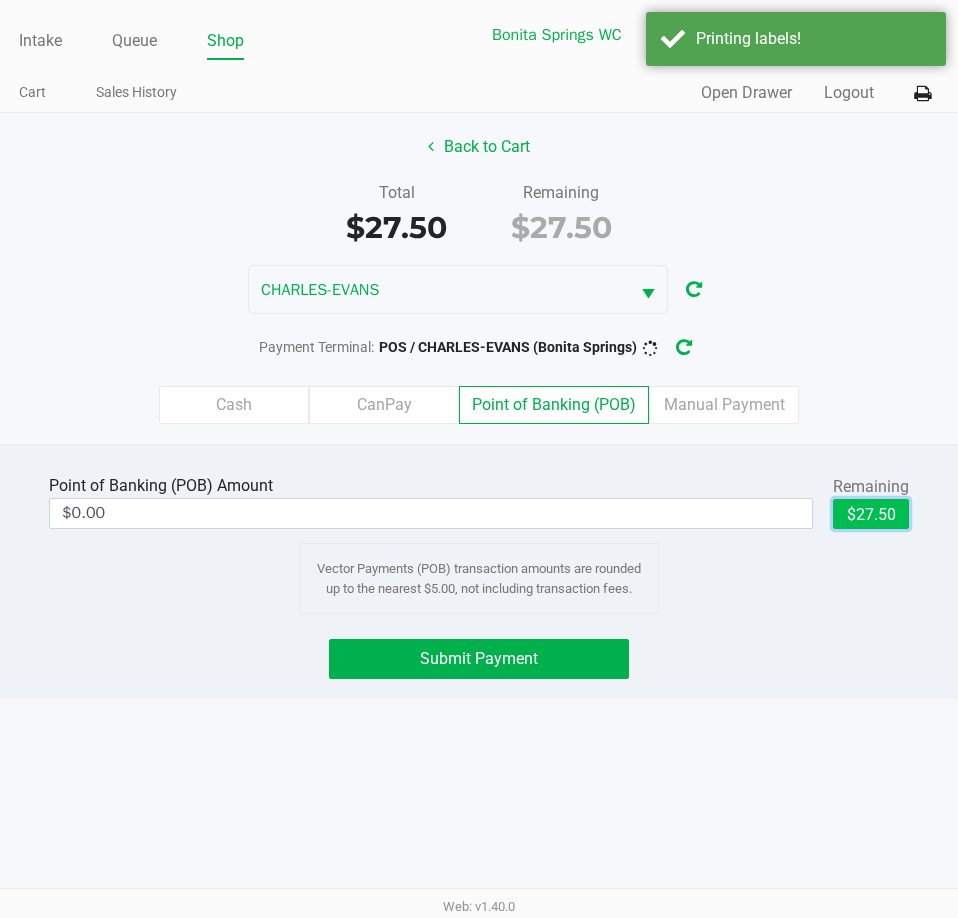 click on "$27.50" 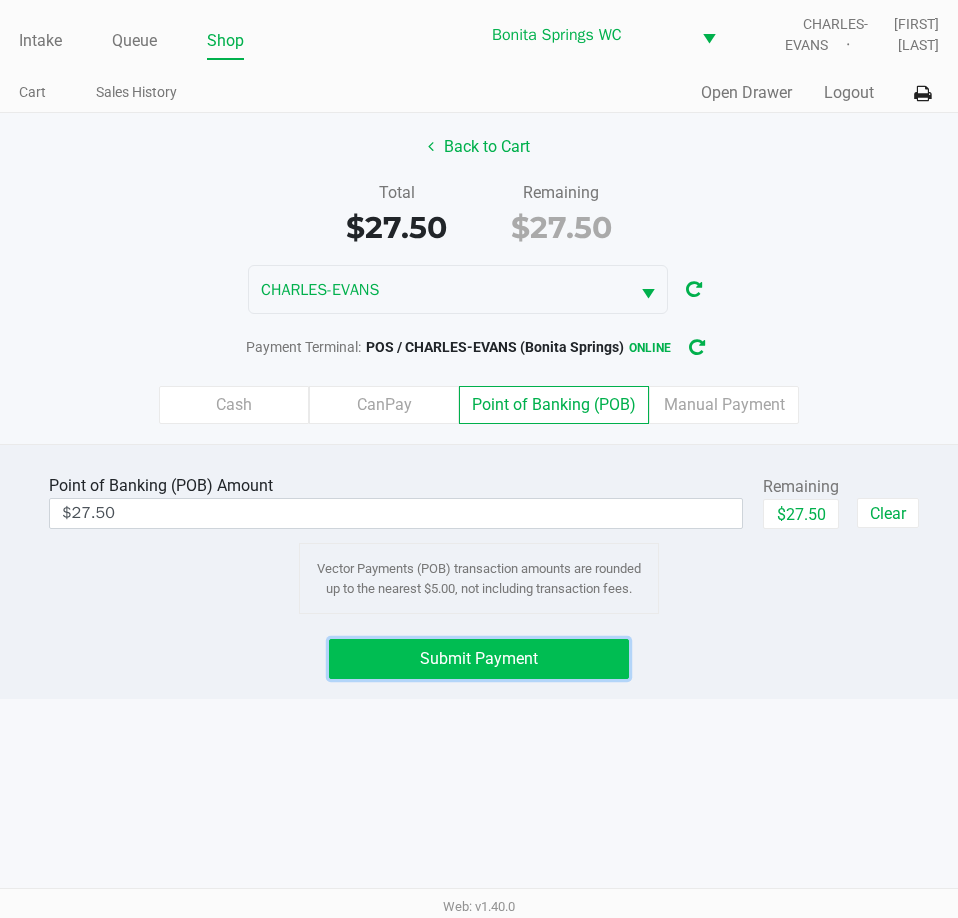 click on "Submit Payment" 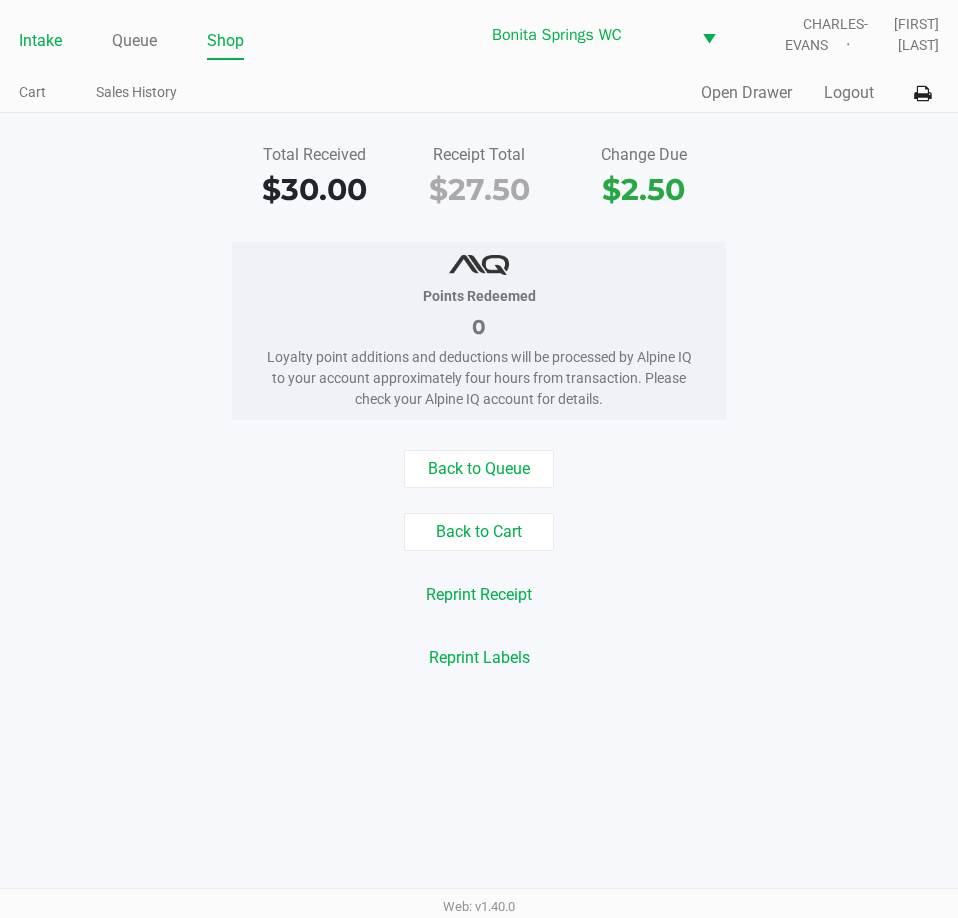 click on "Intake" 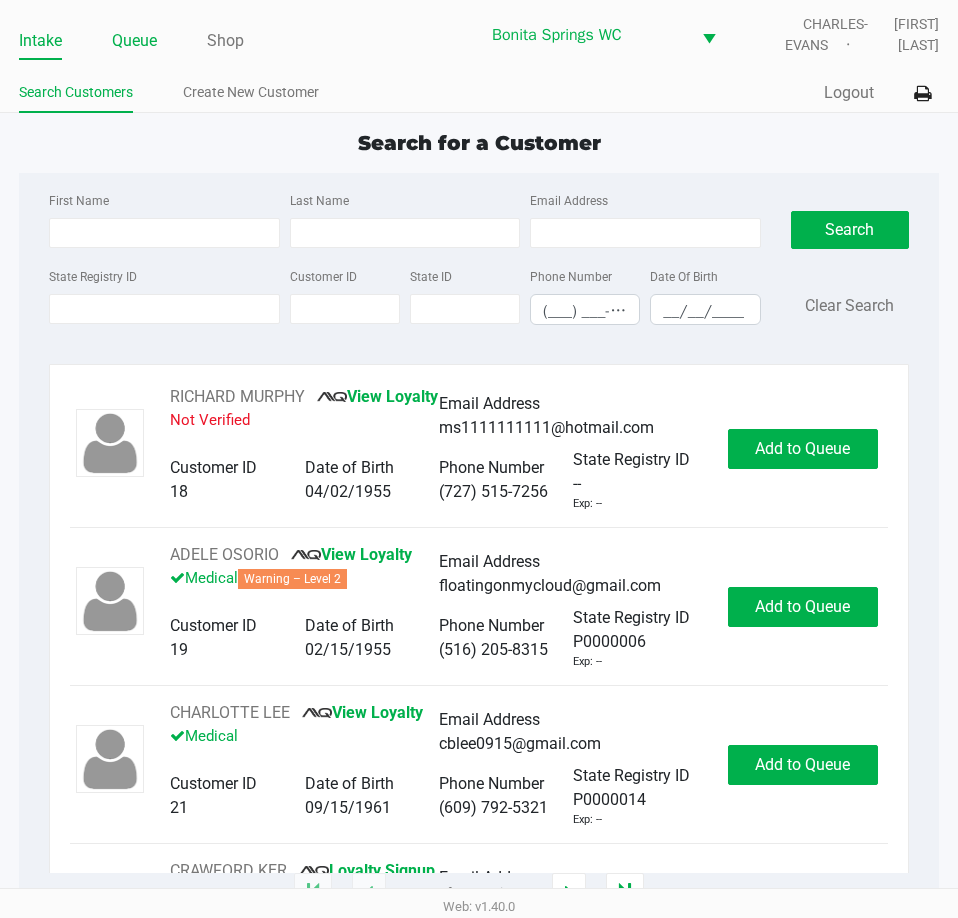 click on "Queue" 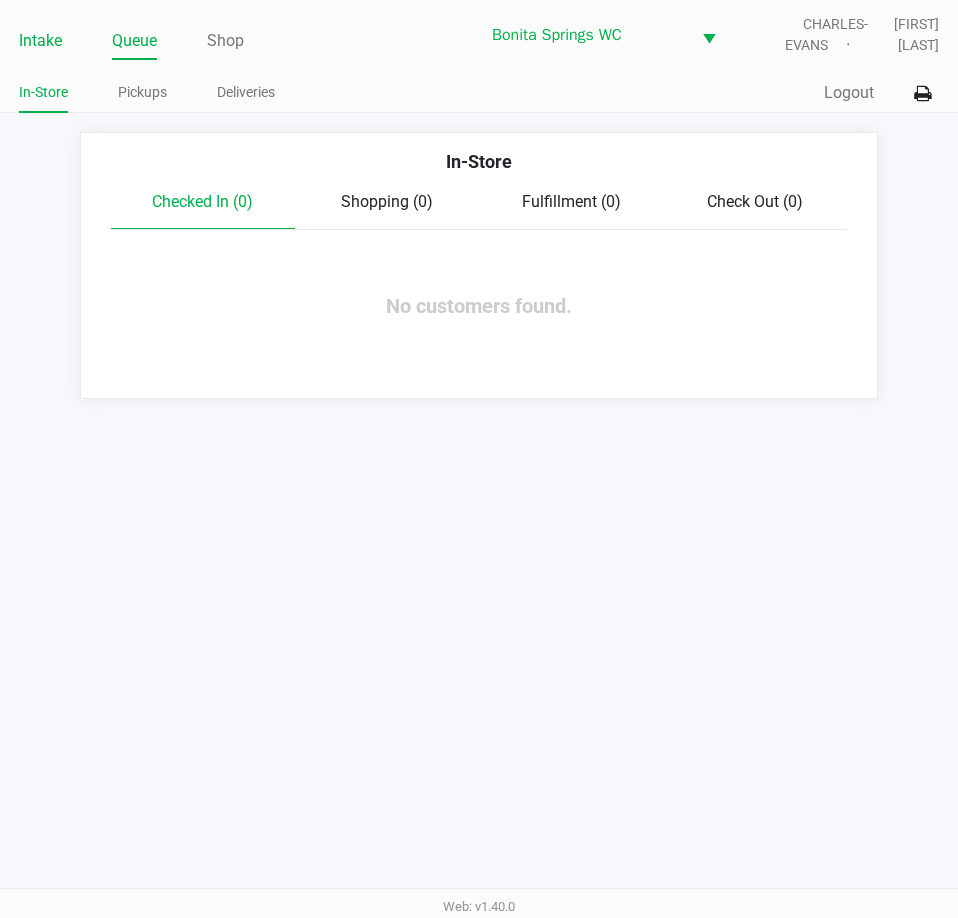 click on "Intake" 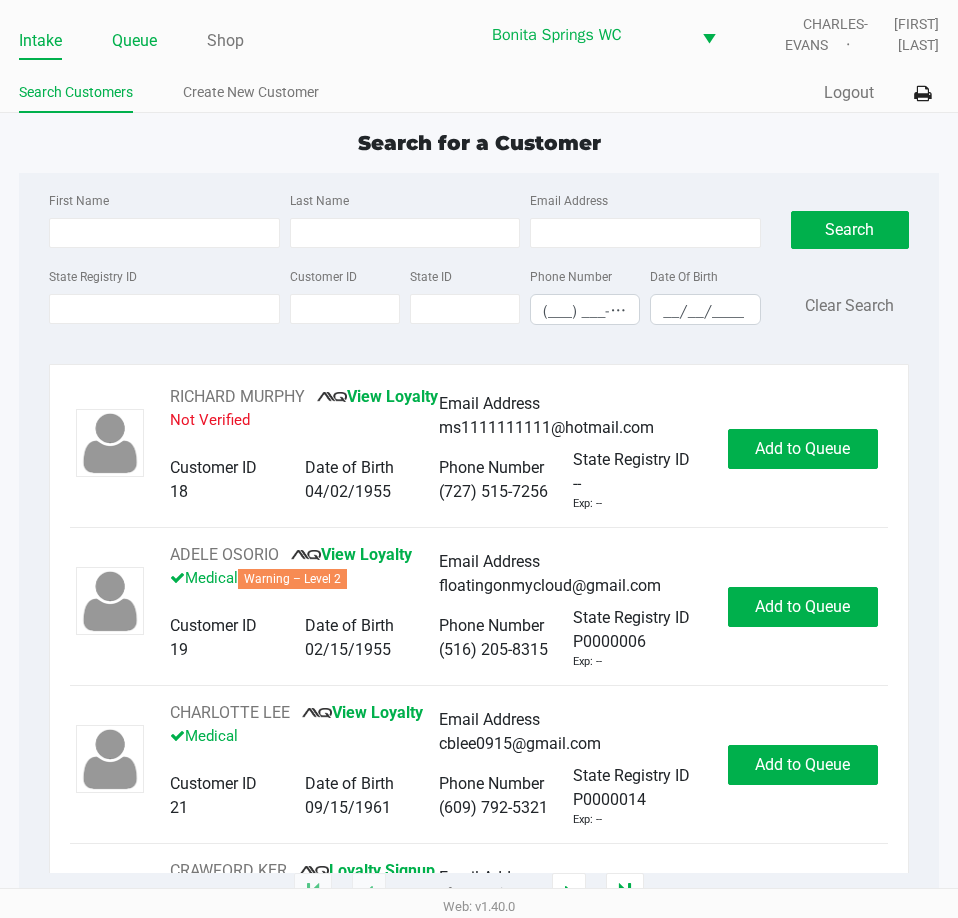 click on "Queue" 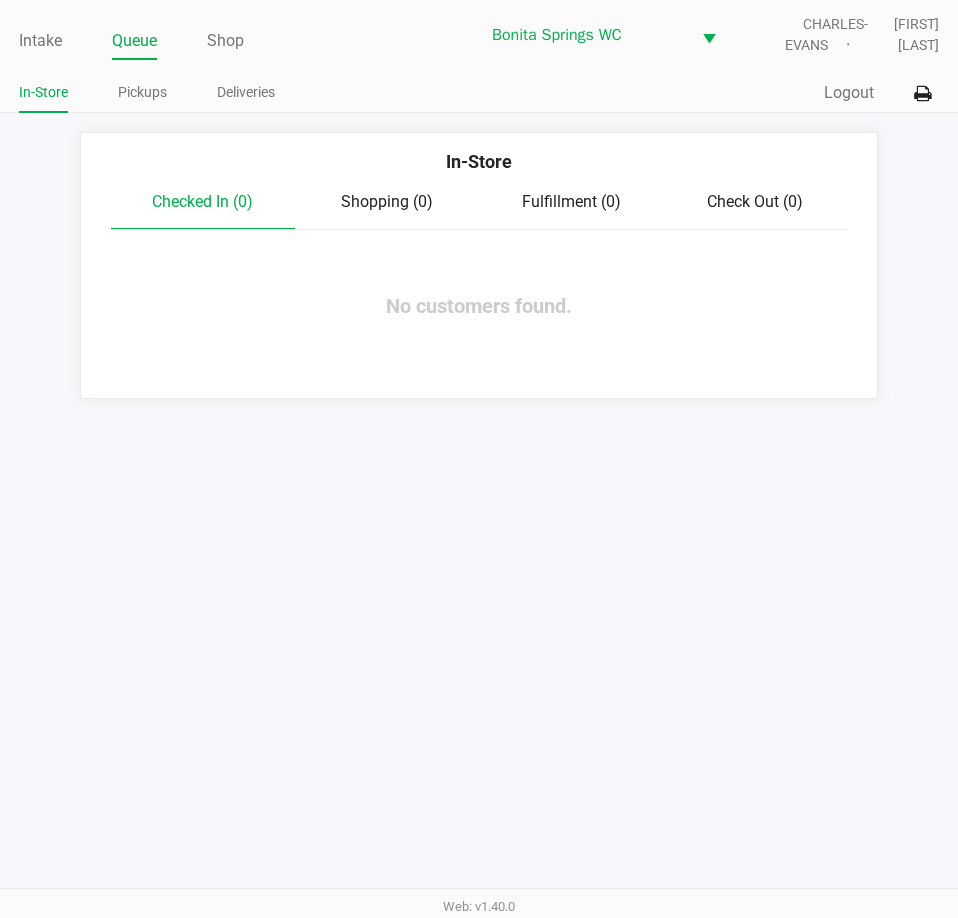 drag, startPoint x: 165, startPoint y: 319, endPoint x: 87, endPoint y: 378, distance: 97.80082 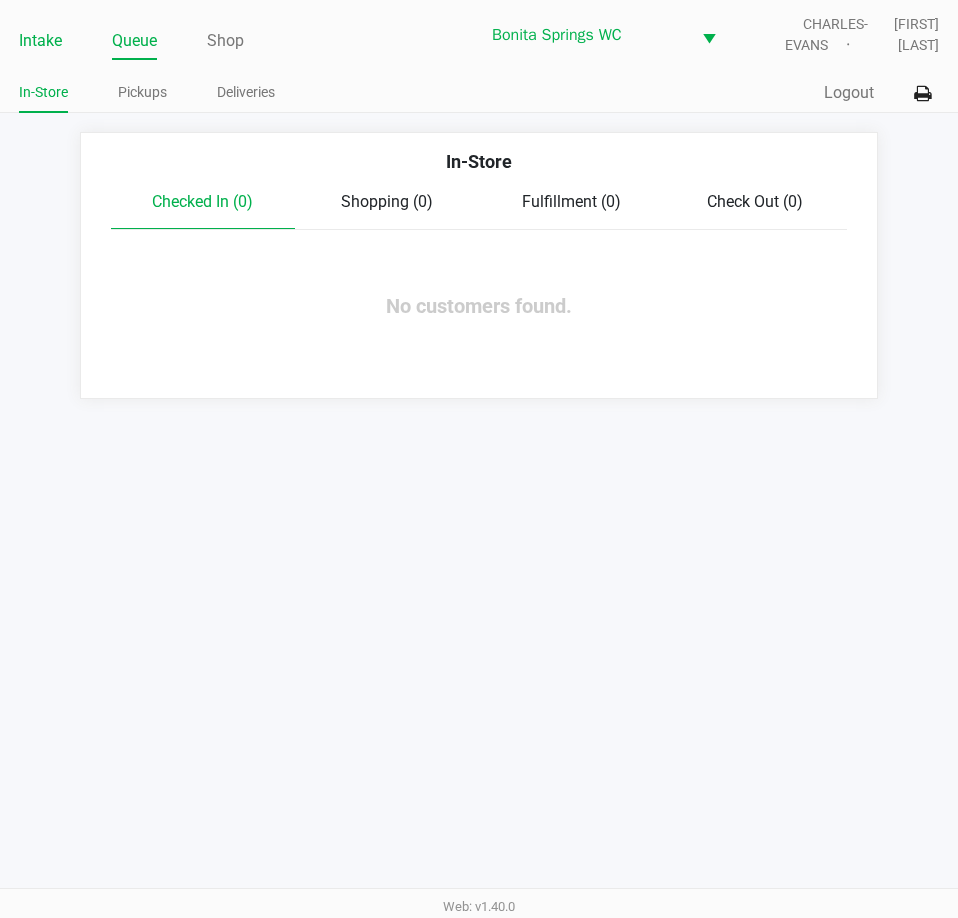 click on "Intake" 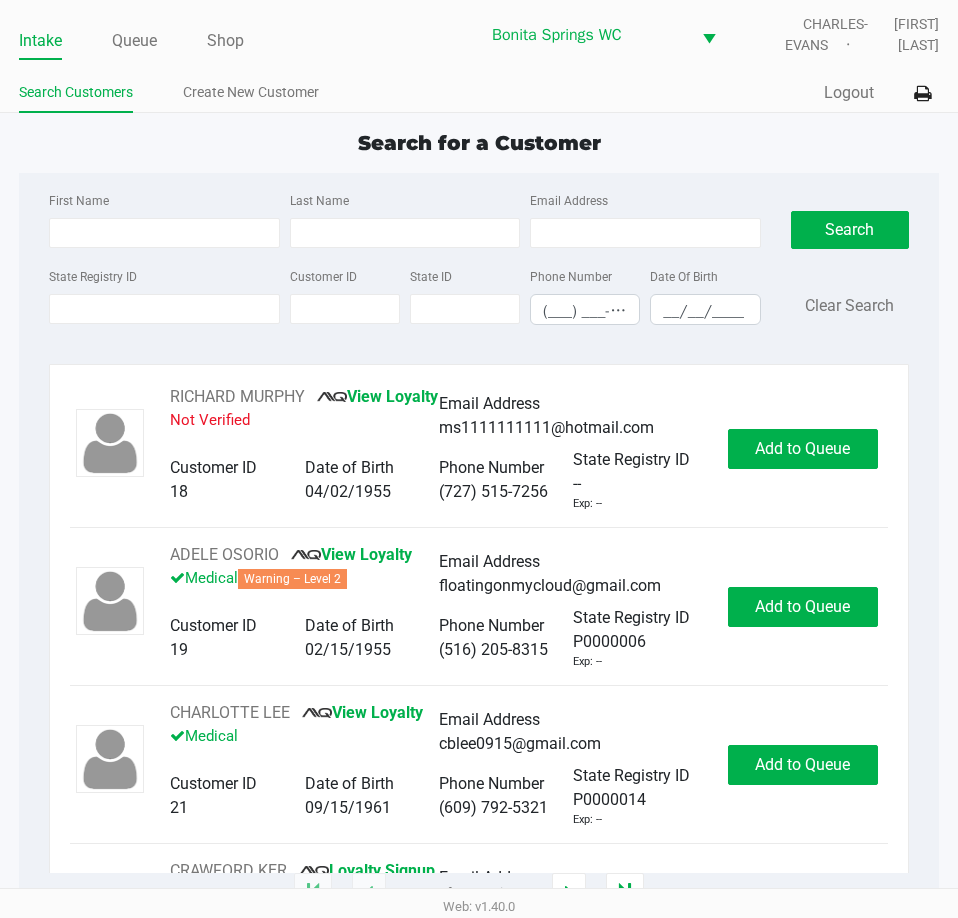 click on "Search for a Customer" 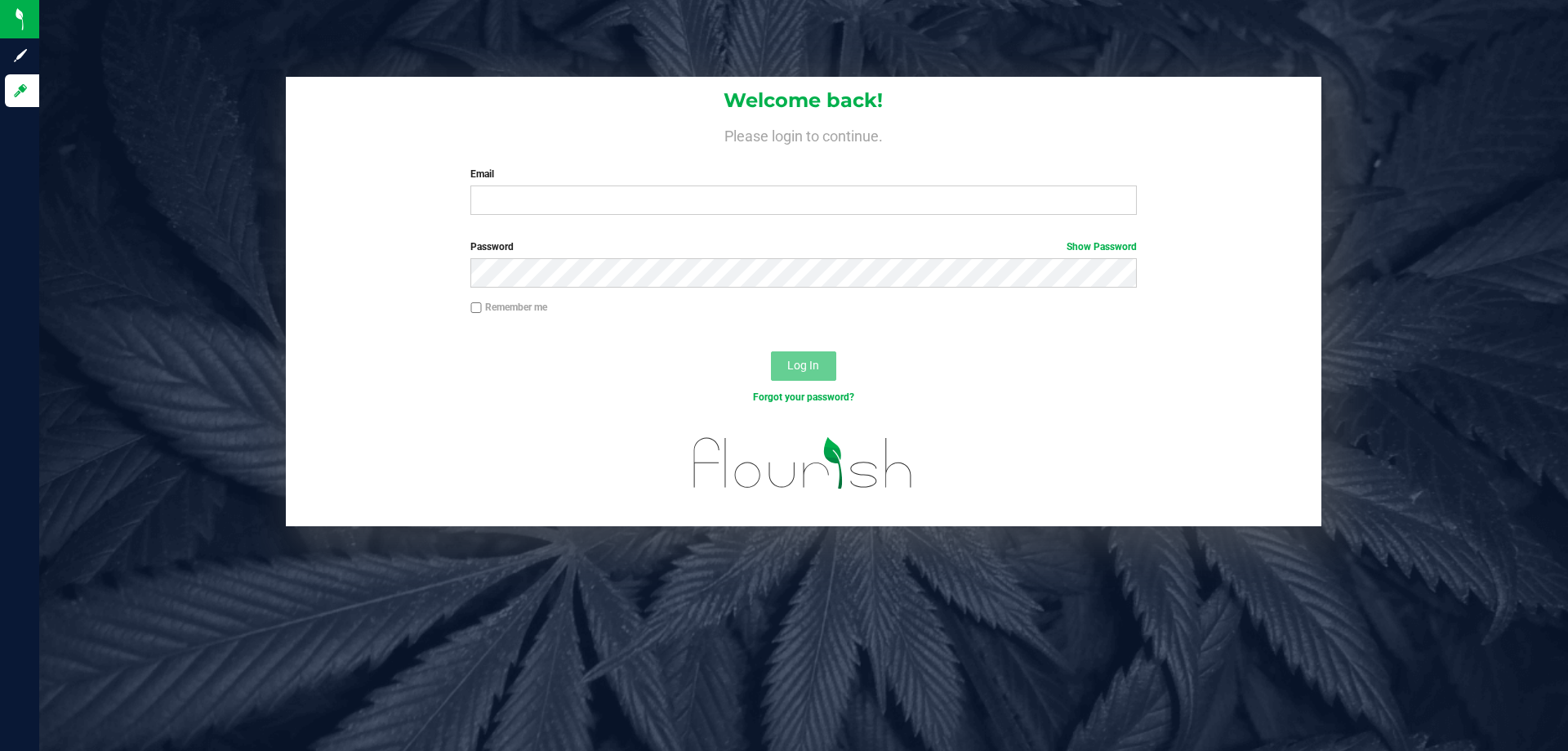 scroll, scrollTop: 0, scrollLeft: 0, axis: both 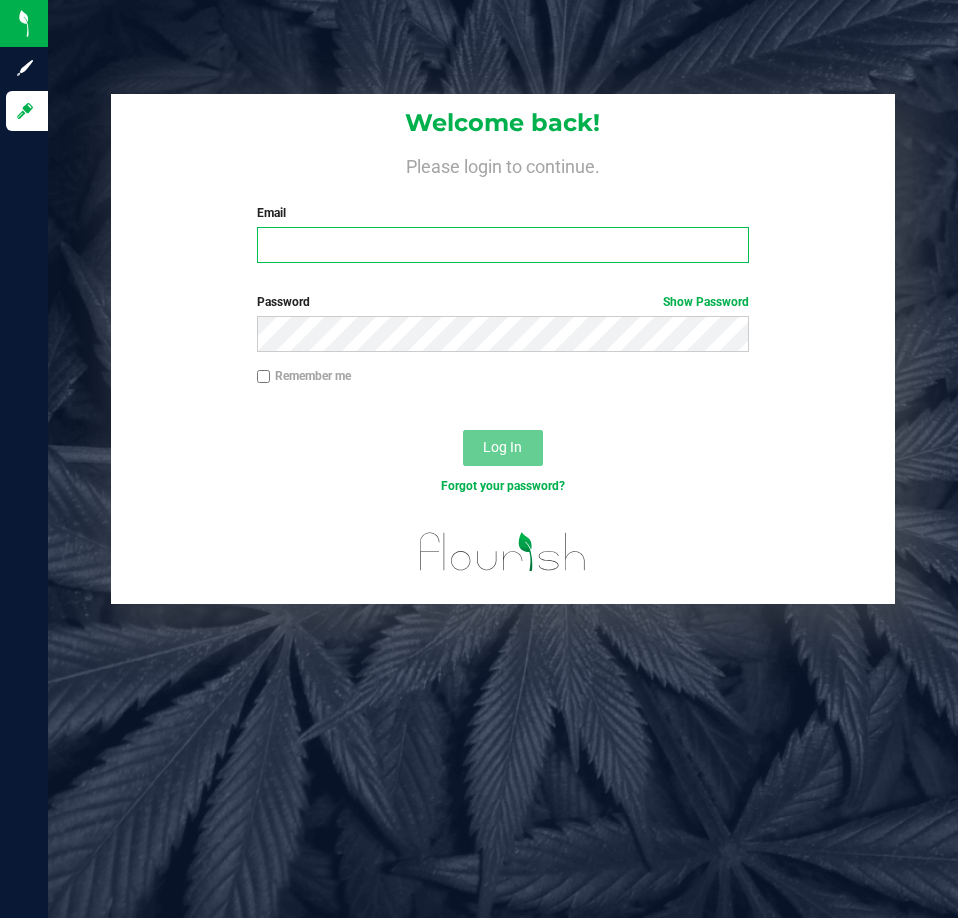 click on "Email" at bounding box center (503, 245) 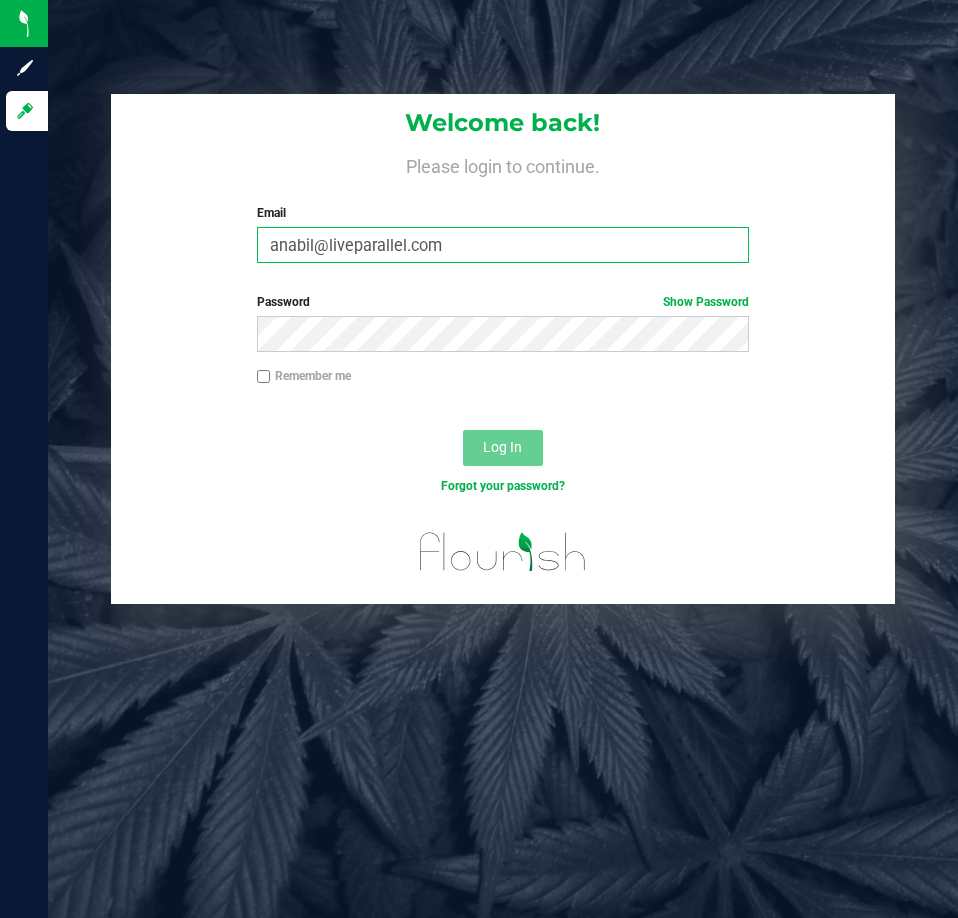 type on "anabil@liveparallel.com" 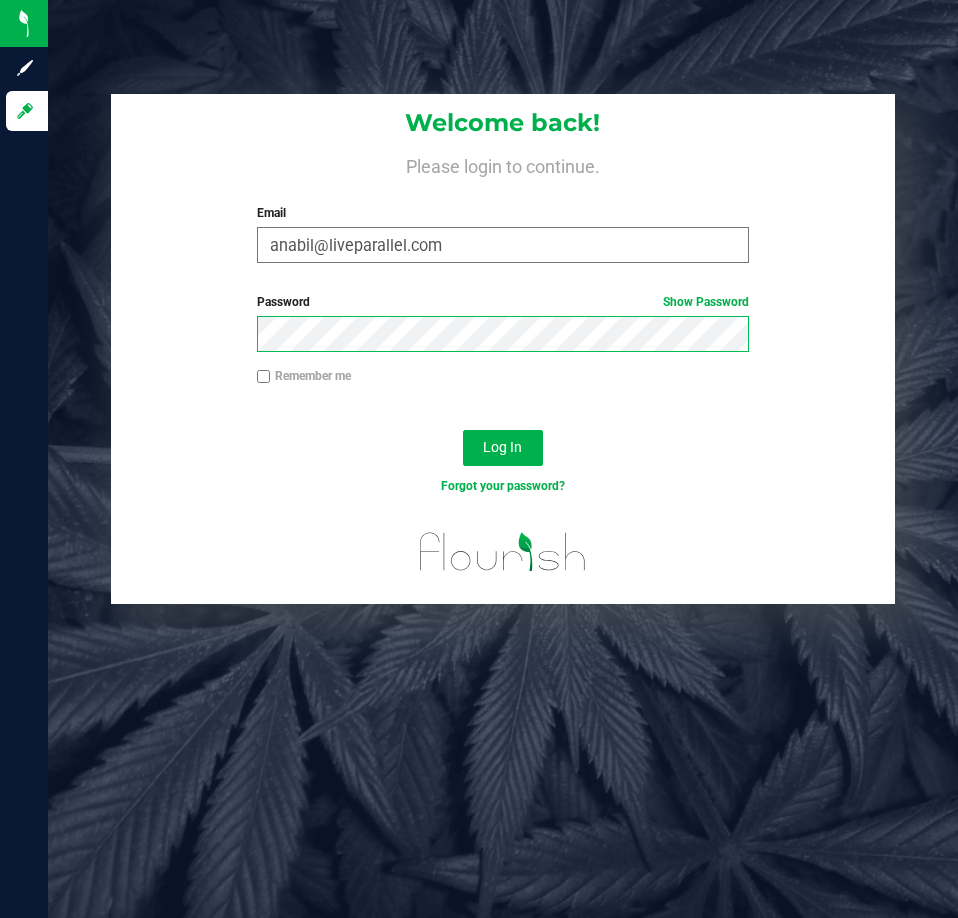 click on "Log In" at bounding box center [503, 448] 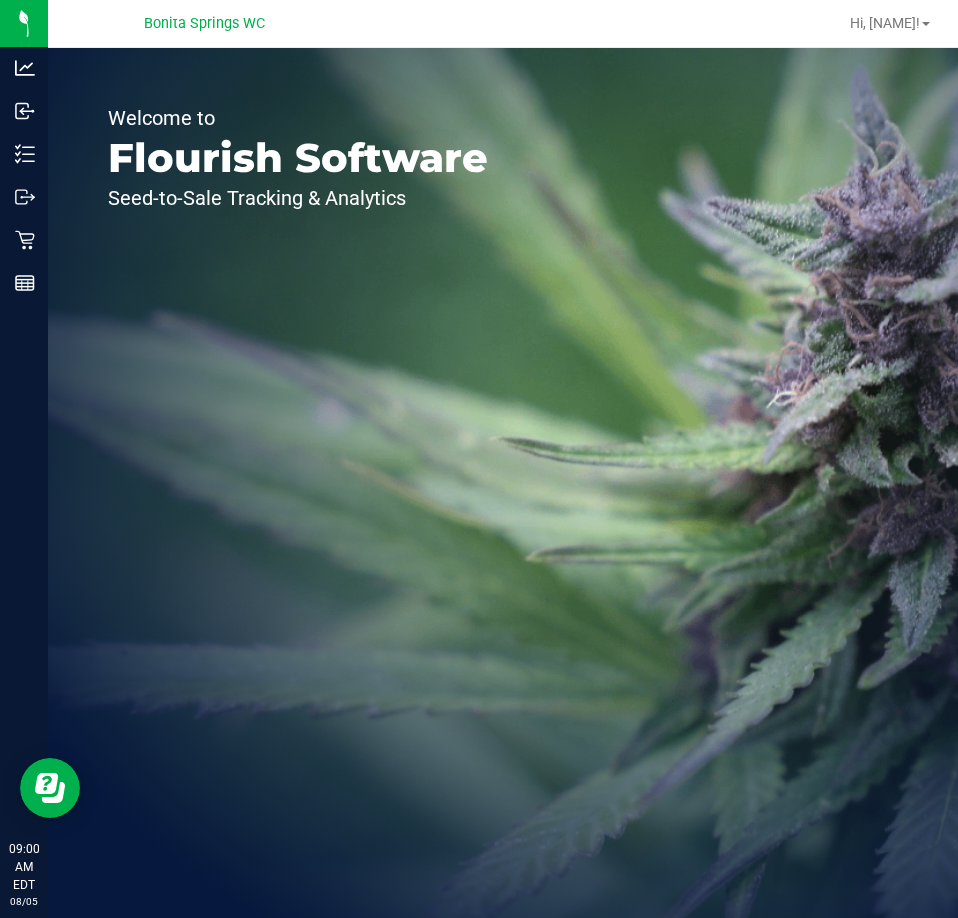 scroll, scrollTop: 0, scrollLeft: 0, axis: both 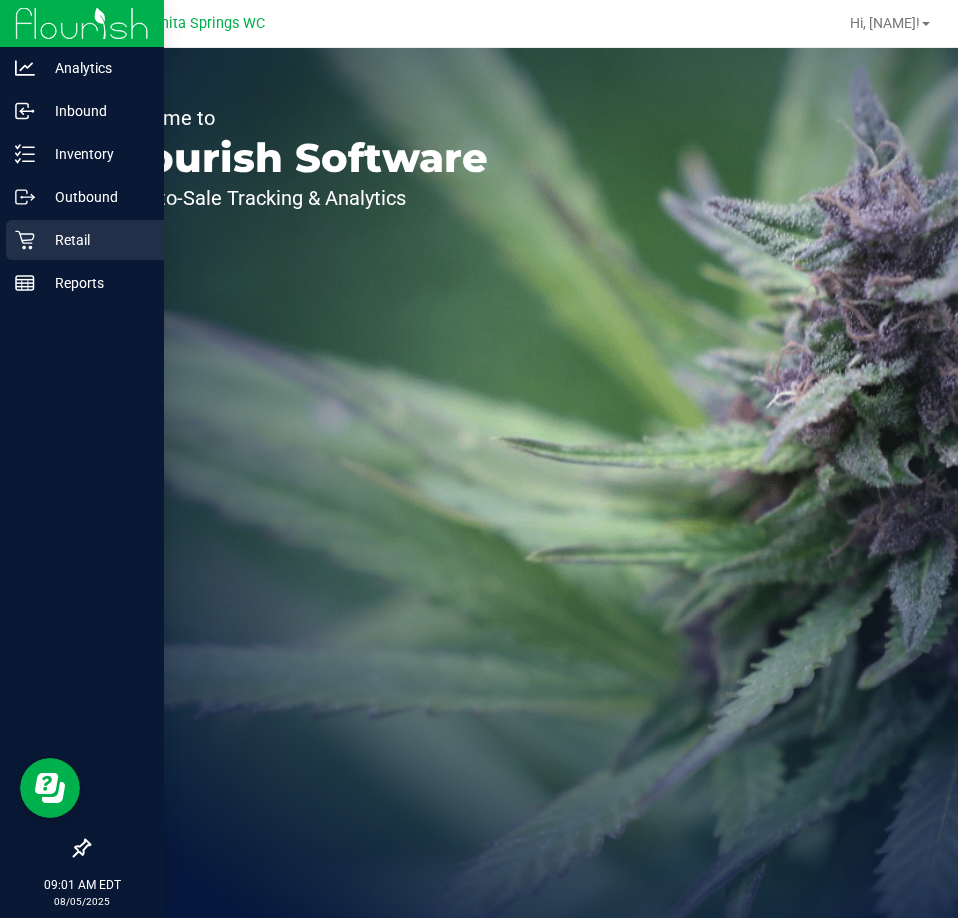 click on "Retail" at bounding box center (85, 240) 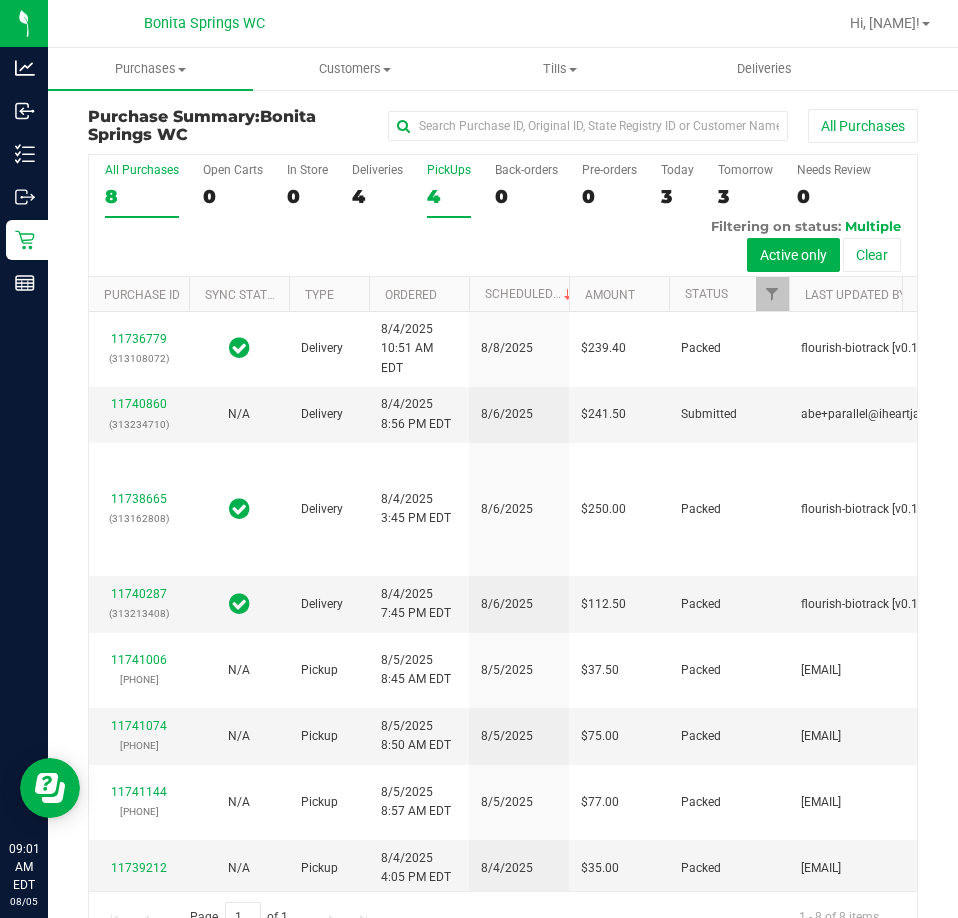 click on "4" at bounding box center (449, 196) 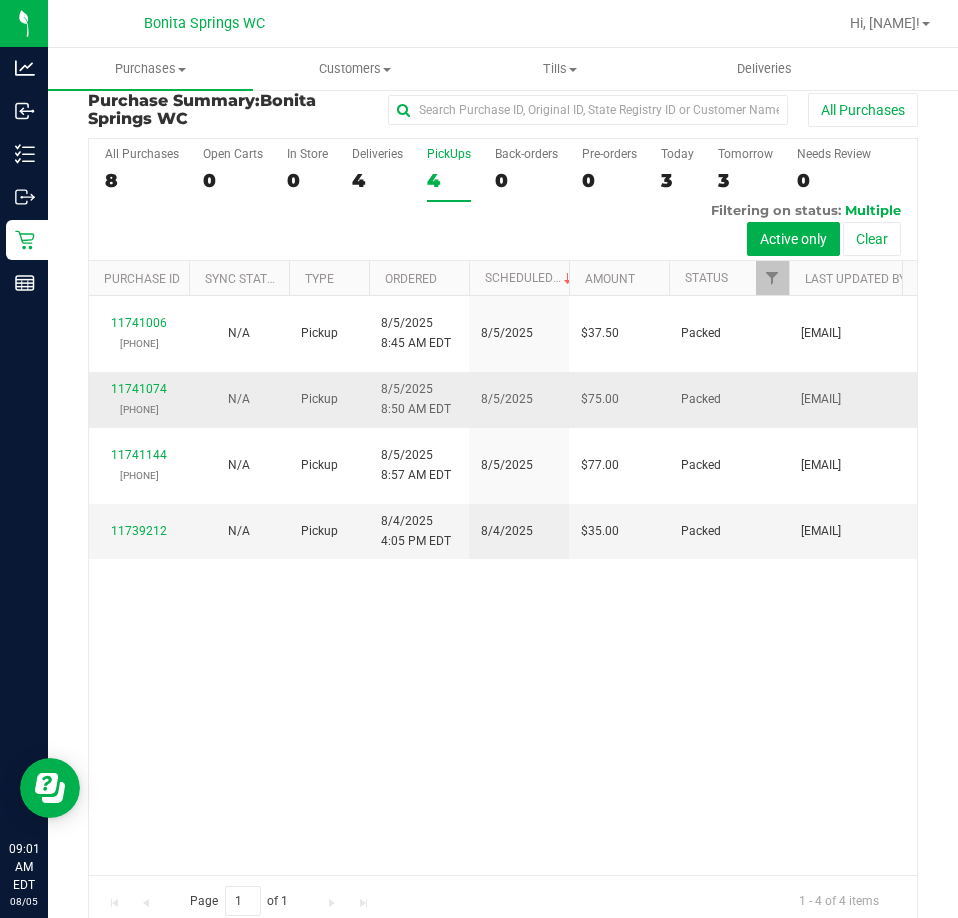 scroll, scrollTop: 0, scrollLeft: 0, axis: both 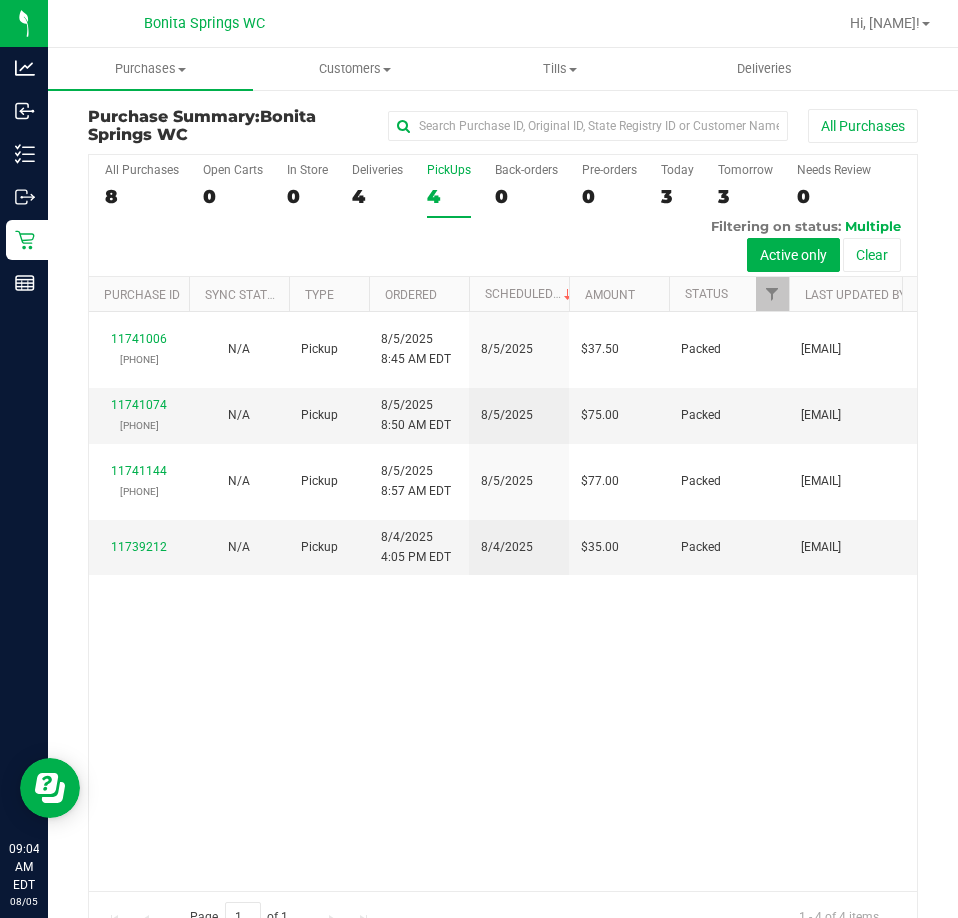 click on "4" at bounding box center (449, 196) 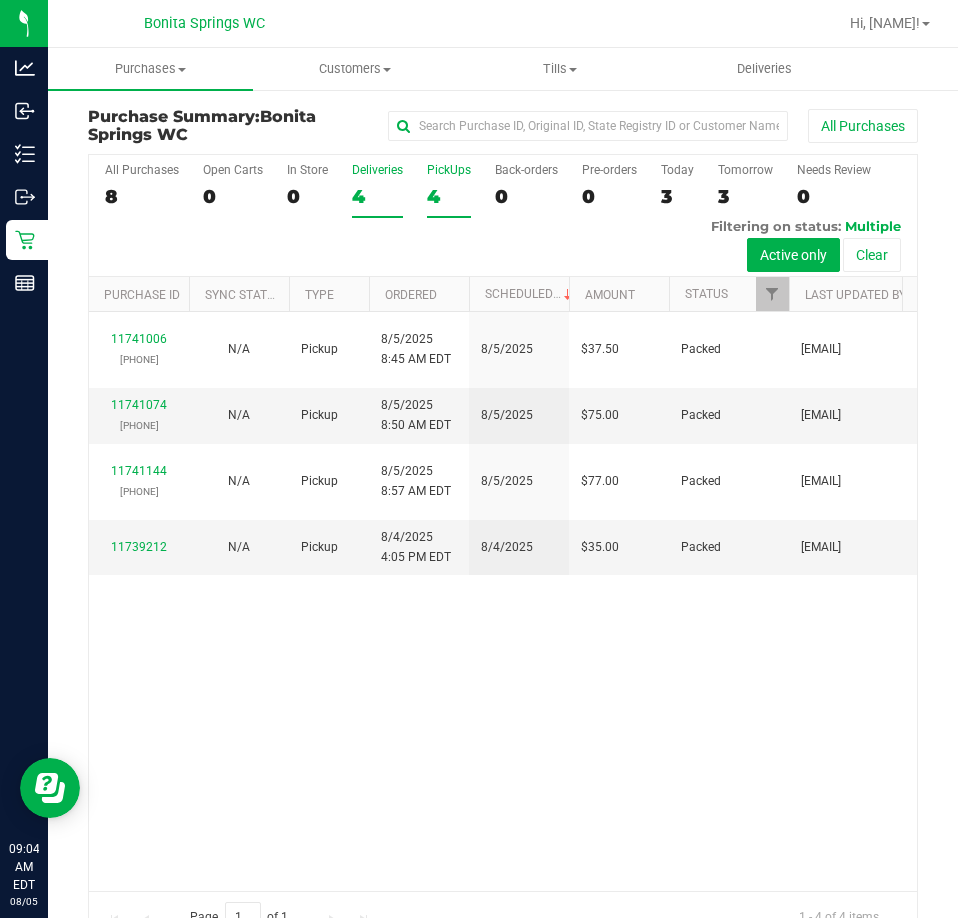 click on "4" at bounding box center (377, 196) 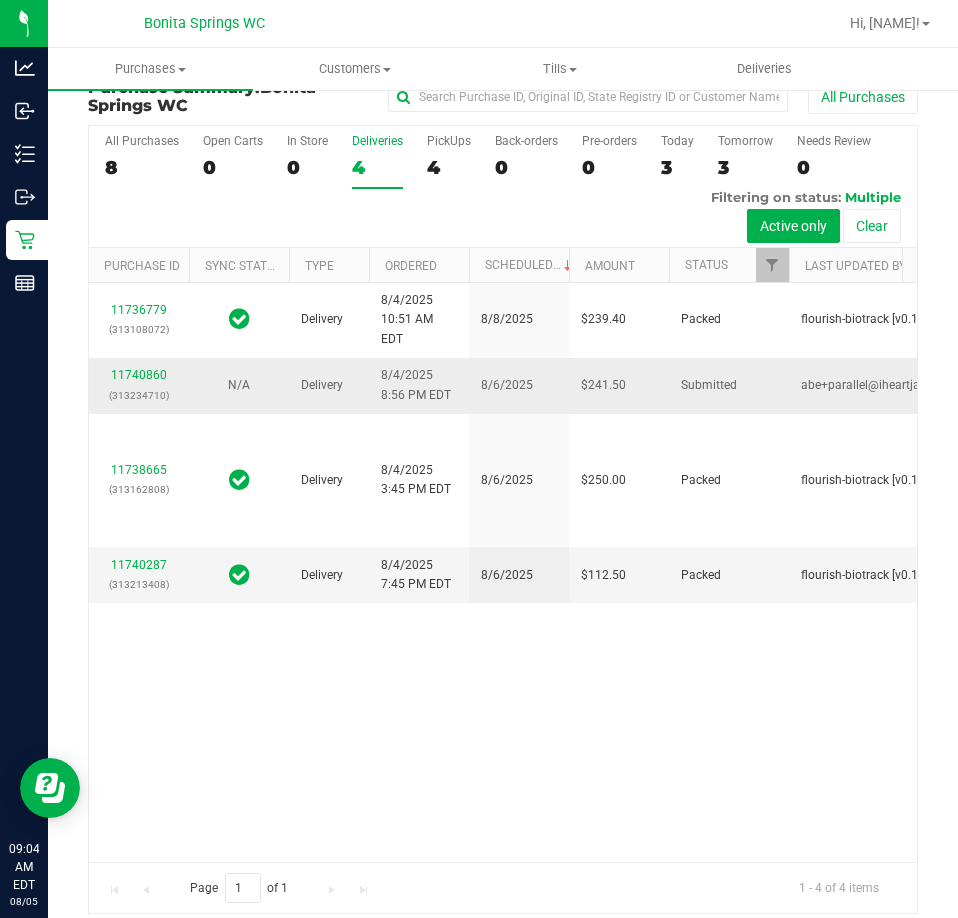 scroll, scrollTop: 45, scrollLeft: 0, axis: vertical 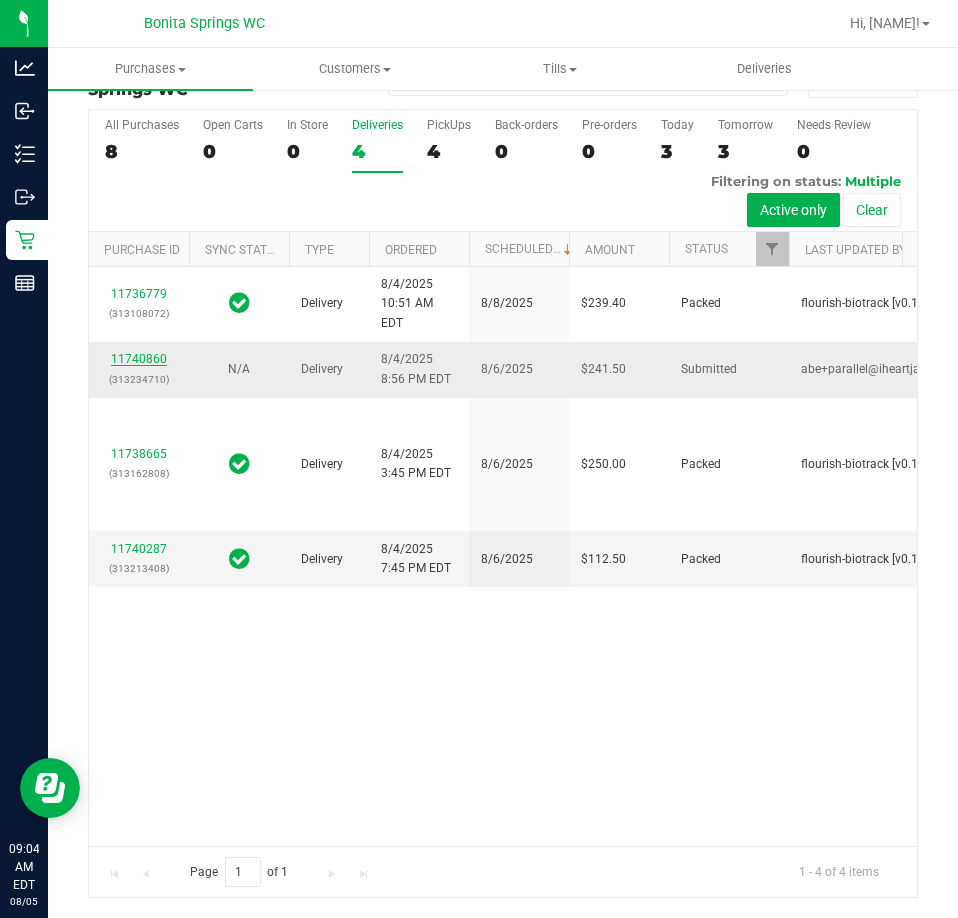 click on "11740860" at bounding box center (139, 359) 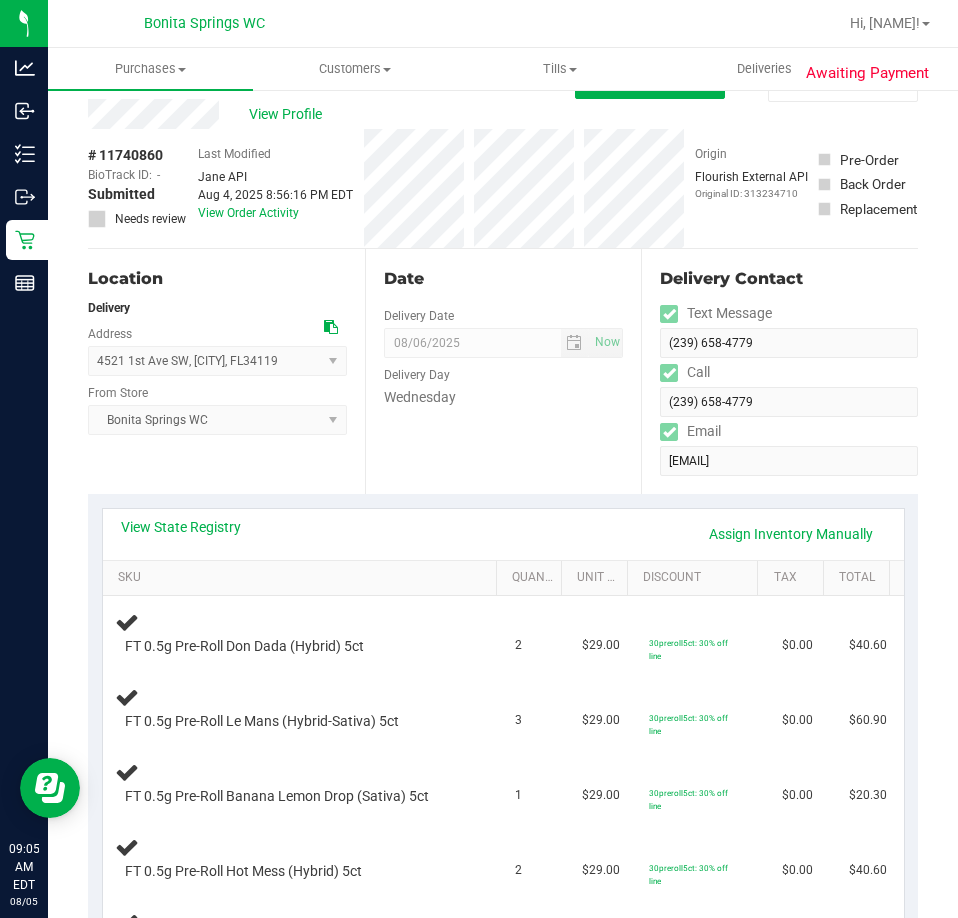 click on "View State Registry
Assign Inventory Manually" at bounding box center (503, 534) 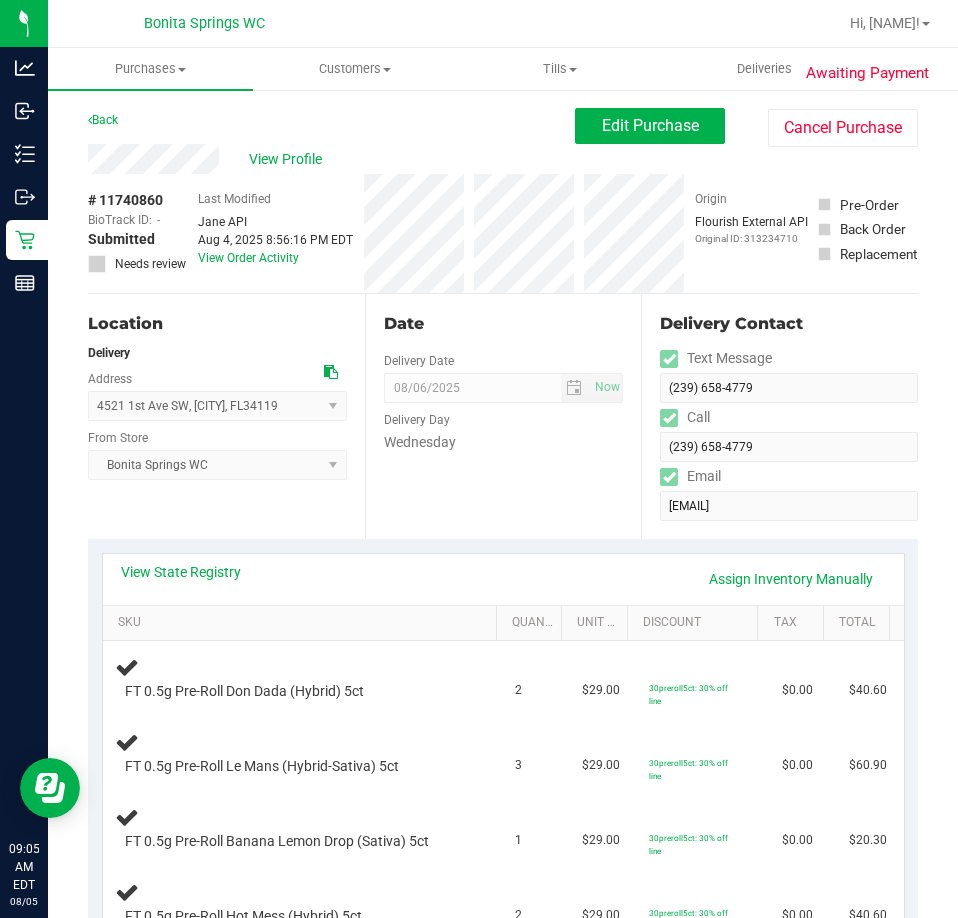 scroll, scrollTop: 300, scrollLeft: 0, axis: vertical 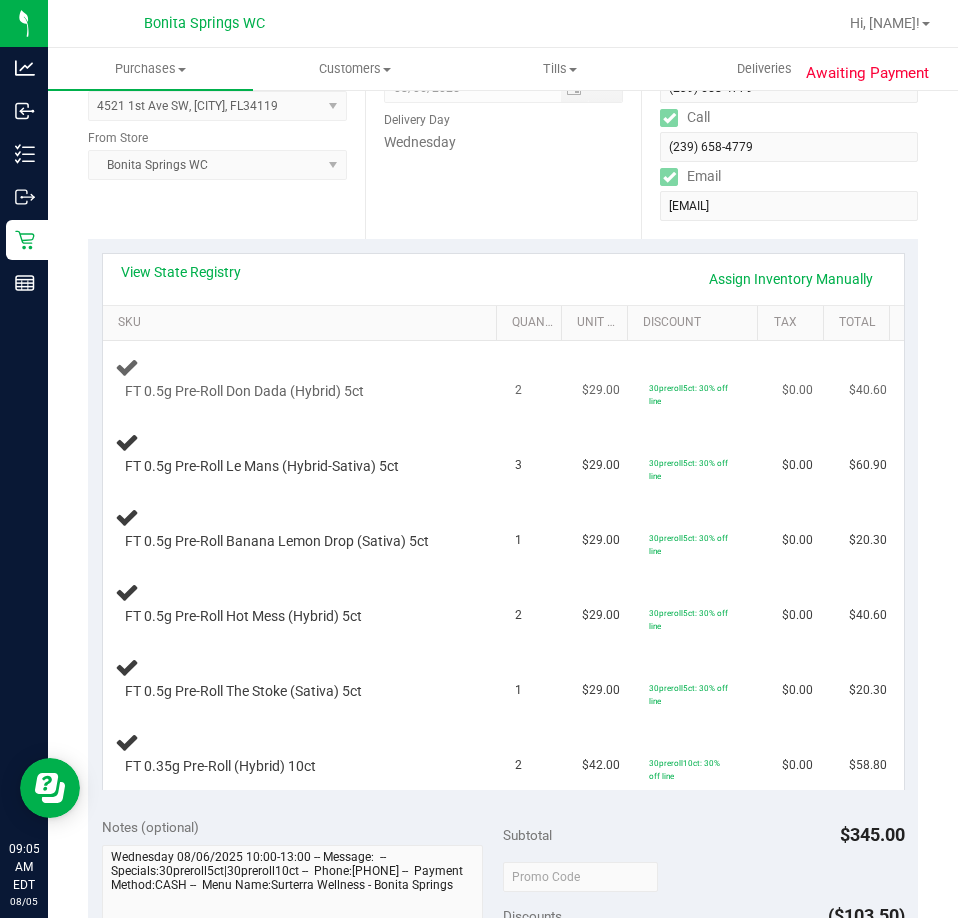 click on "FT 0.5g Pre-Roll Don Dada (Hybrid) 5ct" at bounding box center (303, 378) 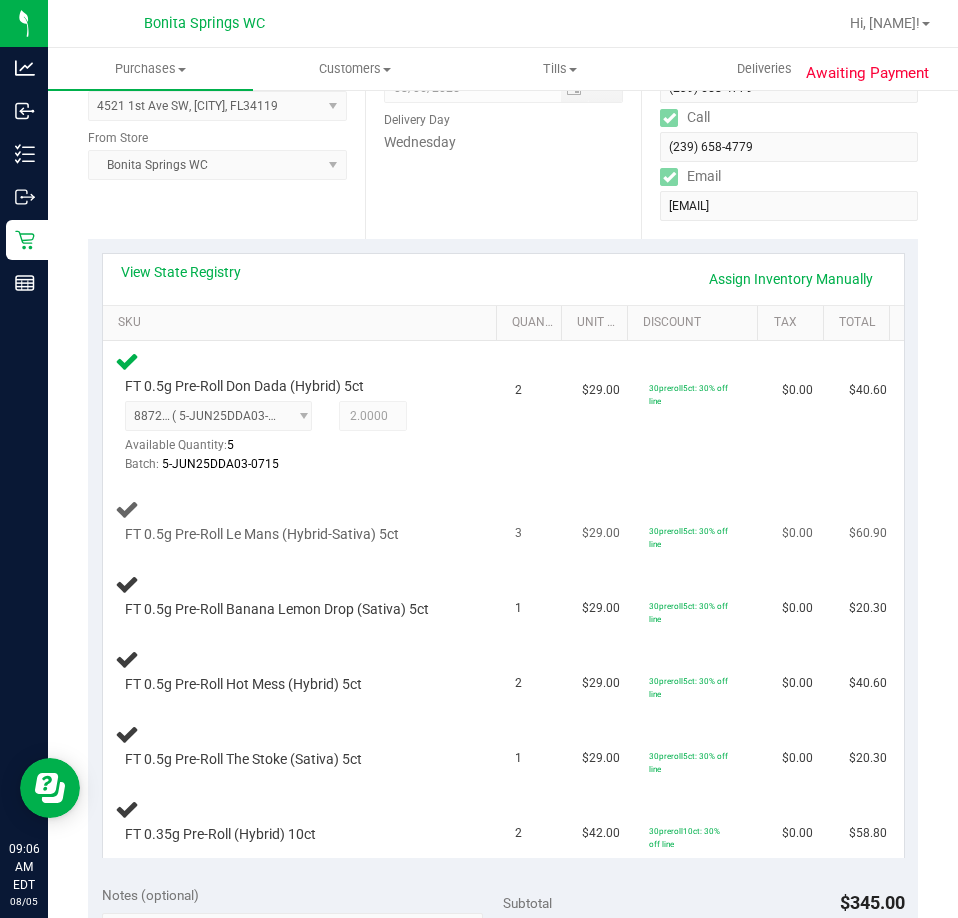 click on "FT 0.5g Pre-Roll Le Mans (Hybrid-Sativa) 5ct" at bounding box center (303, 520) 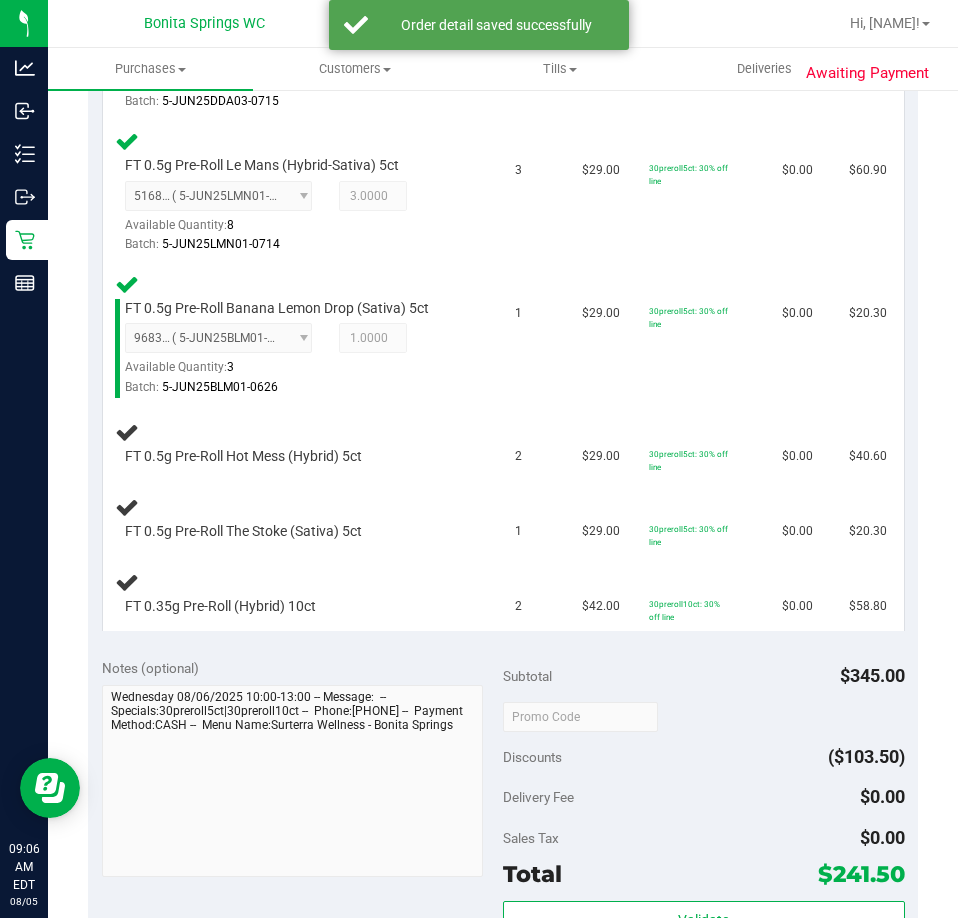 scroll, scrollTop: 700, scrollLeft: 0, axis: vertical 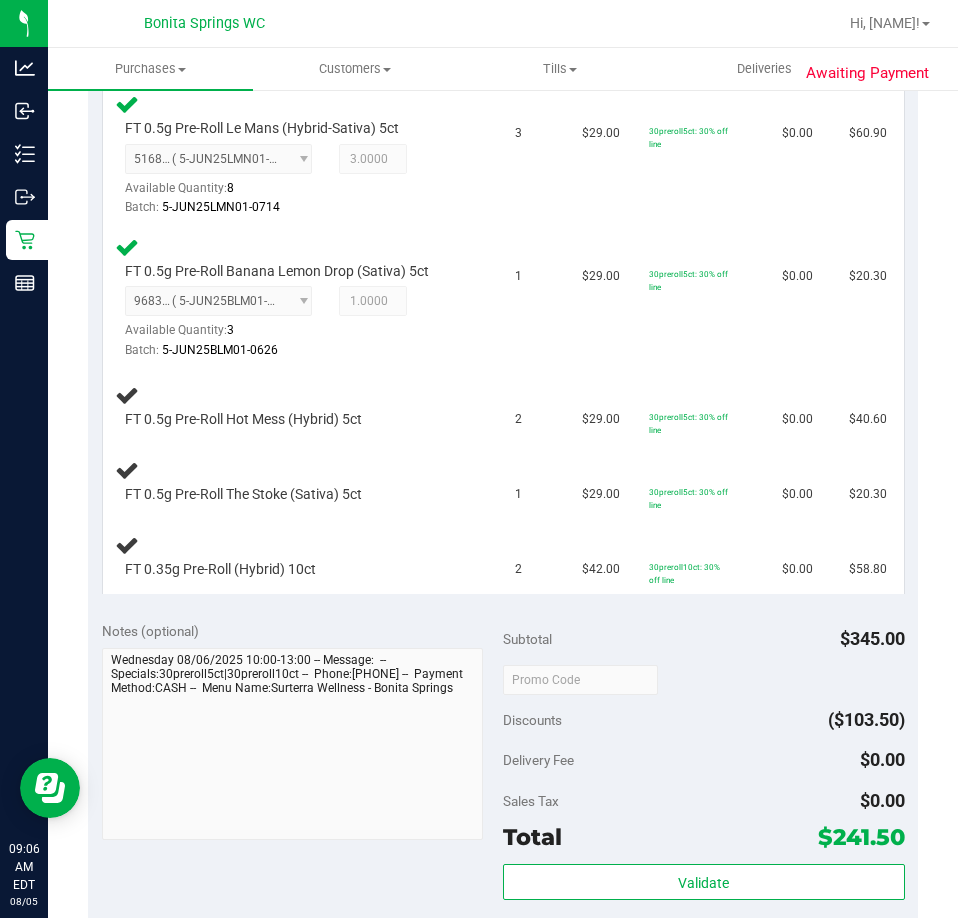 click on "FT 0.5g Pre-Roll The Stoke (Sativa) 5ct" at bounding box center (303, 482) 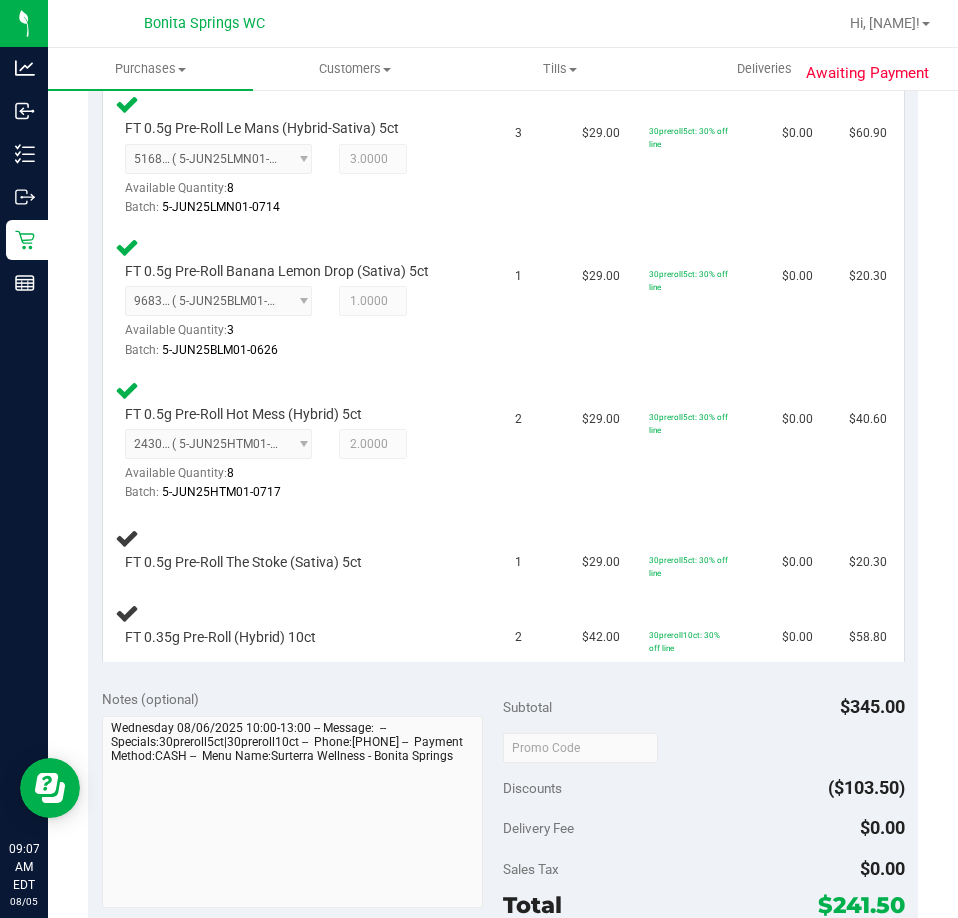 click on "FT 0.5g Pre-Roll Hot Mess (Hybrid) 5ct
2430622087179648
(
5-JUN25HTM01-0717 | orig: FLSRWGM-20250723-925
)
2430622087179648
Available Quantity:  8
2.0000 2
Batch:" at bounding box center (303, 441) 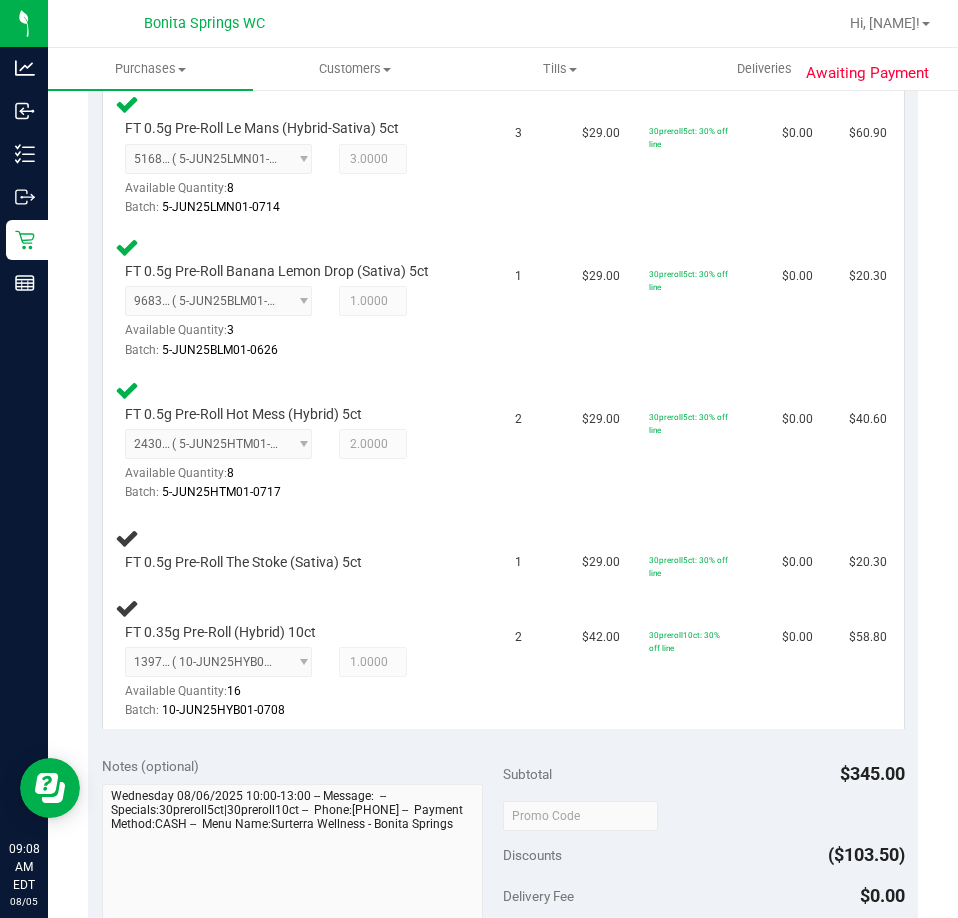 click on "FT 0.5g Pre-Roll Hot Mess (Hybrid) 5ct
2430622087179648
(
5-JUN25HTM01-0717 | orig: FLSRWGM-20250723-925
)
2430622087179648
Available Quantity:  8
2.0000 2
Batch:" at bounding box center (303, 441) 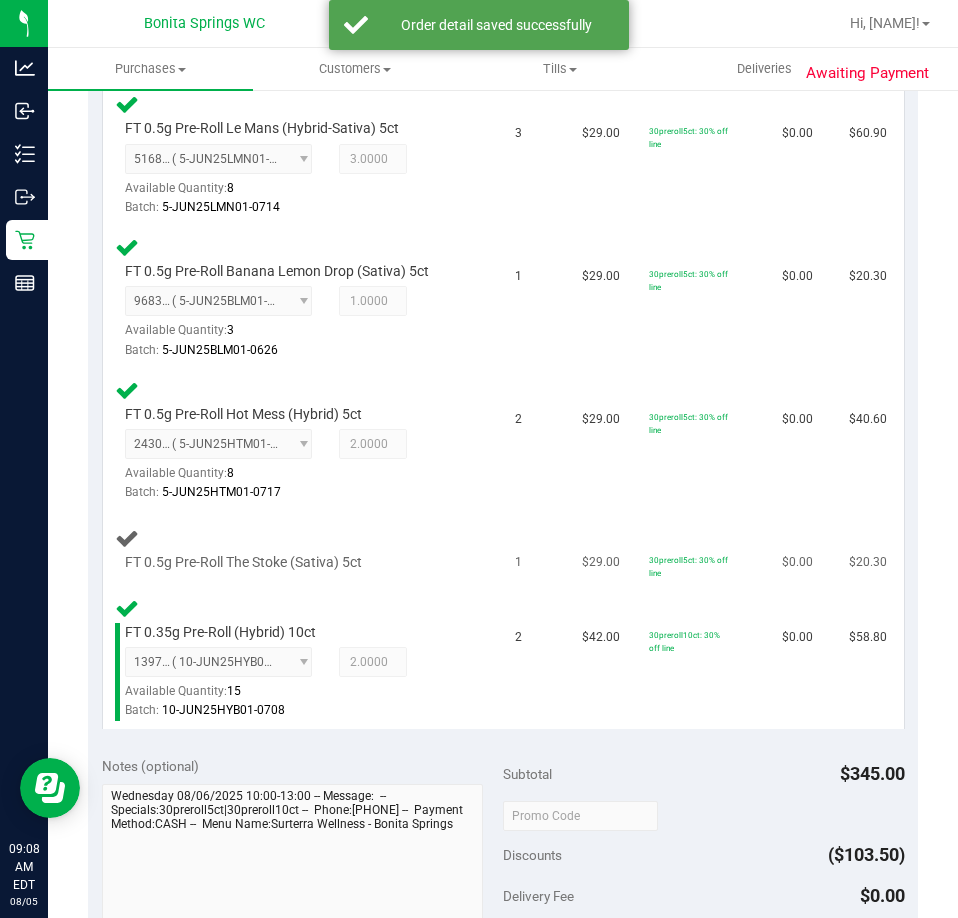 click on "1" at bounding box center (536, 550) 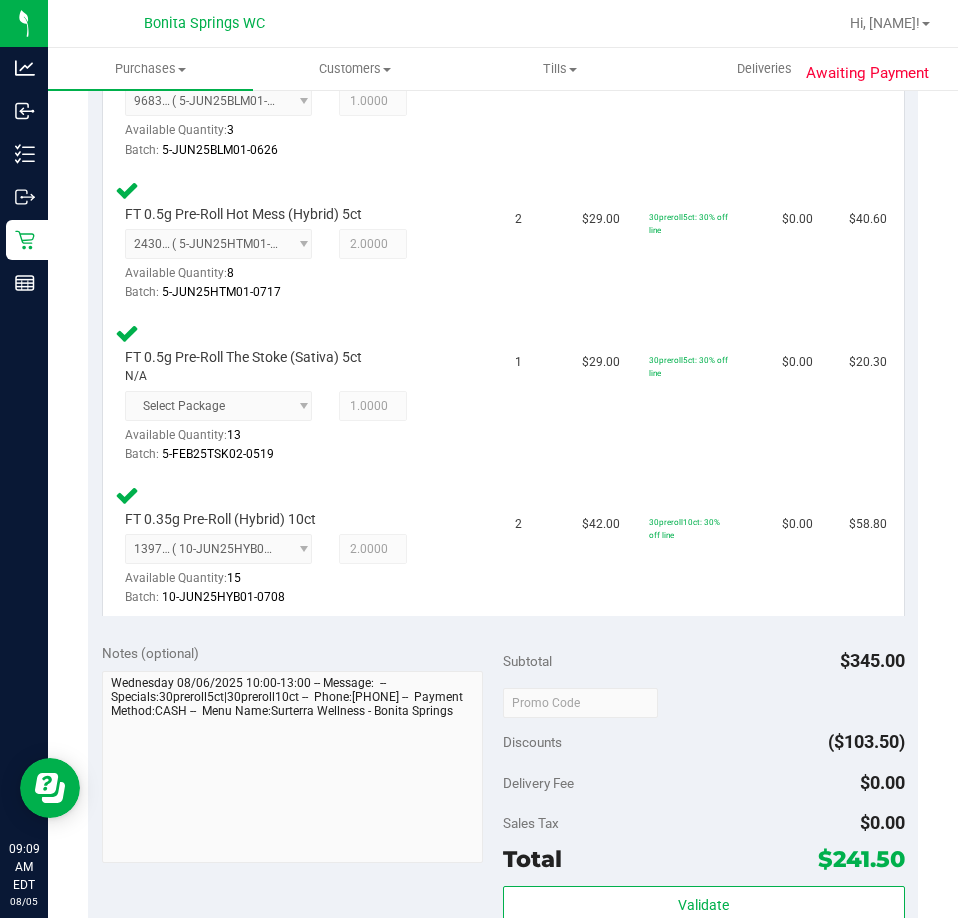 scroll, scrollTop: 1200, scrollLeft: 0, axis: vertical 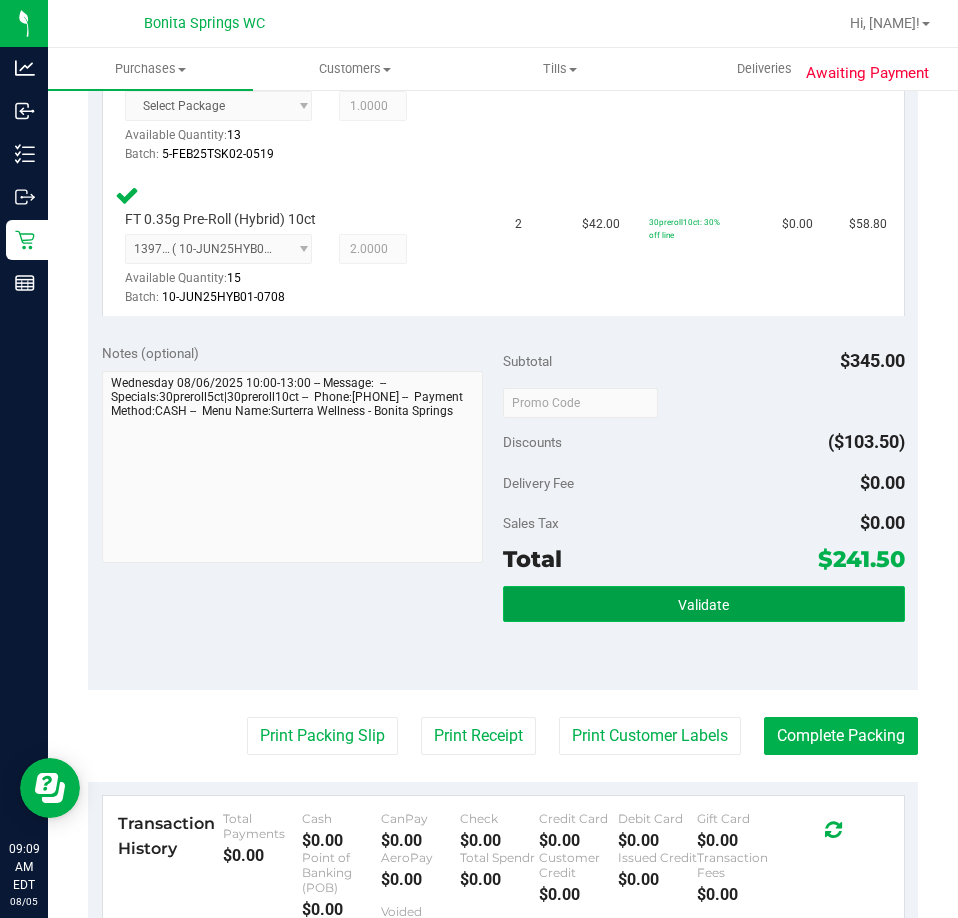 click on "Validate" at bounding box center [703, 605] 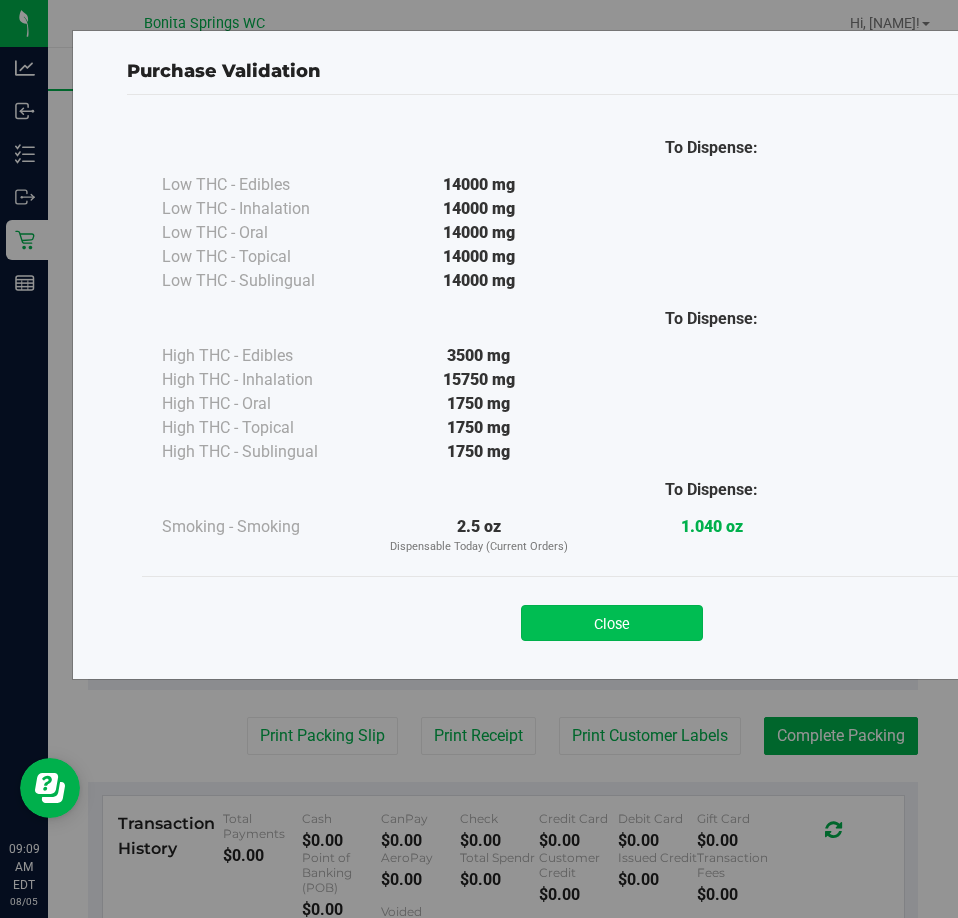 click on "Close" at bounding box center [612, 623] 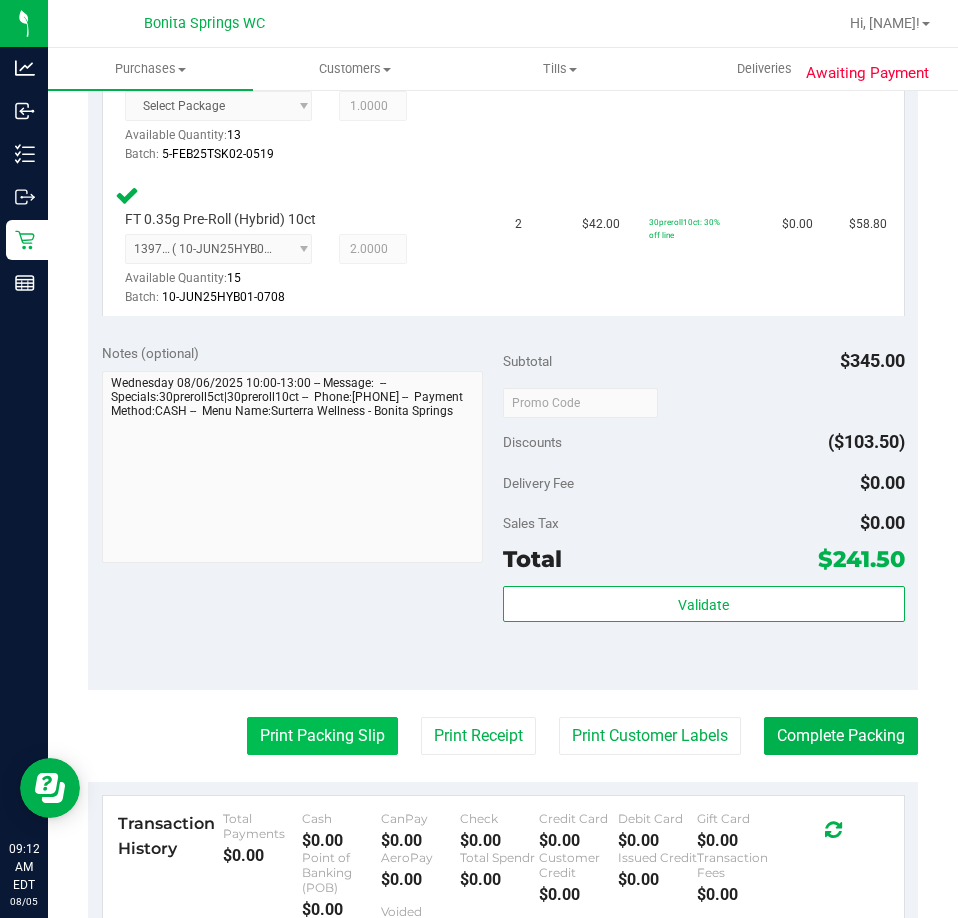 click on "Print Packing Slip" at bounding box center (322, 736) 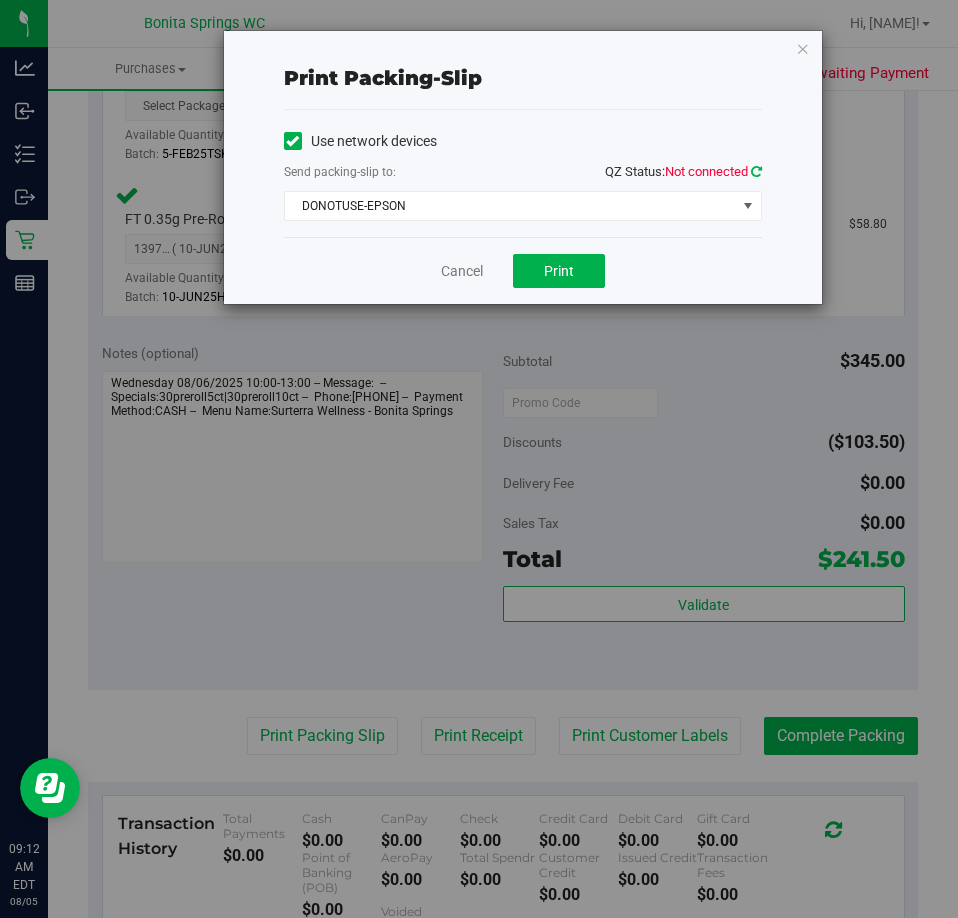 click at bounding box center [756, 171] 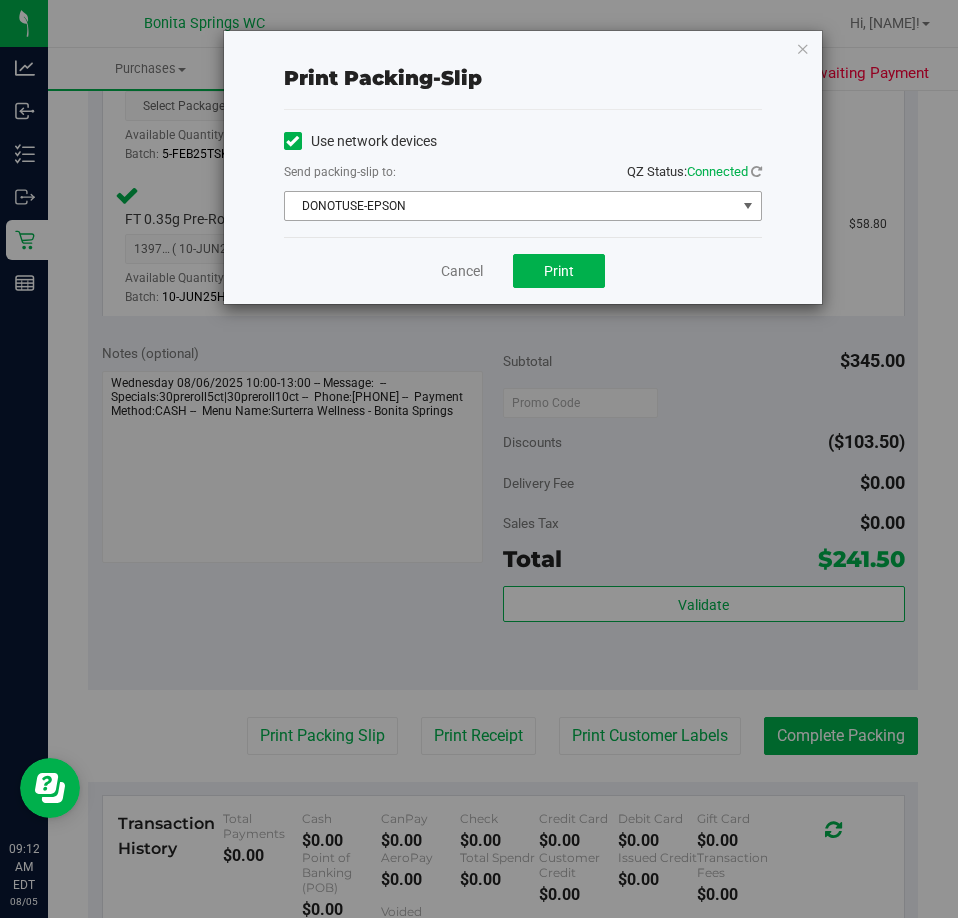 click on "DONOTUSE-EPSON" at bounding box center (510, 206) 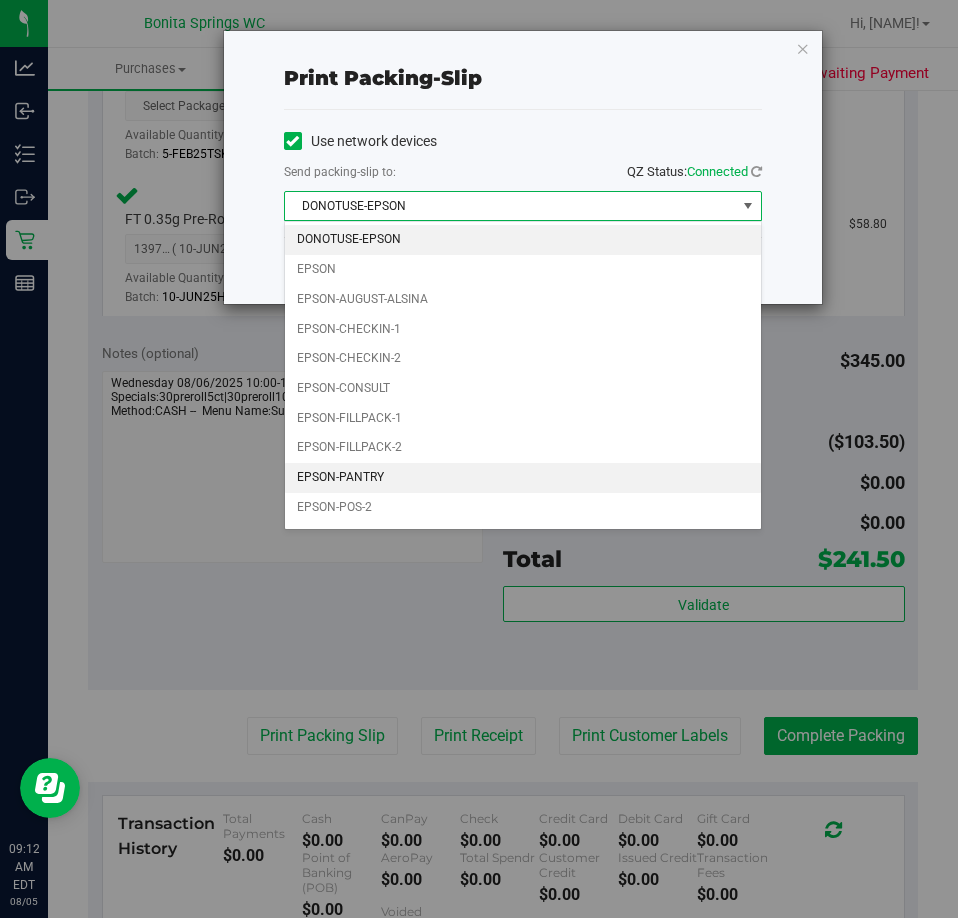 click on "EPSON-PANTRY" at bounding box center [523, 478] 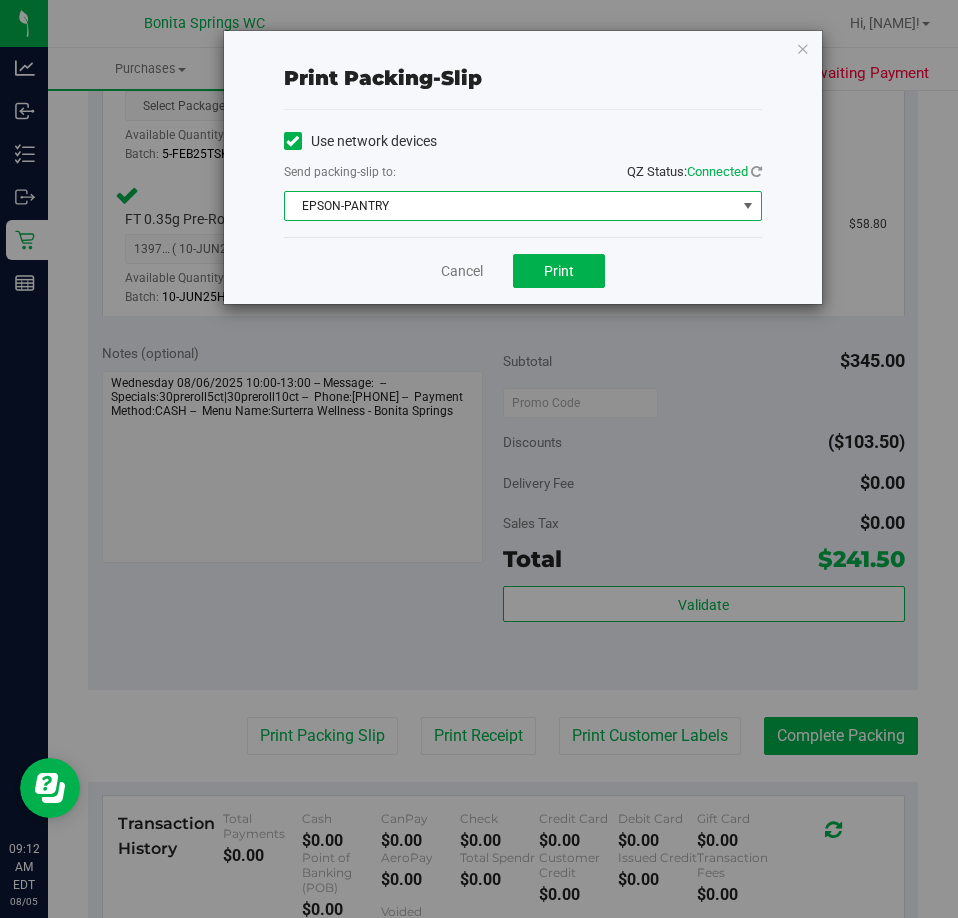 click on "Cancel
Print" at bounding box center [523, 270] 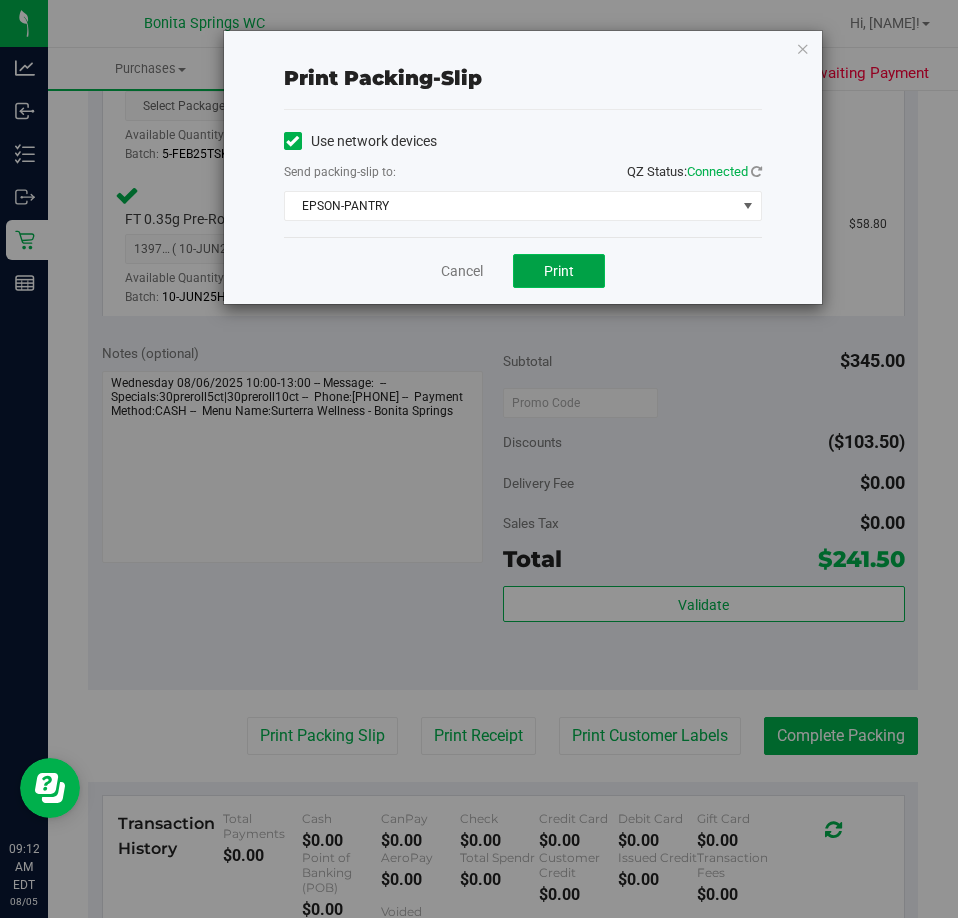 click on "Print" at bounding box center (559, 271) 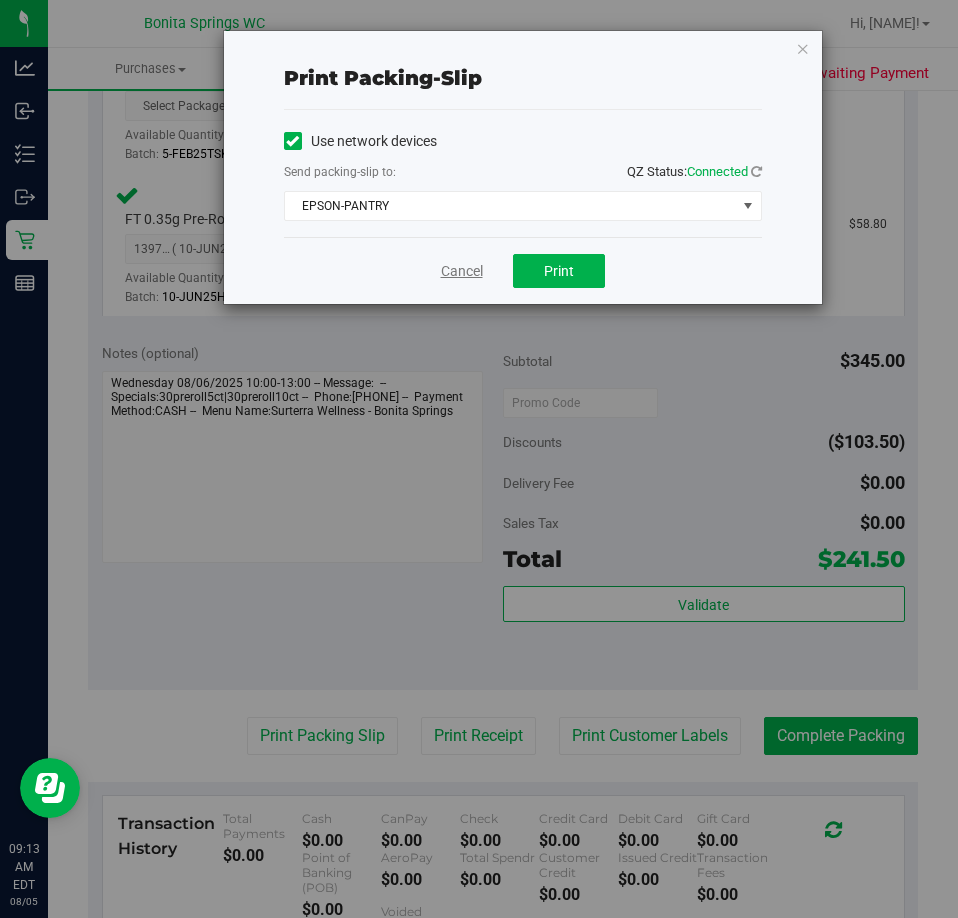 click on "Cancel" at bounding box center [462, 271] 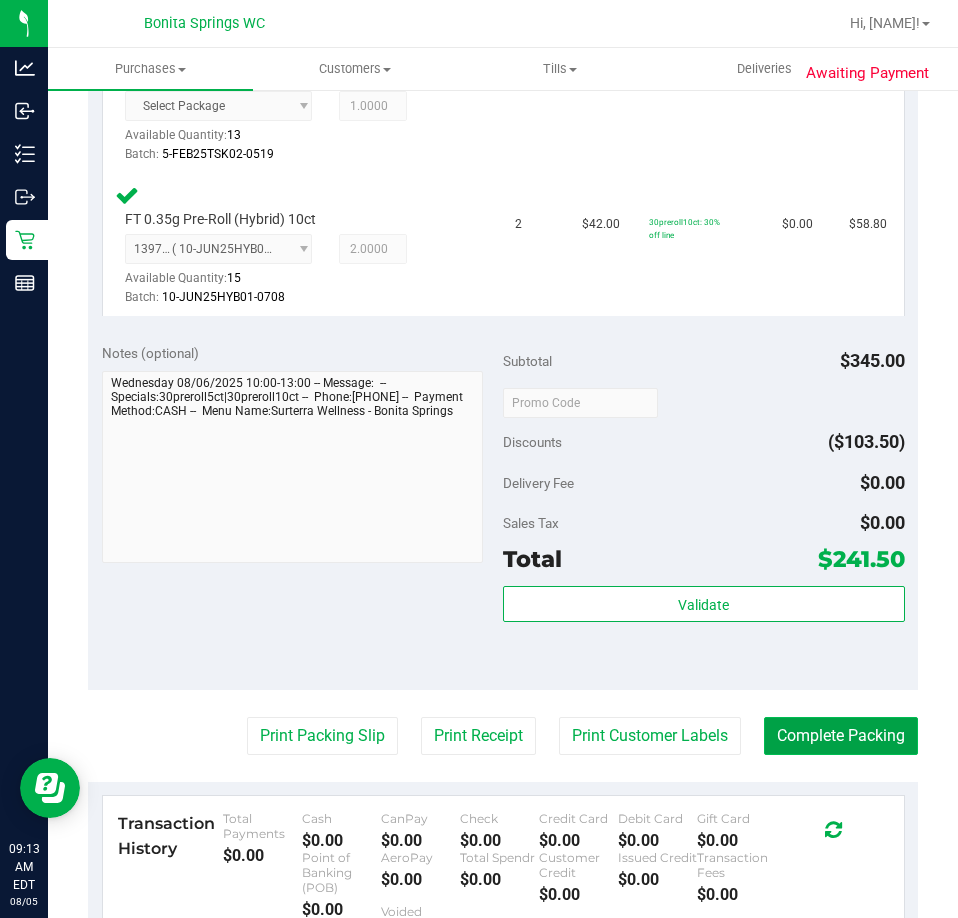 click on "Complete Packing" at bounding box center [841, 736] 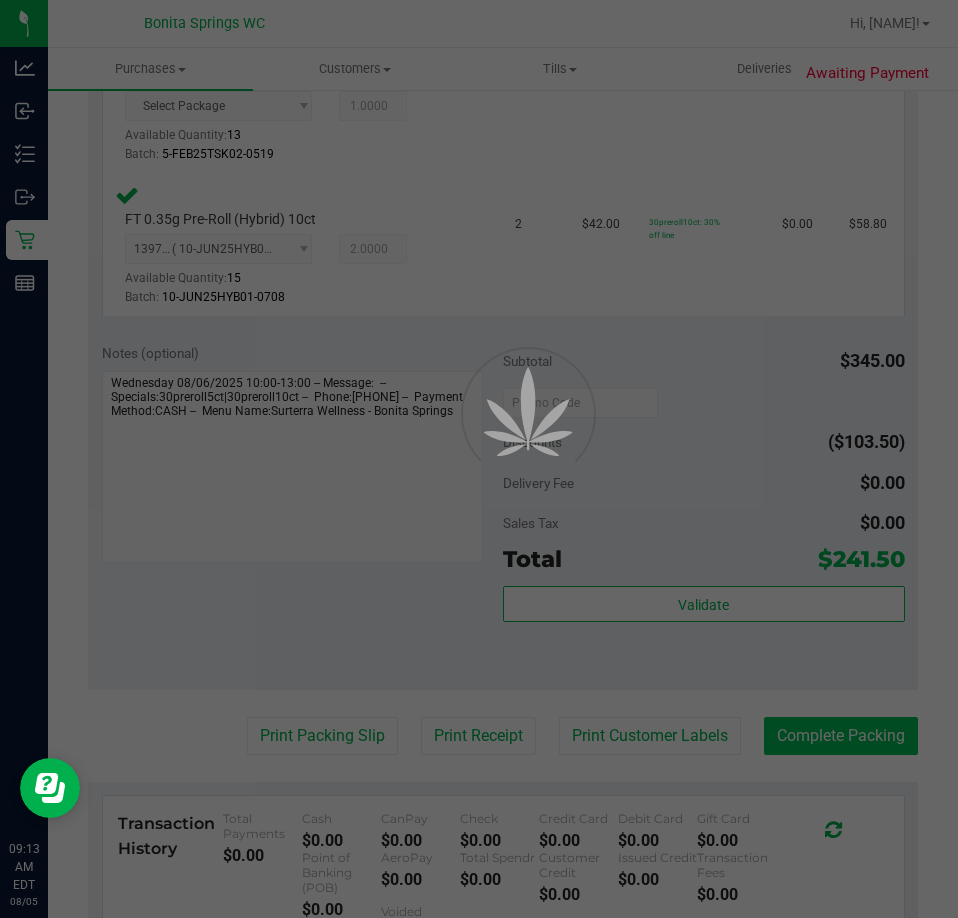 scroll, scrollTop: 0, scrollLeft: 0, axis: both 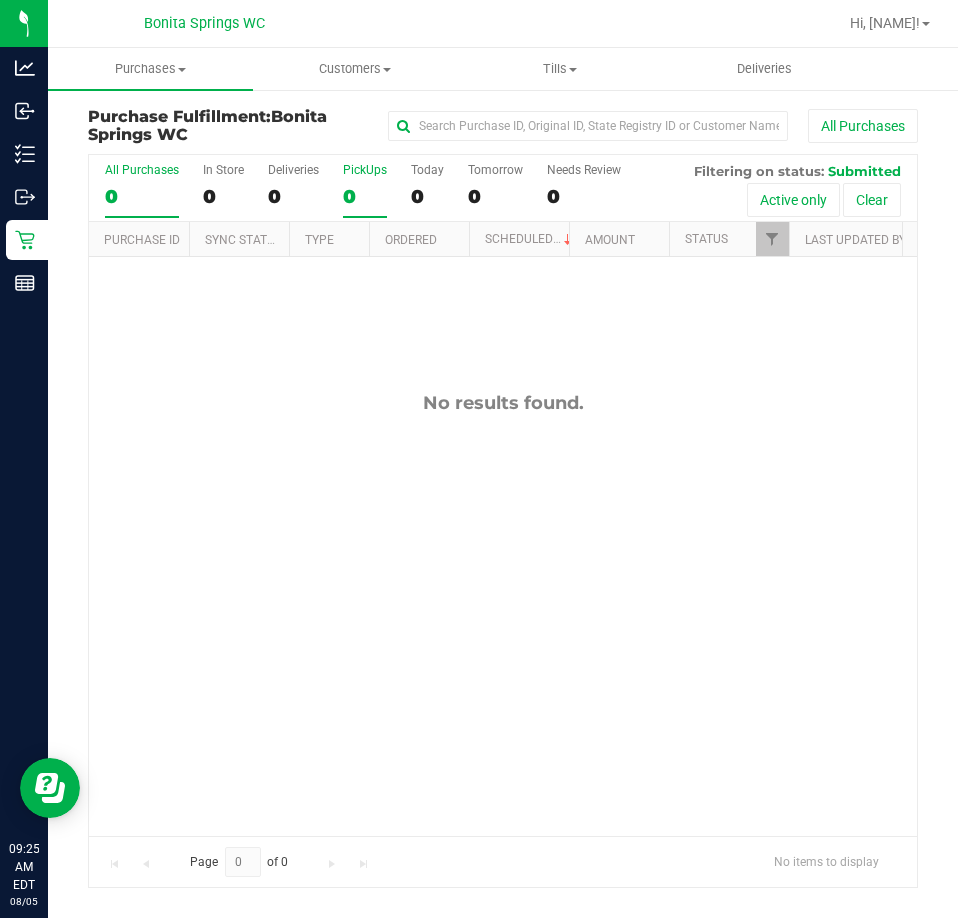 click on "PickUps
0" at bounding box center (365, 190) 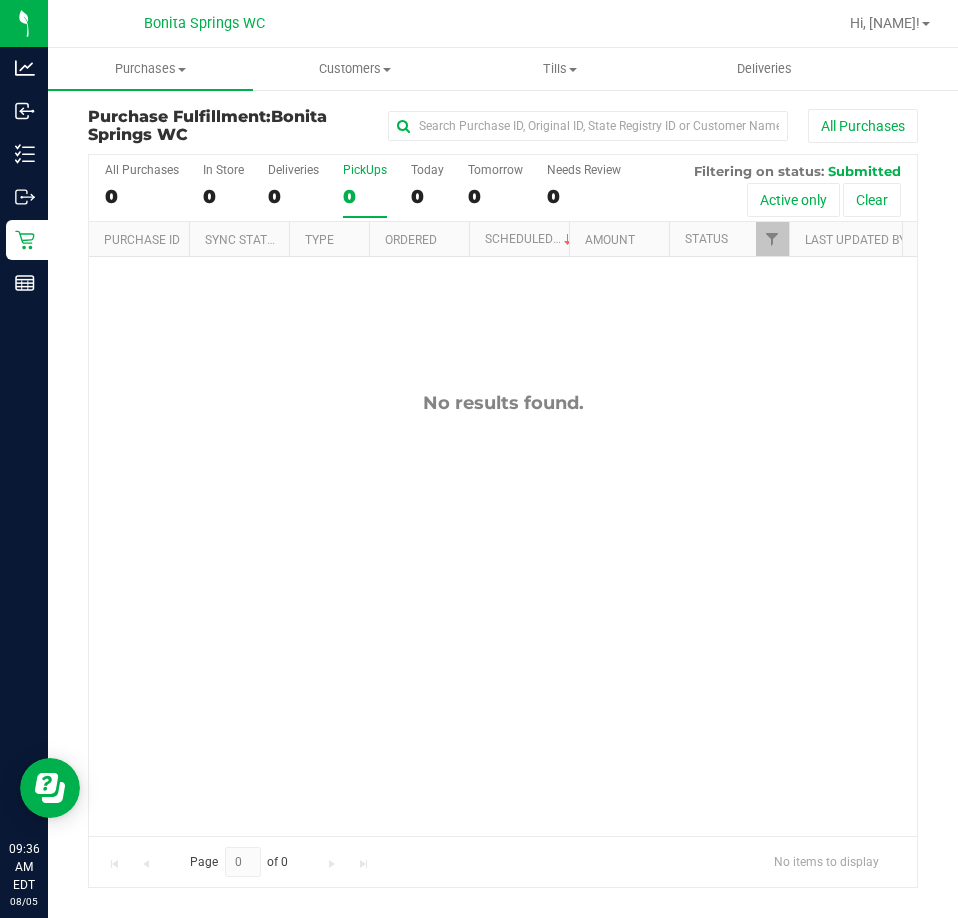 click on "No results found." at bounding box center [503, 613] 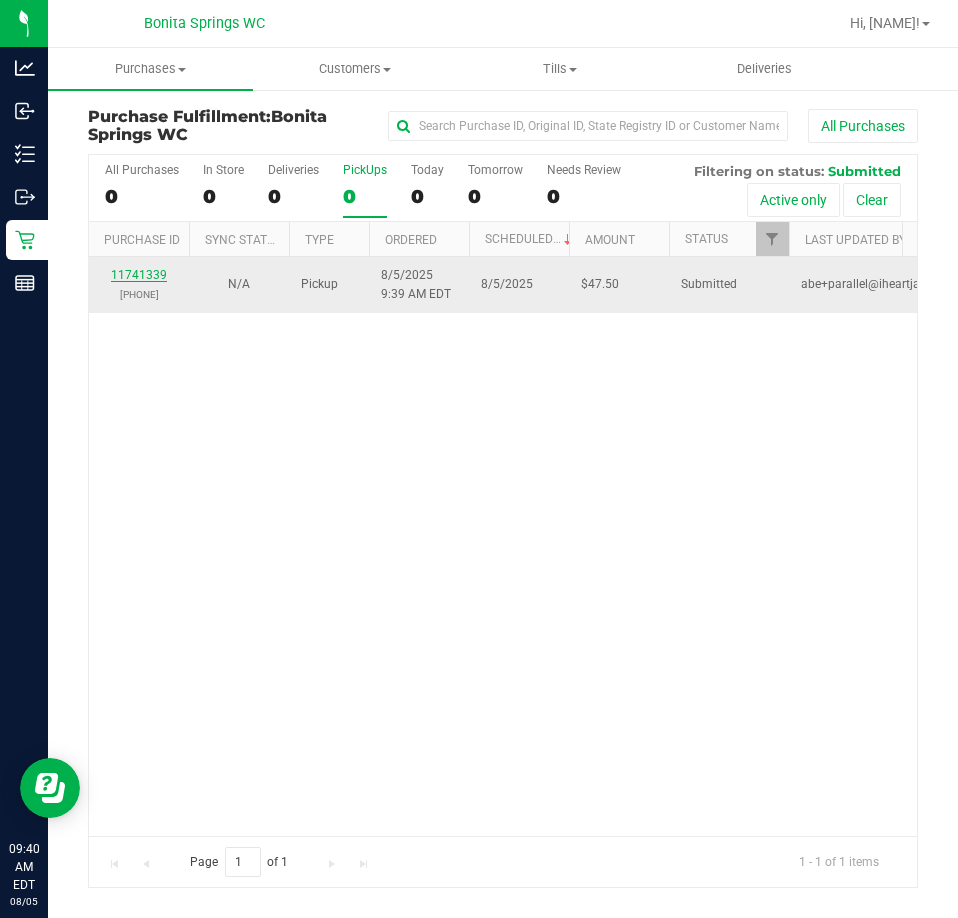 click on "11741339" at bounding box center (139, 275) 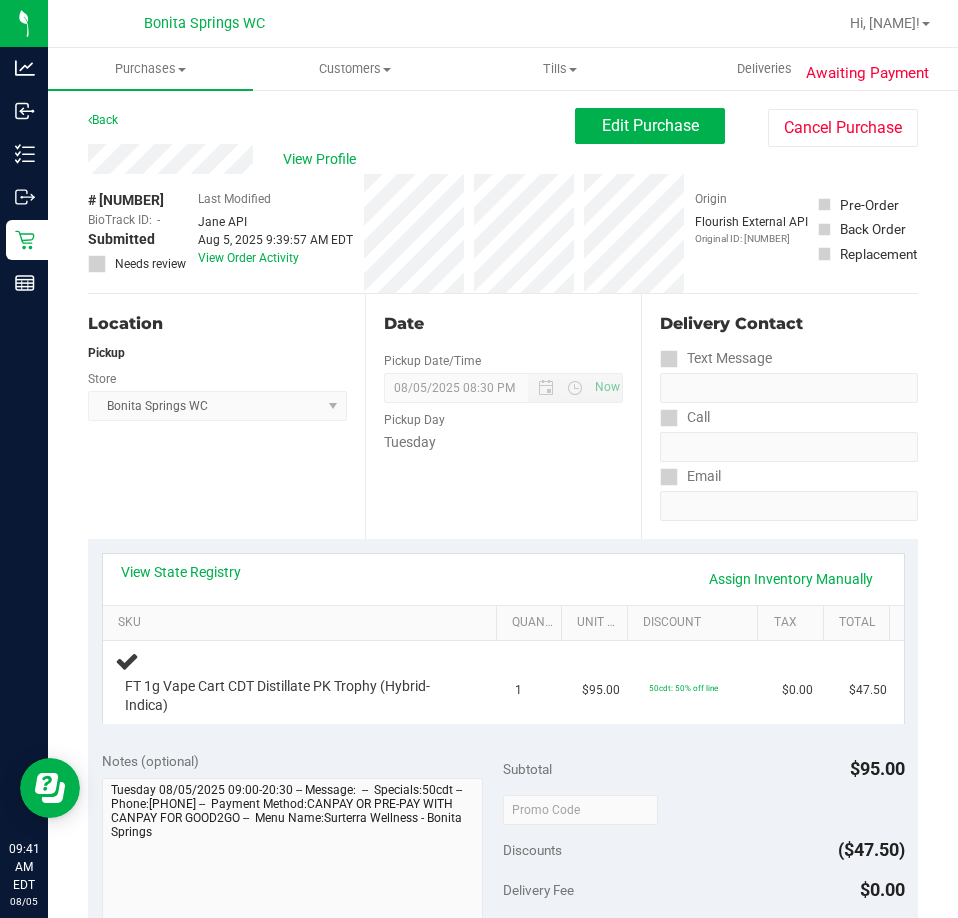 click on "View State Registry
Assign Inventory Manually" at bounding box center (503, 579) 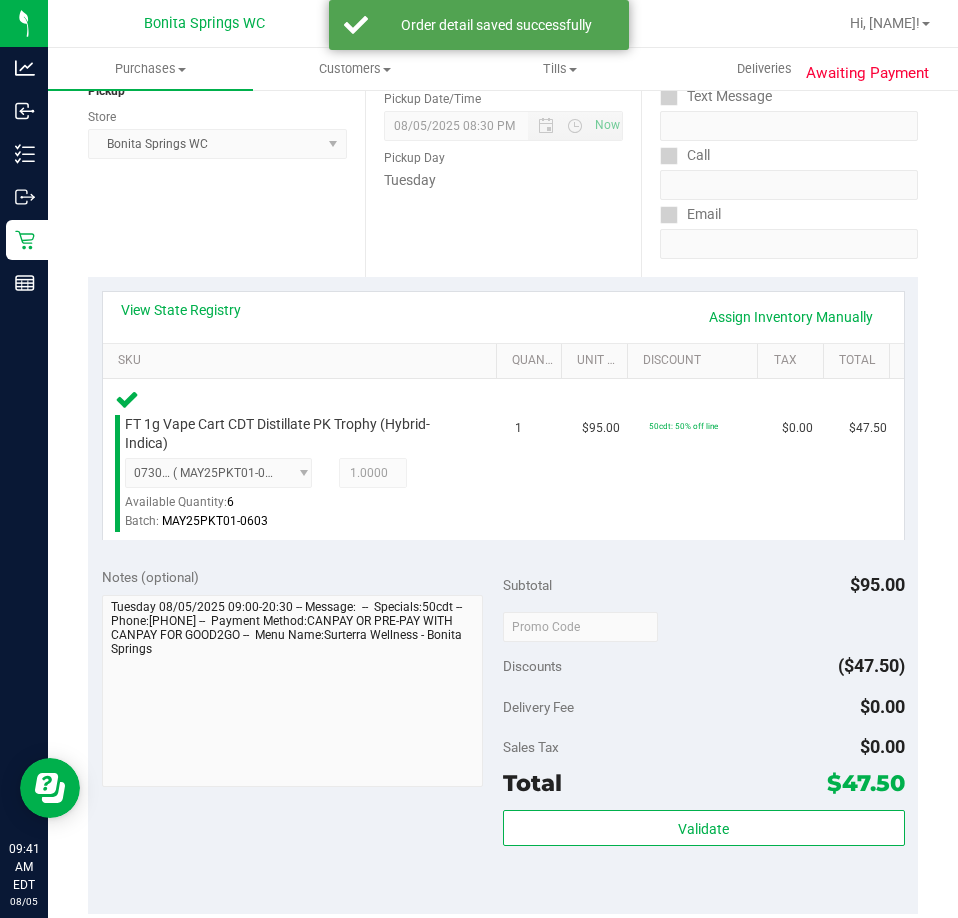 scroll, scrollTop: 400, scrollLeft: 0, axis: vertical 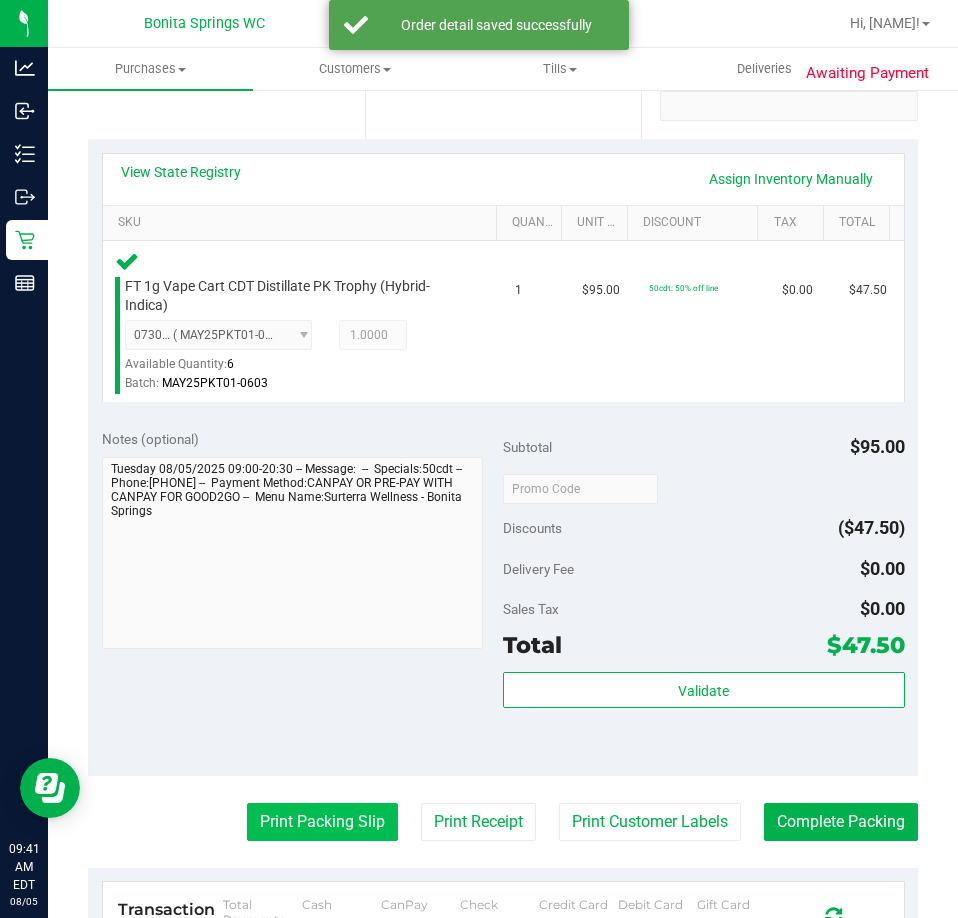 click on "Print Packing Slip" at bounding box center [322, 822] 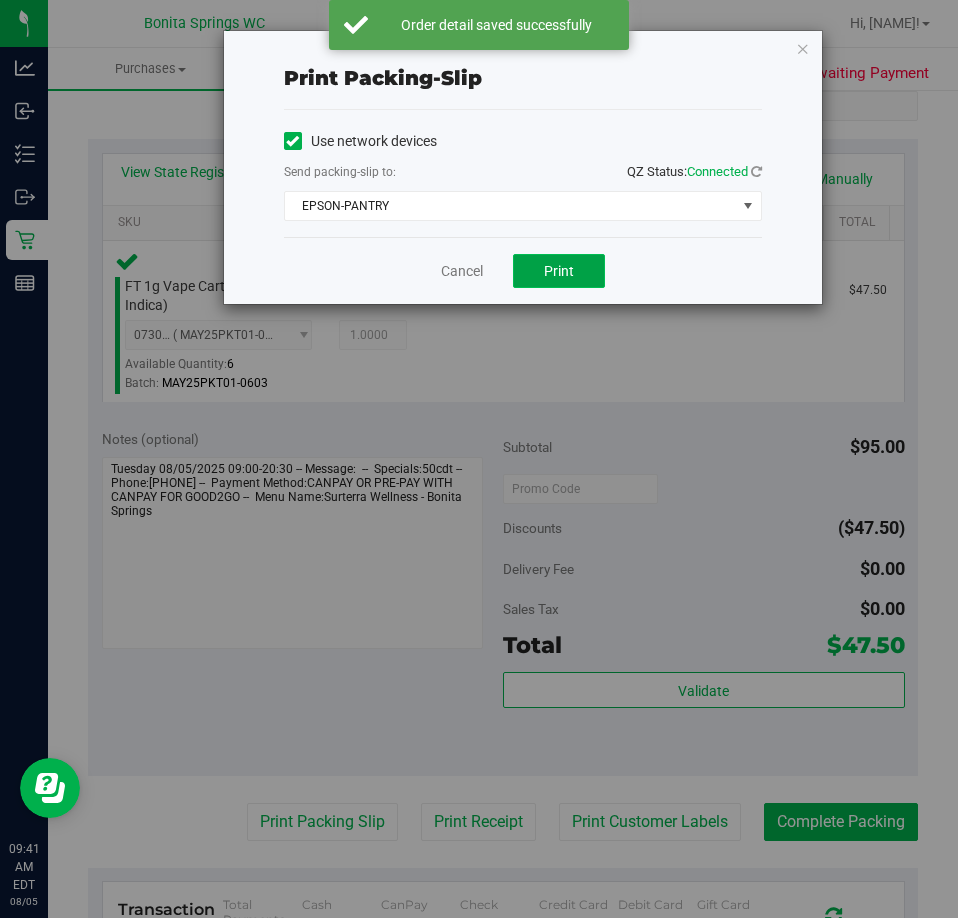 click on "Print" at bounding box center (559, 271) 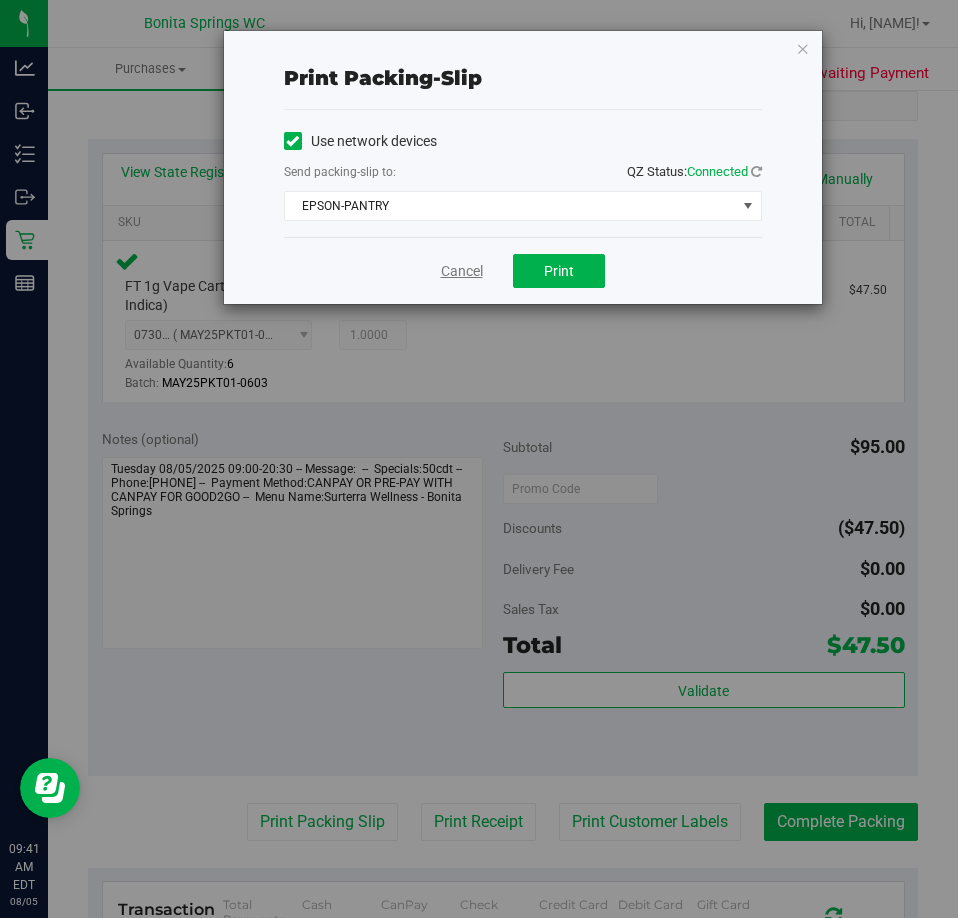 click on "Cancel" at bounding box center (462, 271) 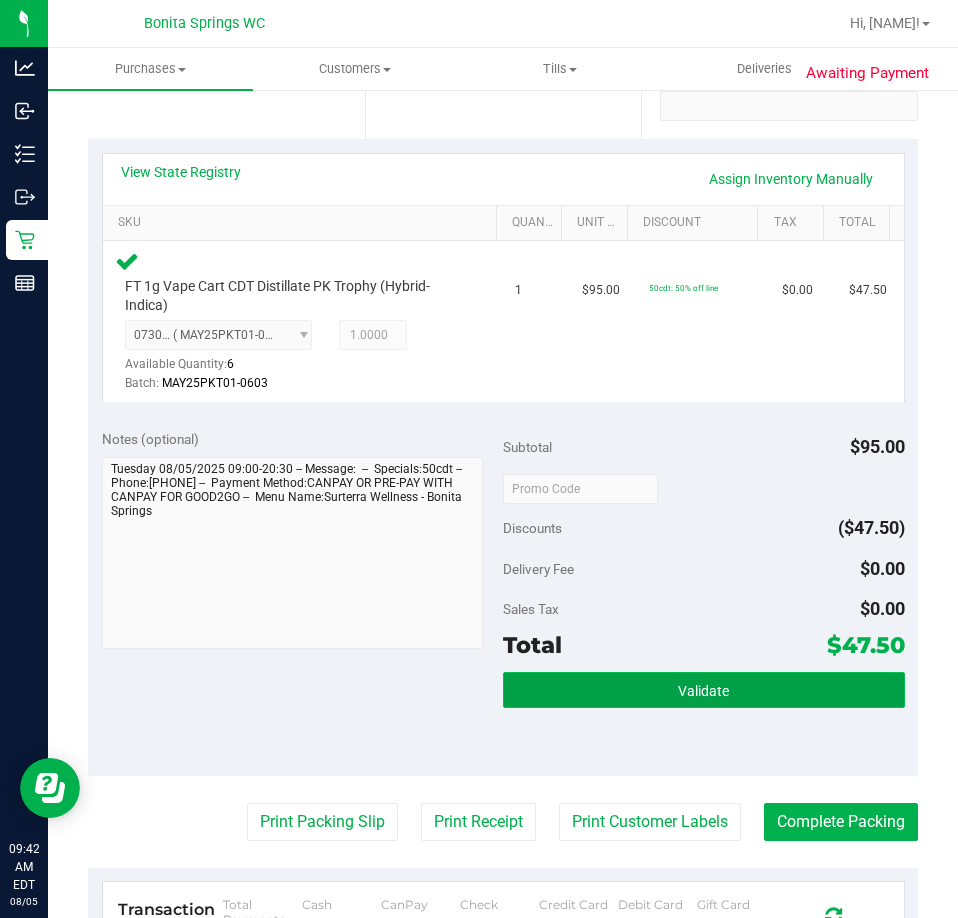 click on "Validate" at bounding box center [704, 690] 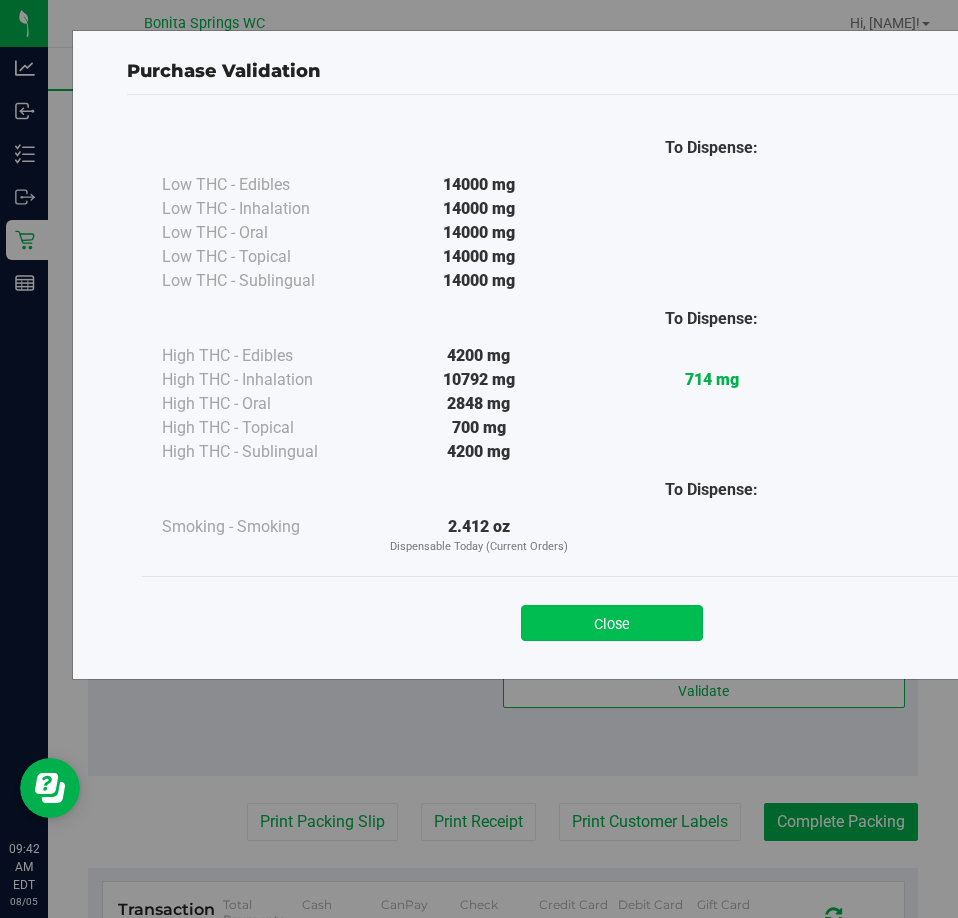 click on "Close" at bounding box center [612, 623] 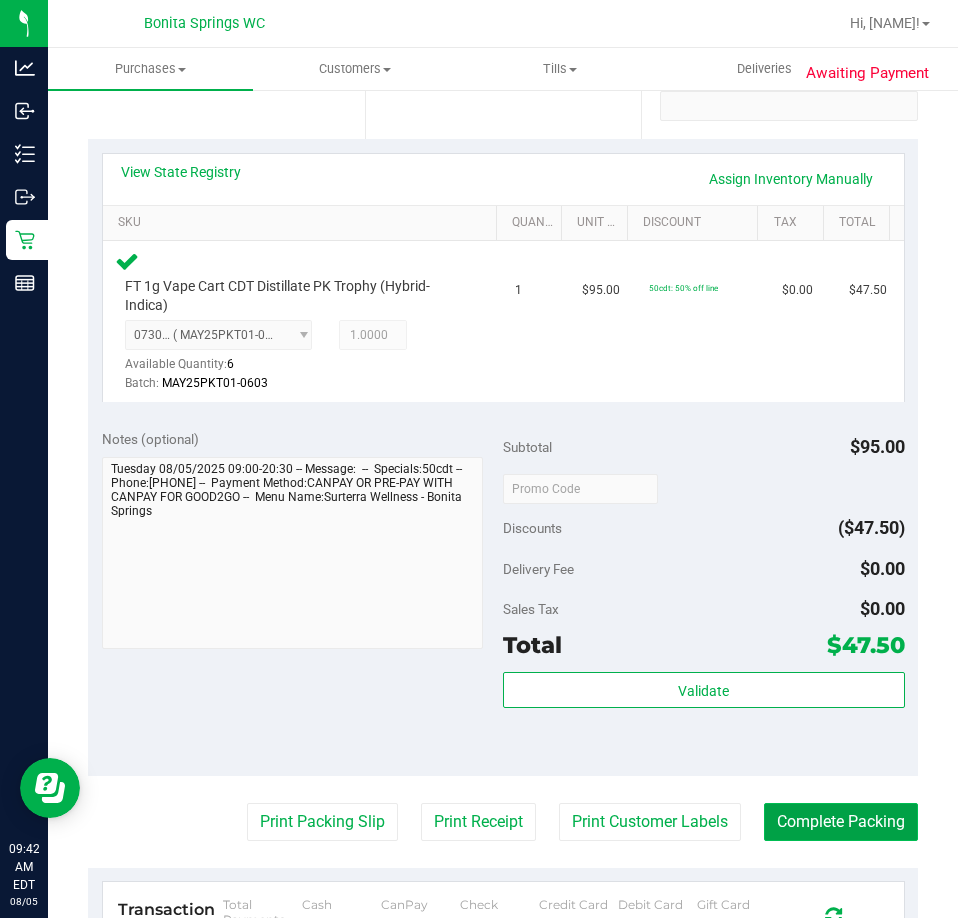 click on "Complete Packing" at bounding box center [841, 822] 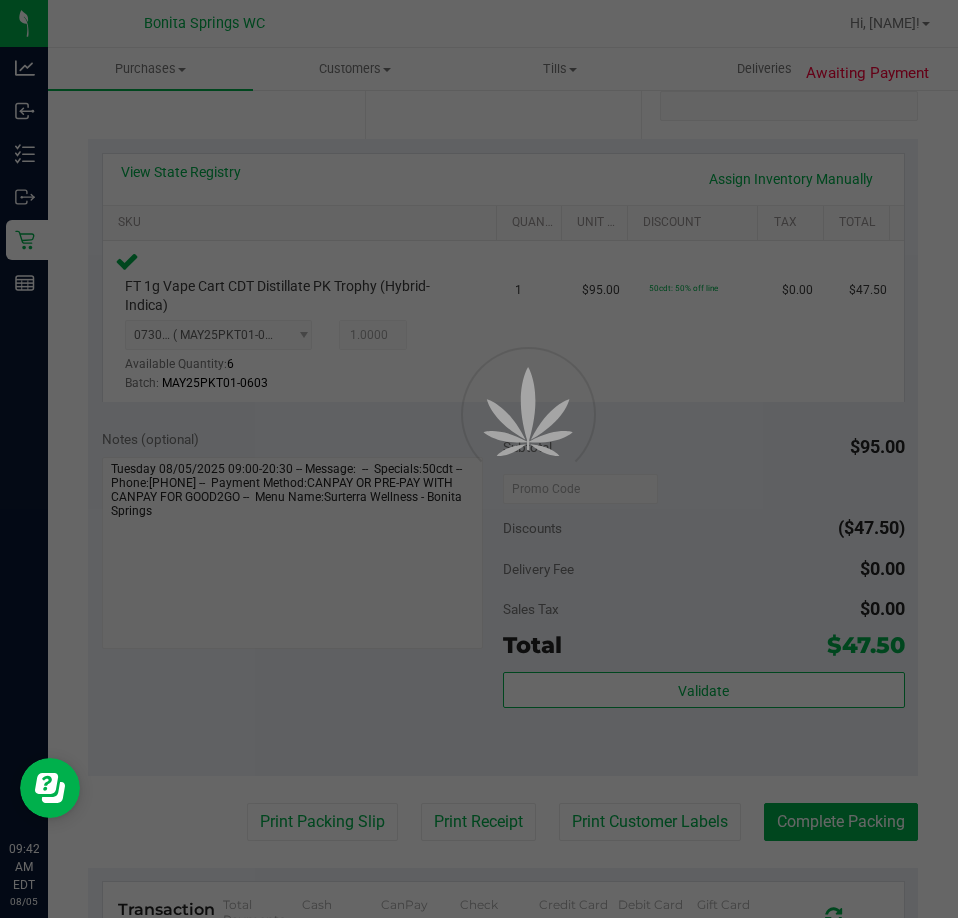 scroll, scrollTop: 0, scrollLeft: 0, axis: both 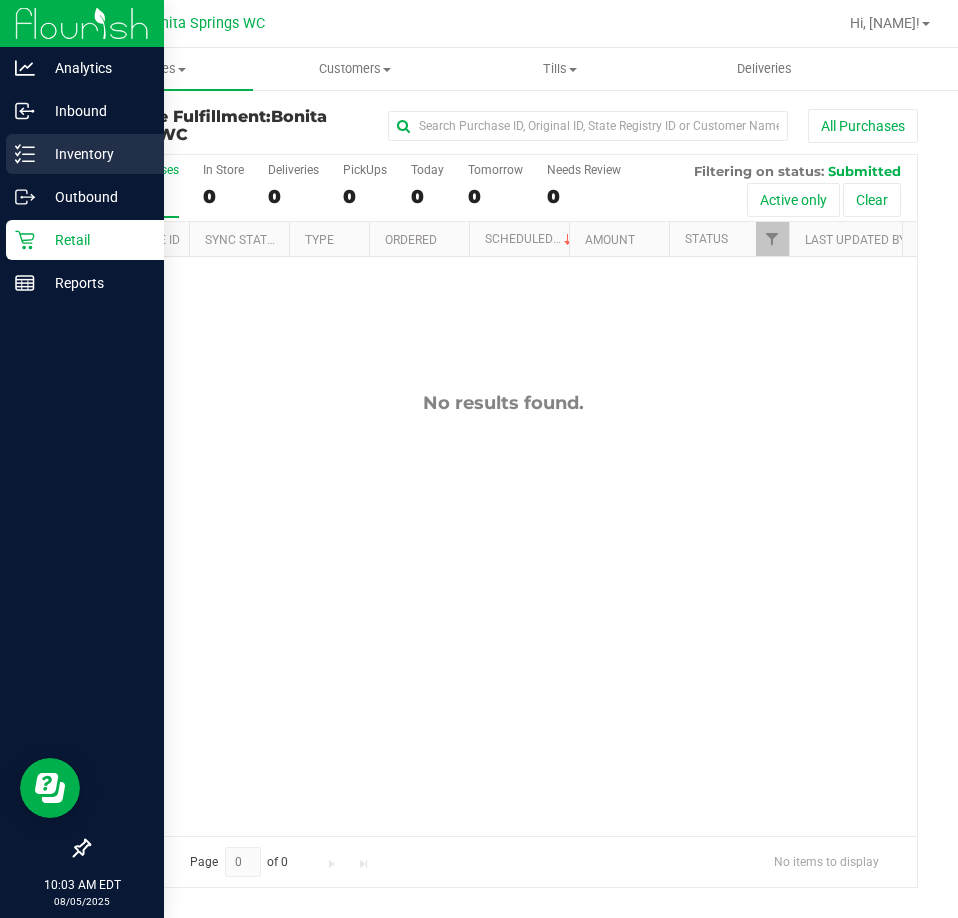 click on "Inventory" at bounding box center (95, 154) 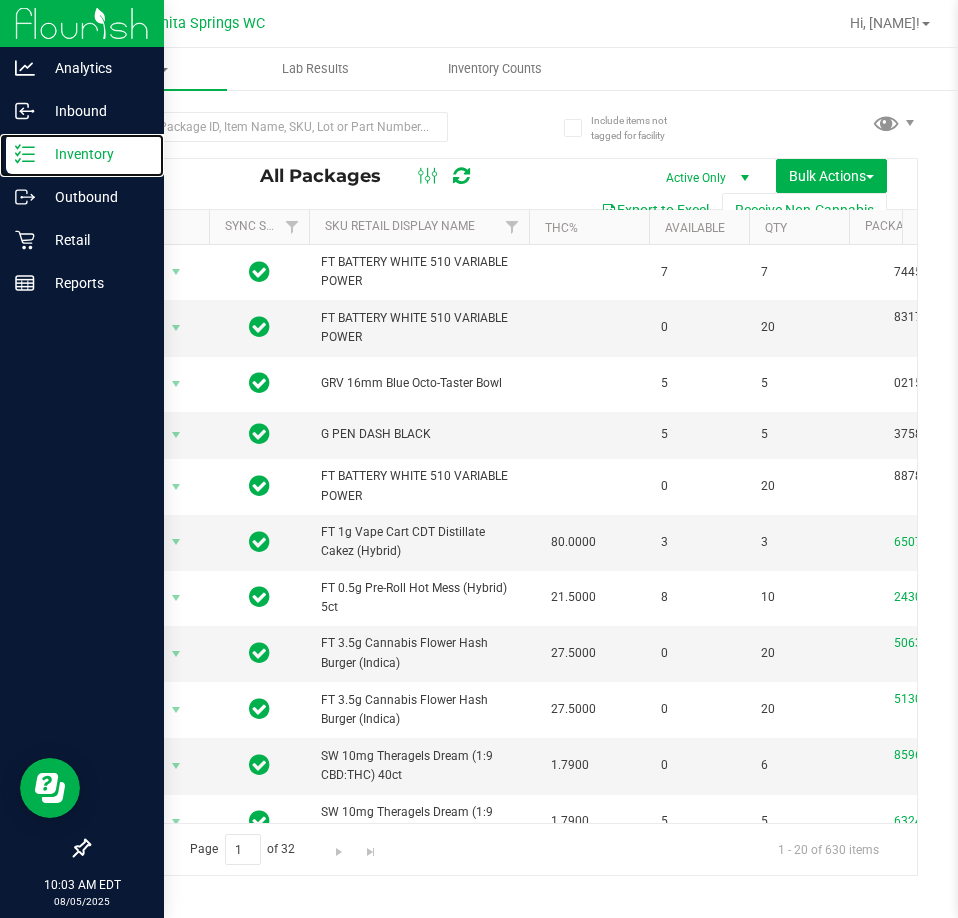 click on "Inventory" at bounding box center (95, 154) 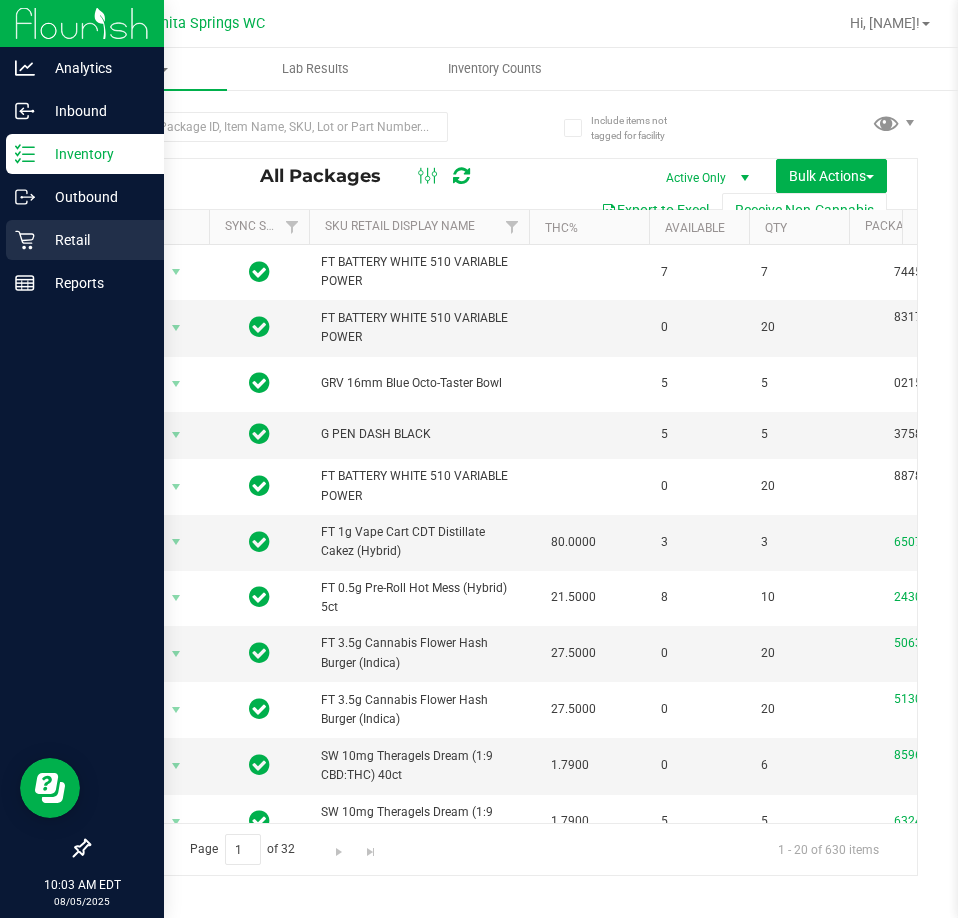 click on "Retail" at bounding box center [95, 240] 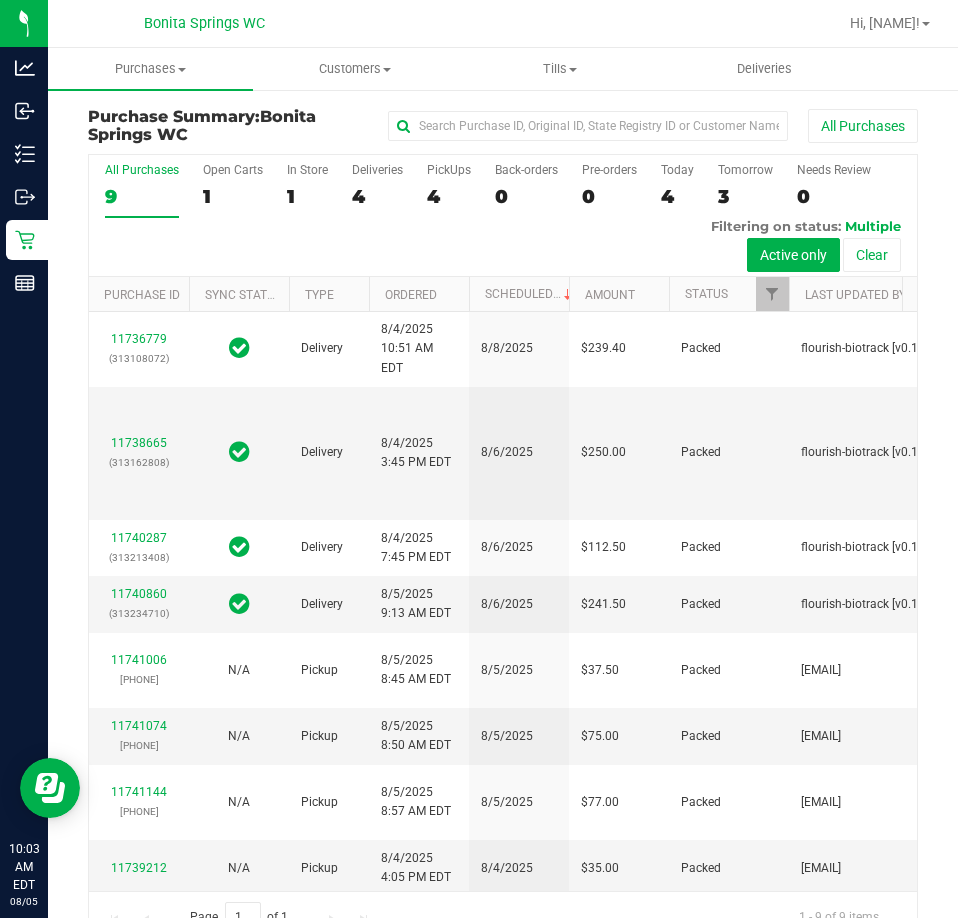 click on "All Purchases
9
Open Carts
1
In Store
1
Deliveries
4
PickUps
4
Back-orders
0
Pre-orders
0
Today
4
Tomorrow
3" at bounding box center [503, 216] 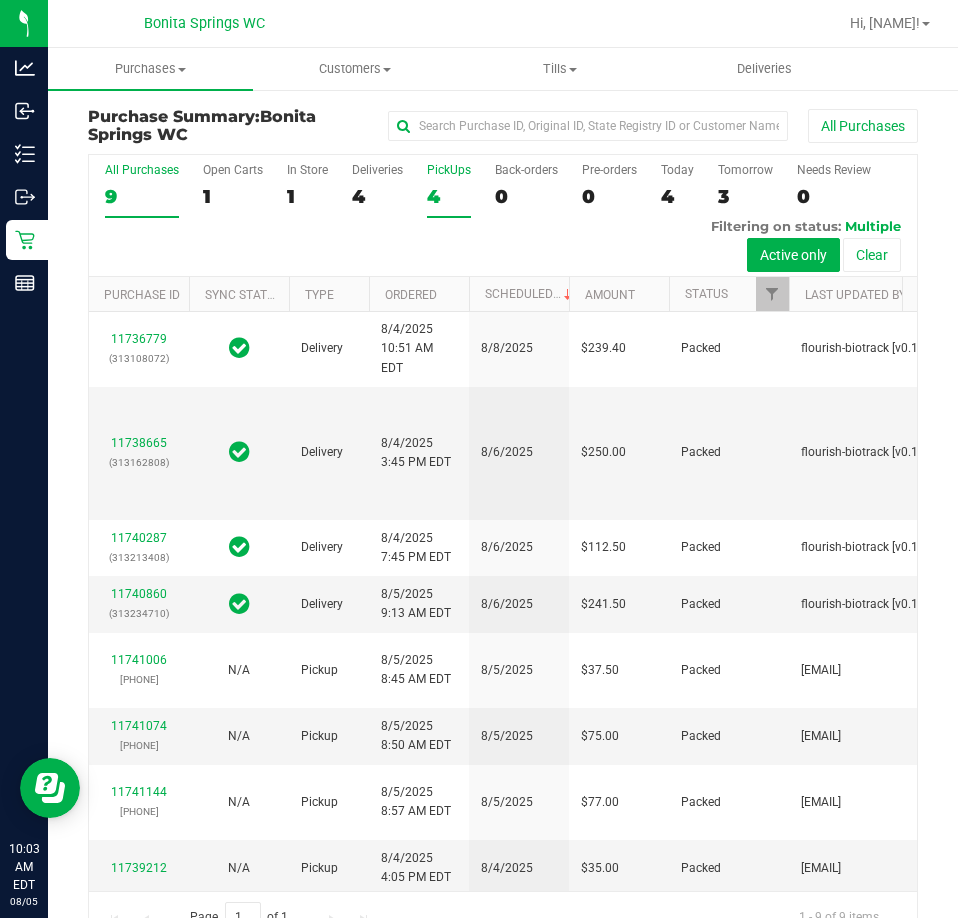 click on "4" at bounding box center [449, 196] 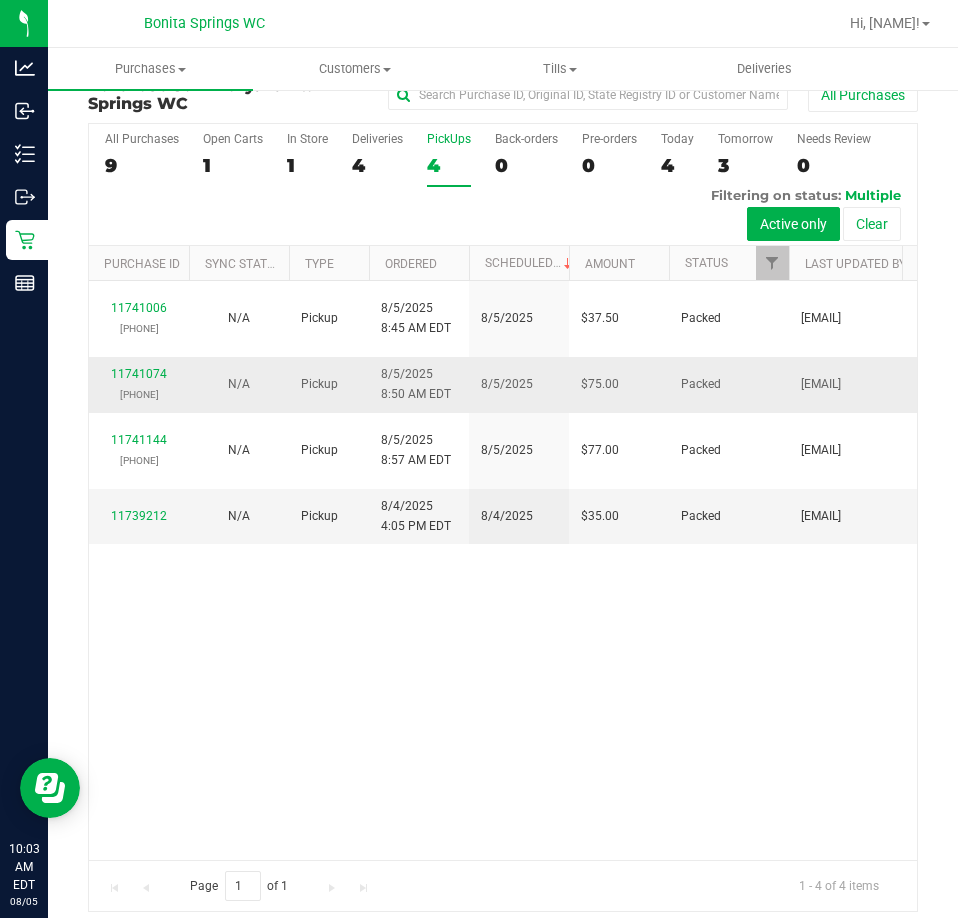 scroll, scrollTop: 45, scrollLeft: 0, axis: vertical 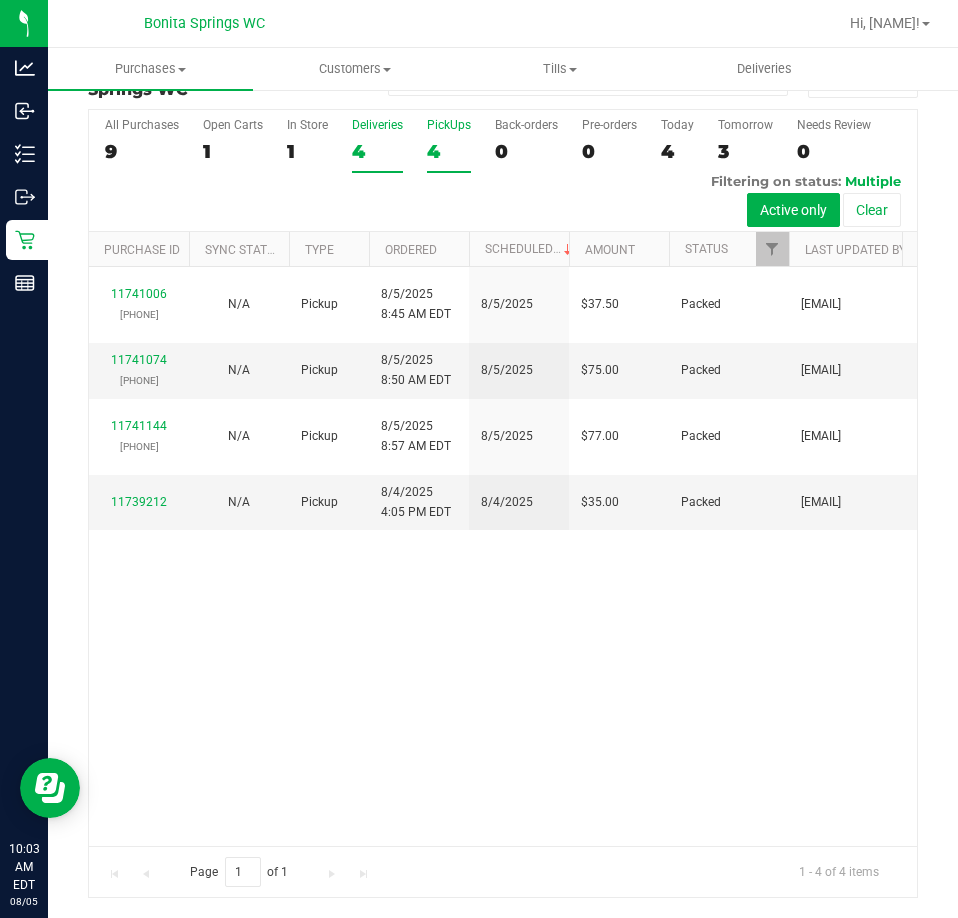 click on "4" at bounding box center (377, 151) 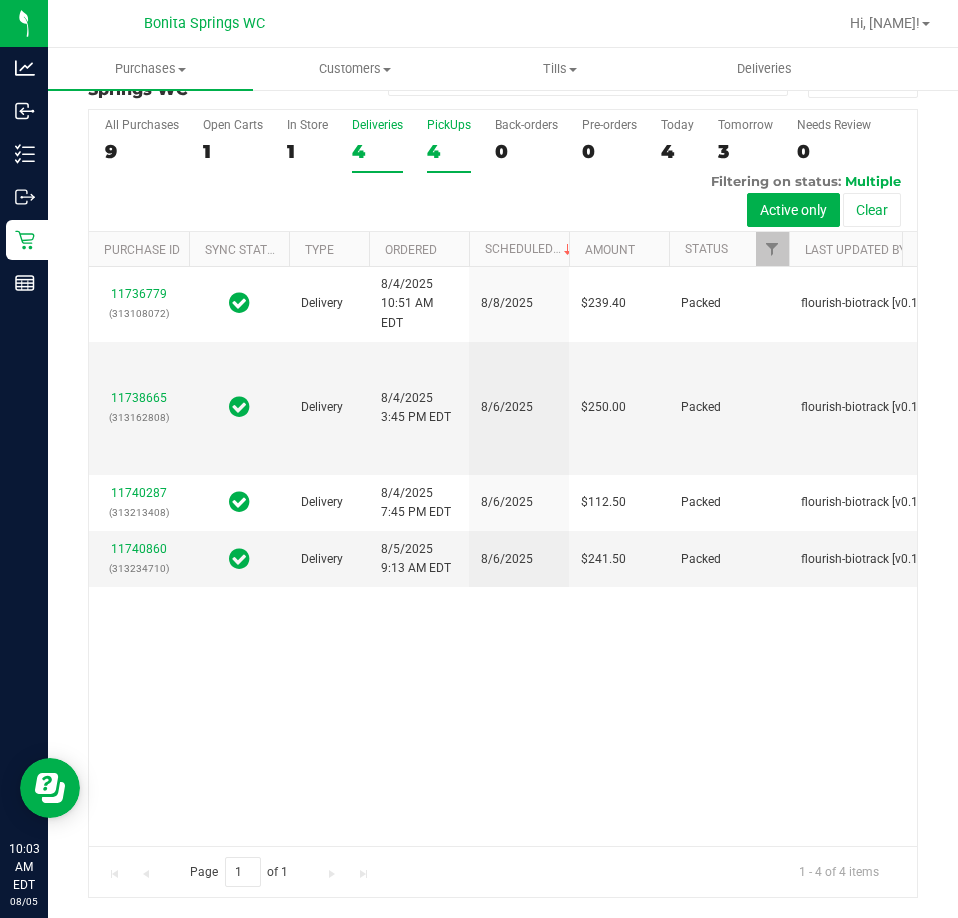 click on "PickUps" at bounding box center [449, 125] 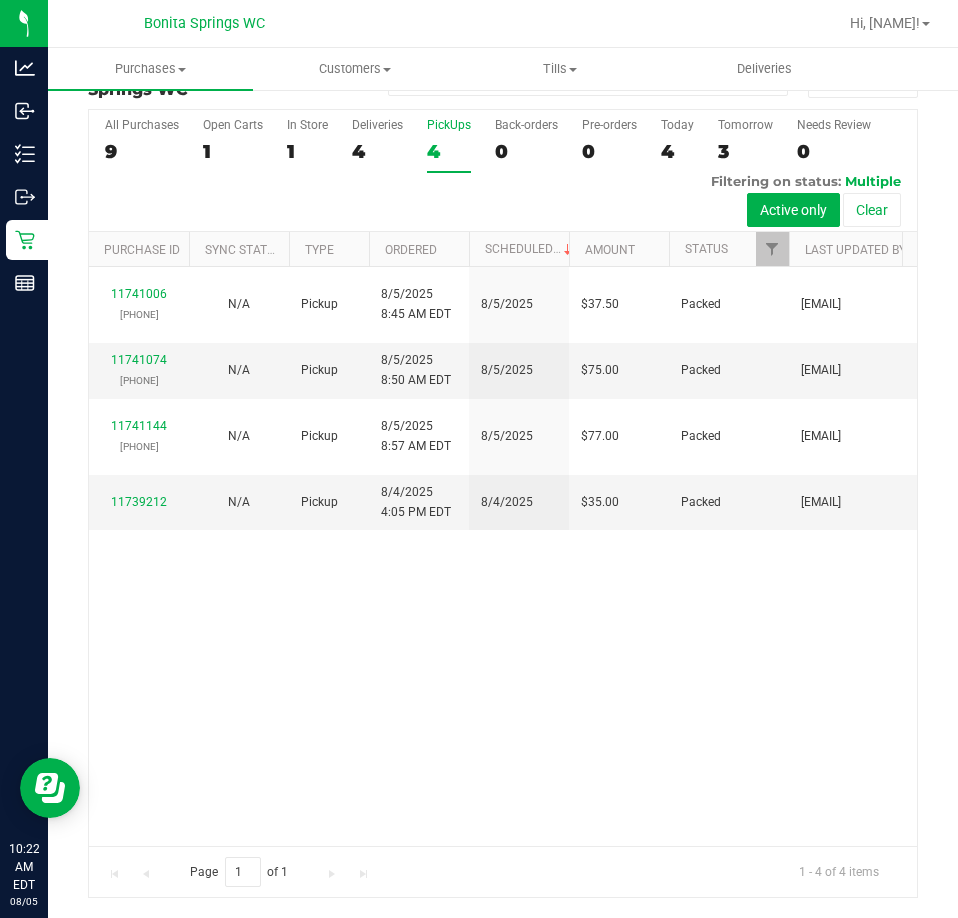 click on "PickUps
4" at bounding box center [449, 145] 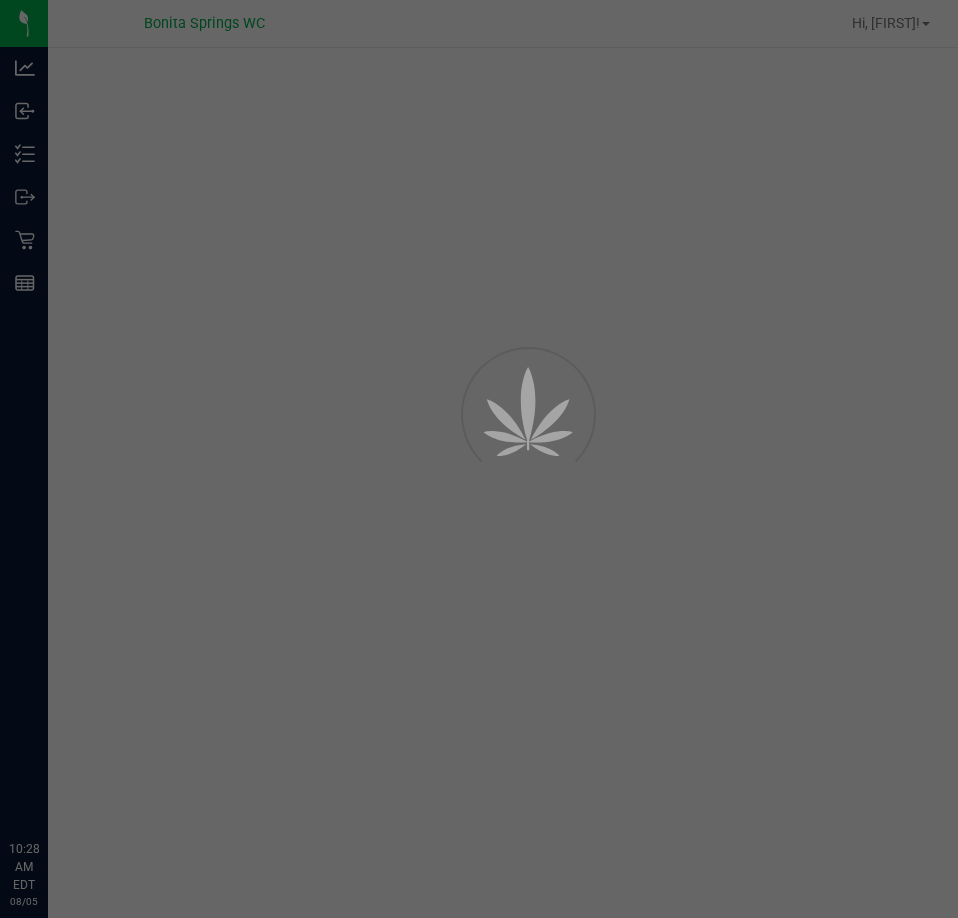 scroll, scrollTop: 0, scrollLeft: 0, axis: both 